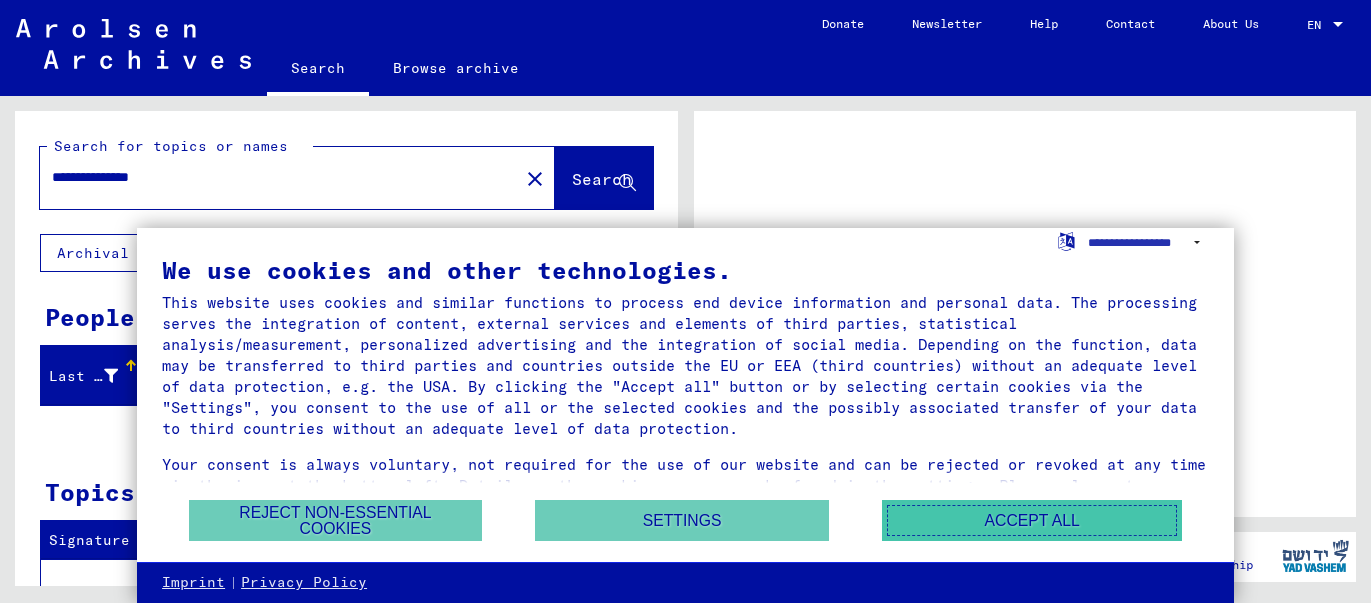 click on "Accept all" at bounding box center [1032, 520] 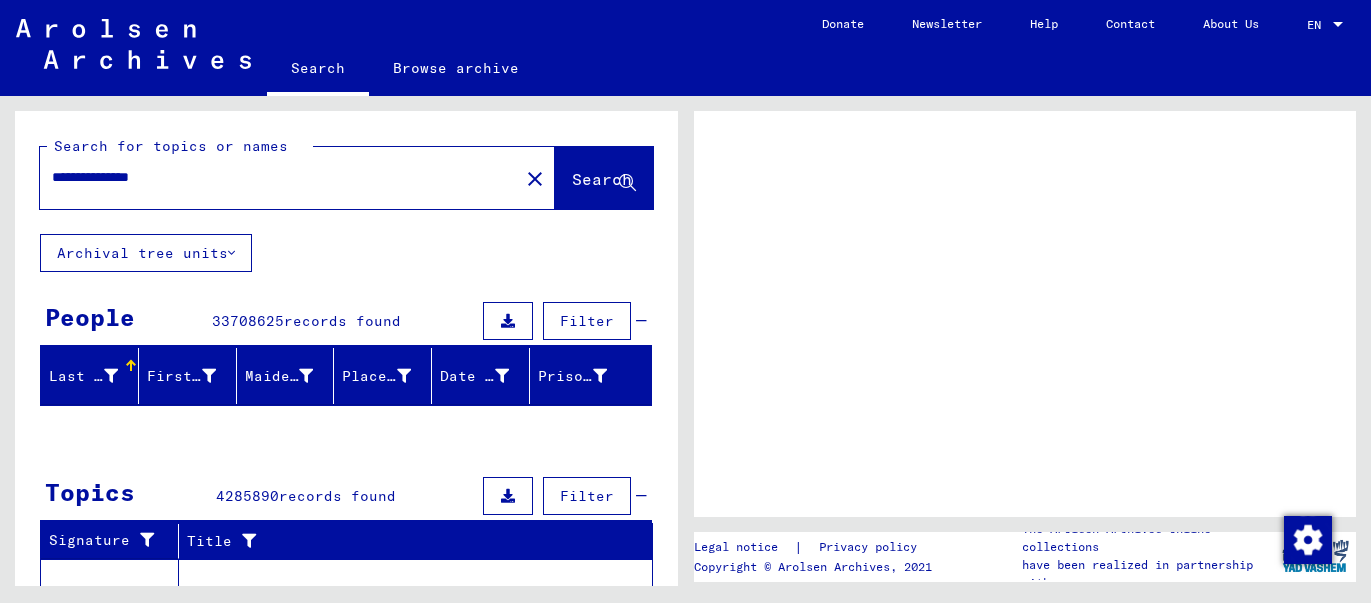 scroll, scrollTop: 0, scrollLeft: 0, axis: both 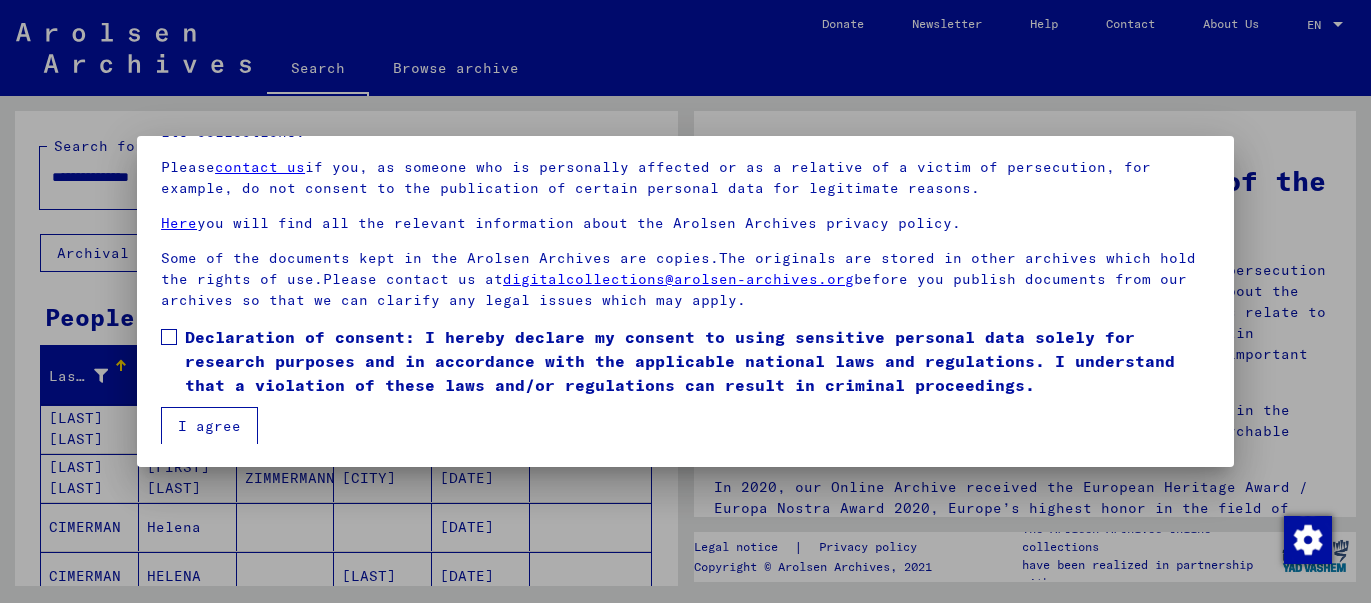 click at bounding box center [169, 337] 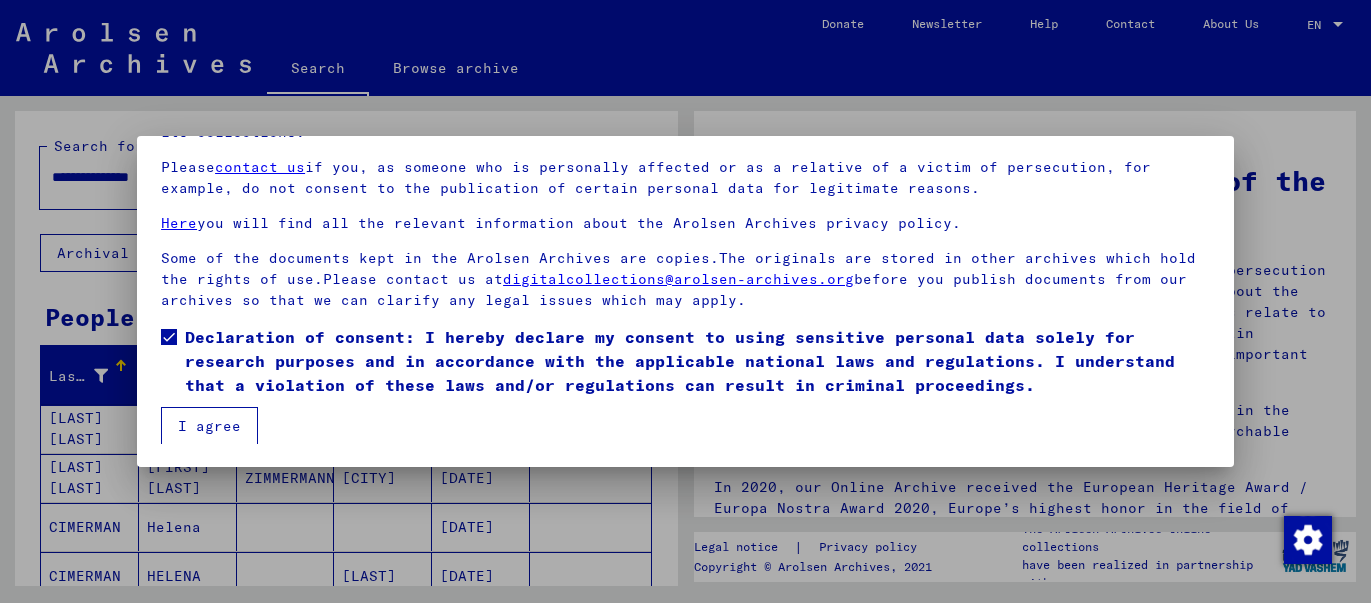 click on "I agree" at bounding box center [209, 426] 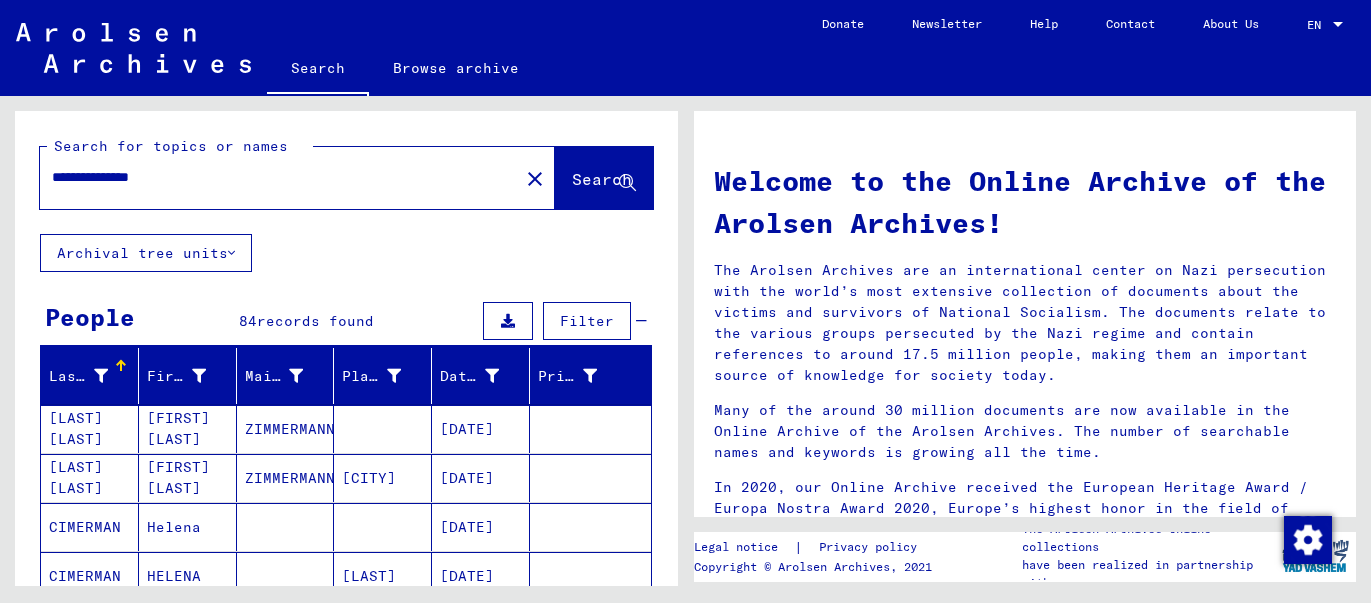 click on "**********" at bounding box center (273, 177) 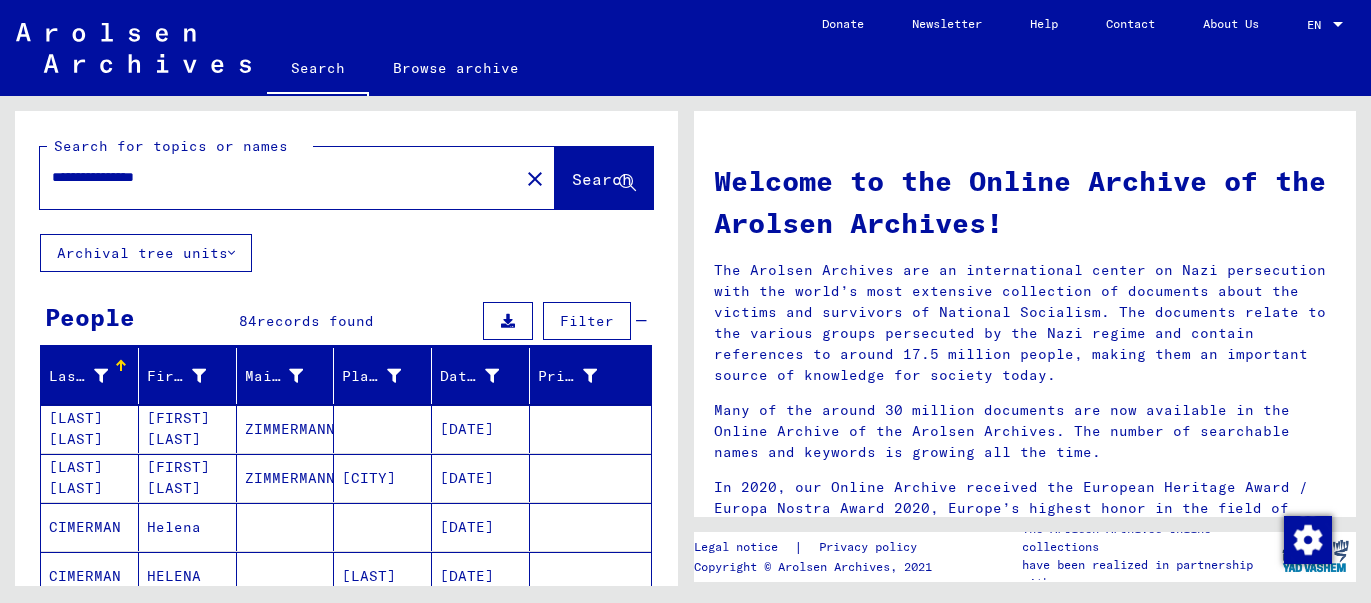 click on "**********" at bounding box center [273, 177] 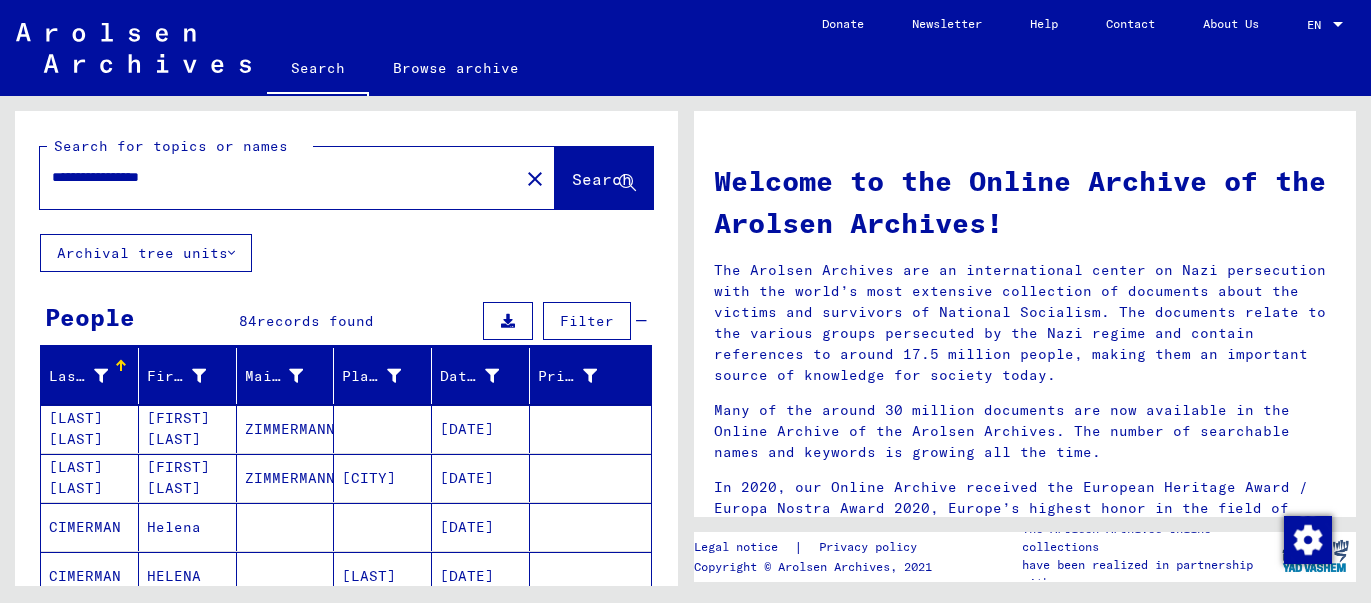 click on "**********" at bounding box center (273, 177) 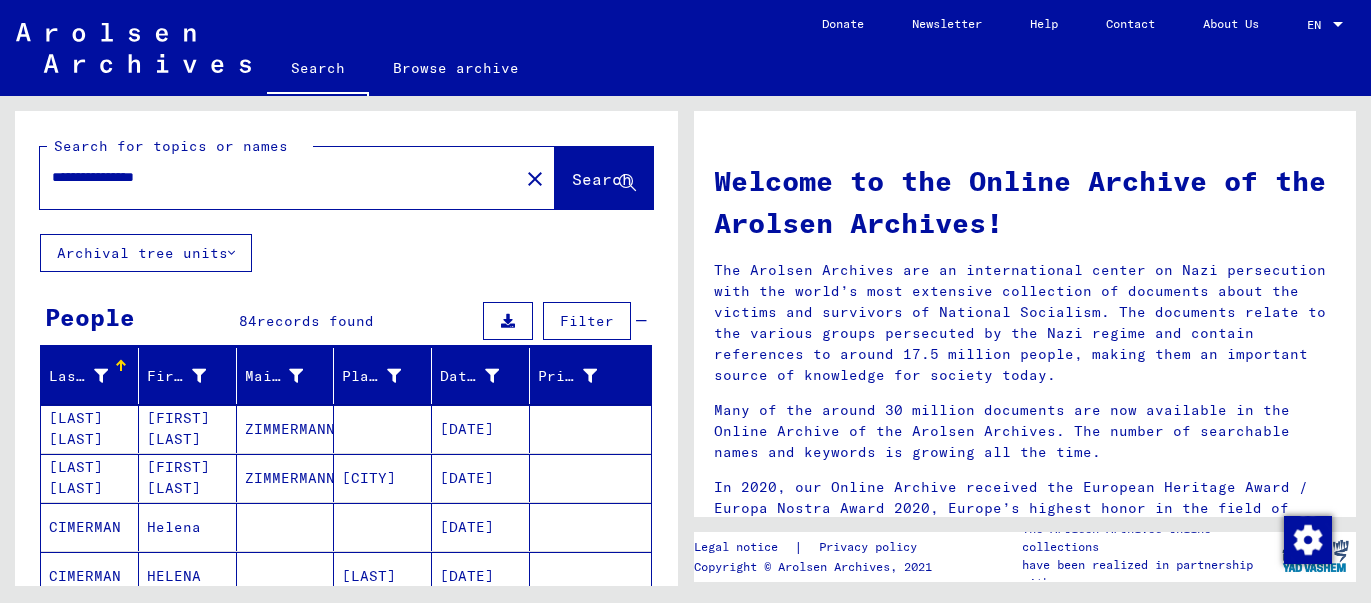type on "**********" 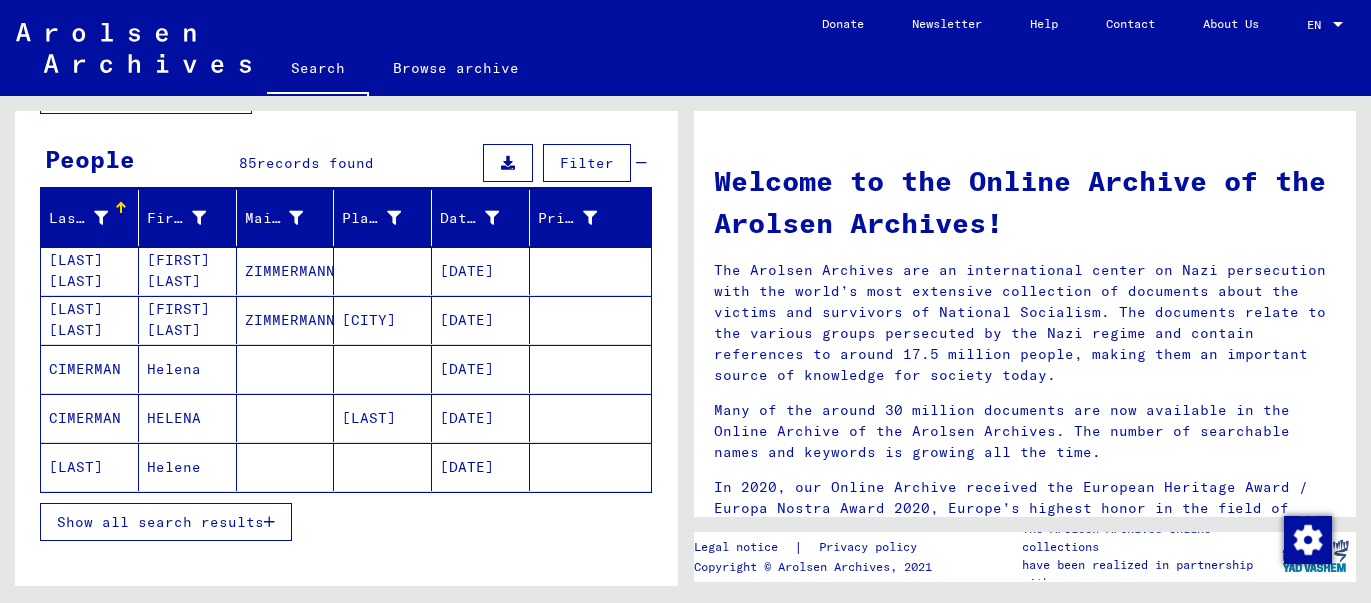 scroll, scrollTop: 160, scrollLeft: 0, axis: vertical 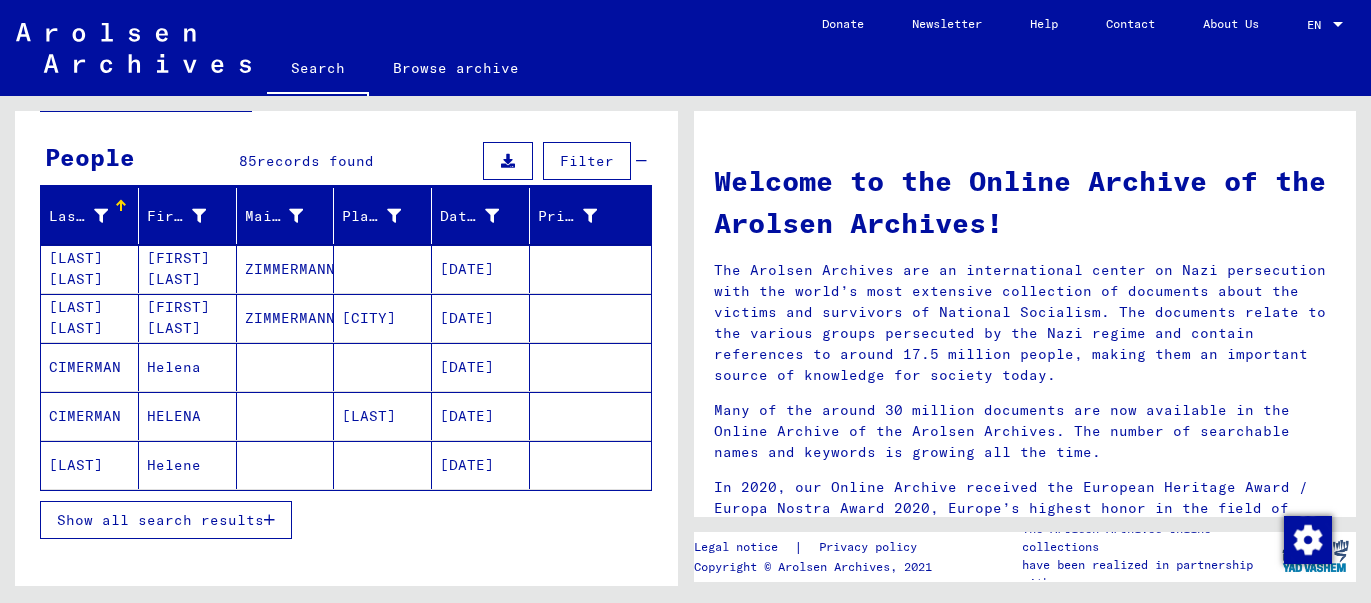 click on "Show all search results" at bounding box center [160, 520] 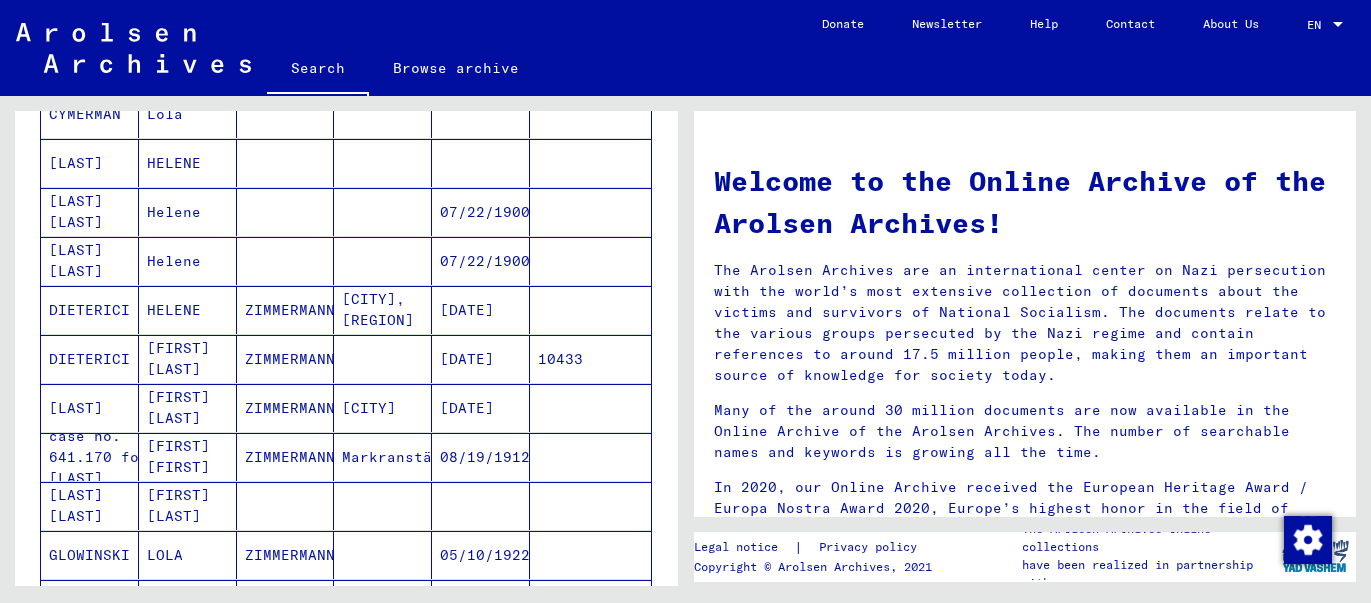 scroll, scrollTop: 853, scrollLeft: 0, axis: vertical 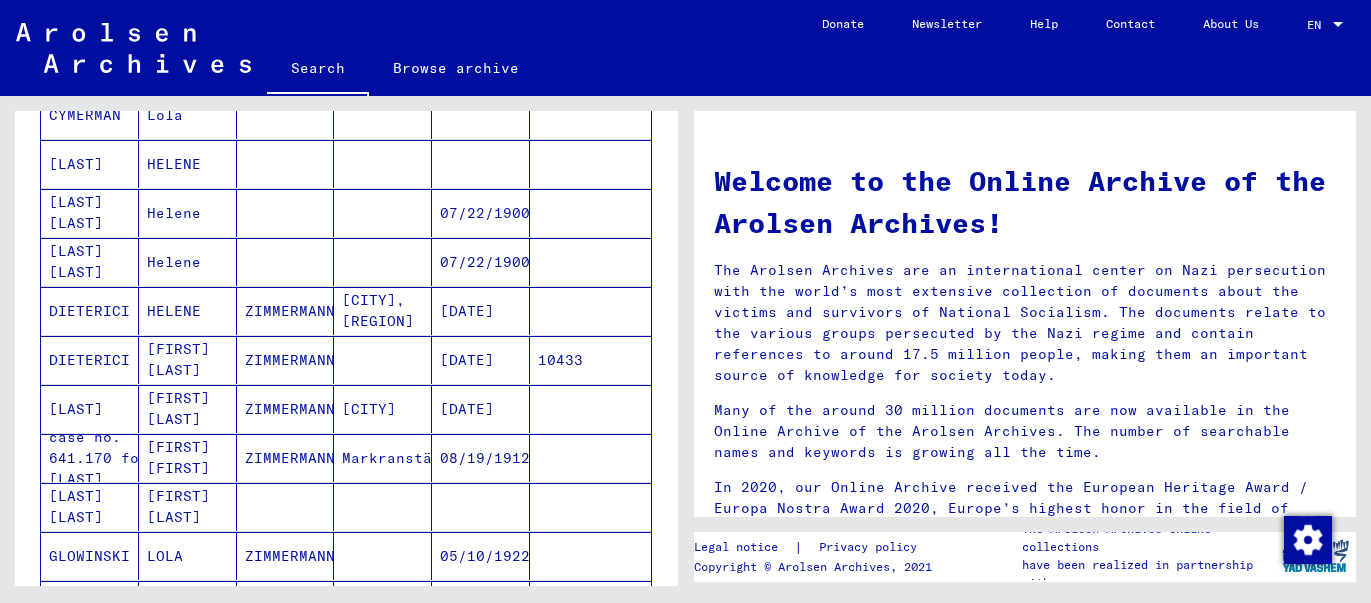 click on "DIETERICI" at bounding box center (90, 409) 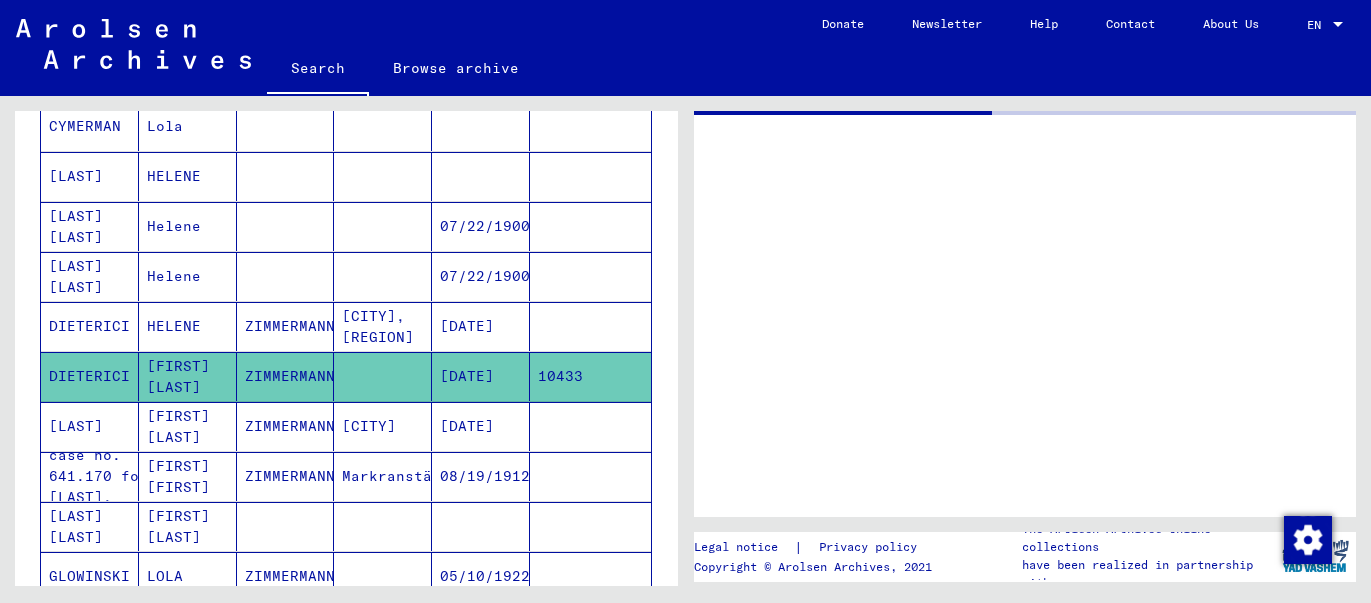 scroll, scrollTop: 861, scrollLeft: 0, axis: vertical 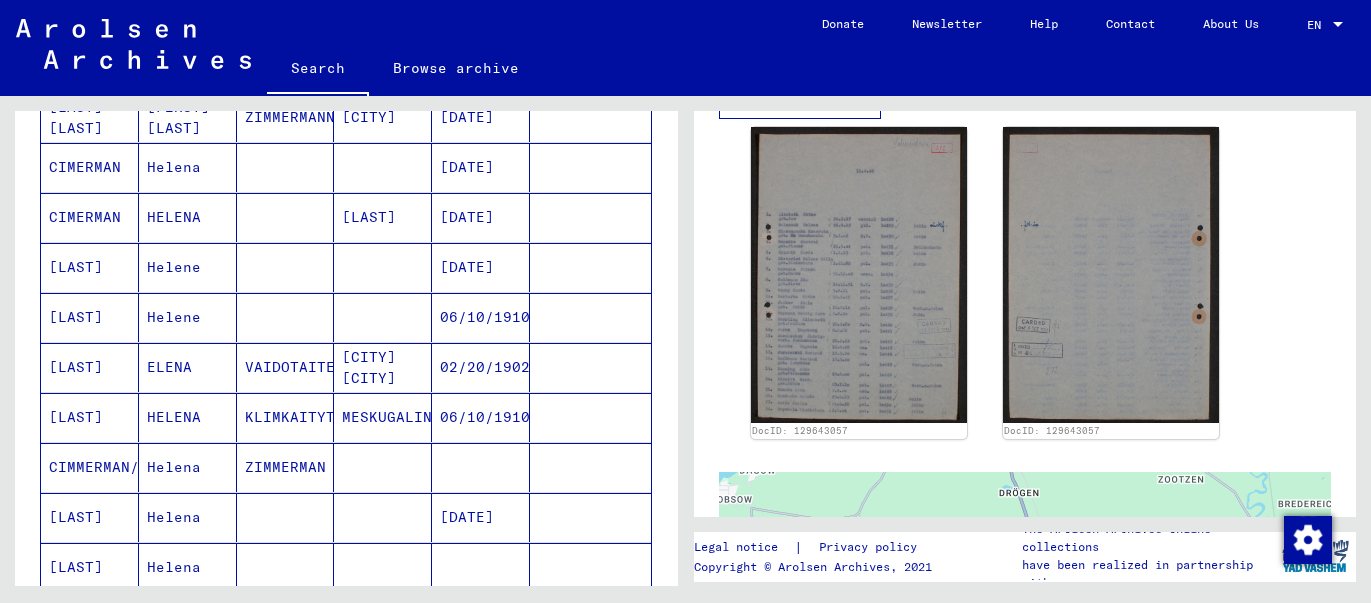 click on "DocID: 129643057 DocID: 129643057" 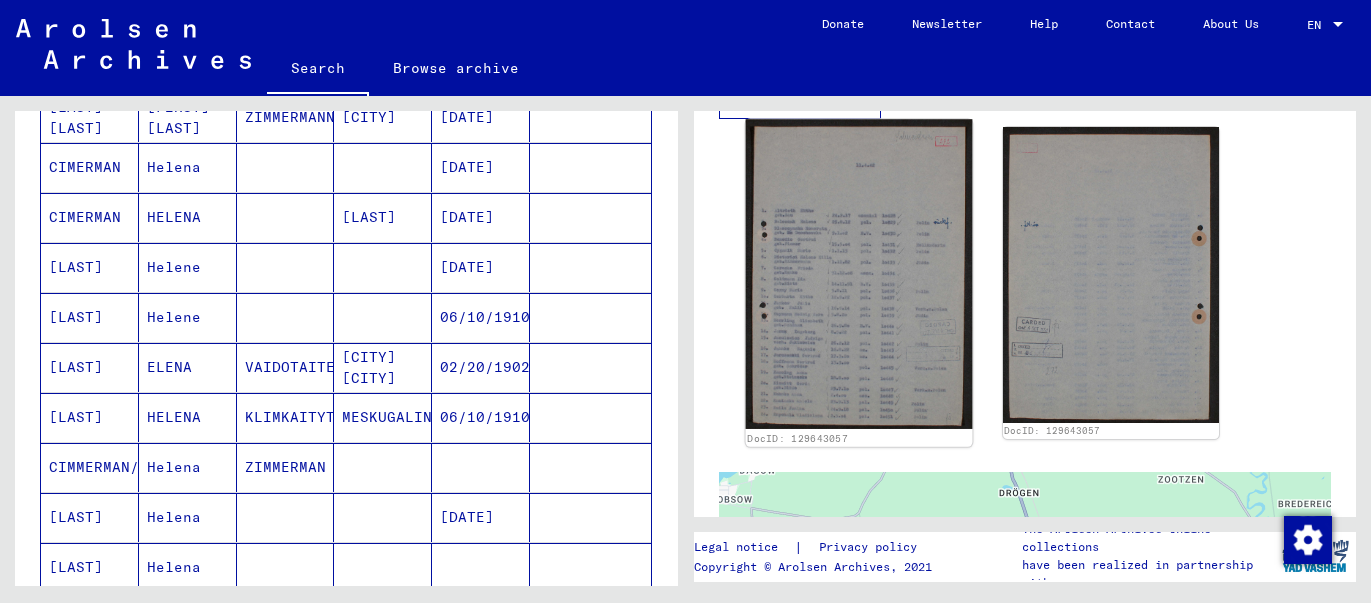 click 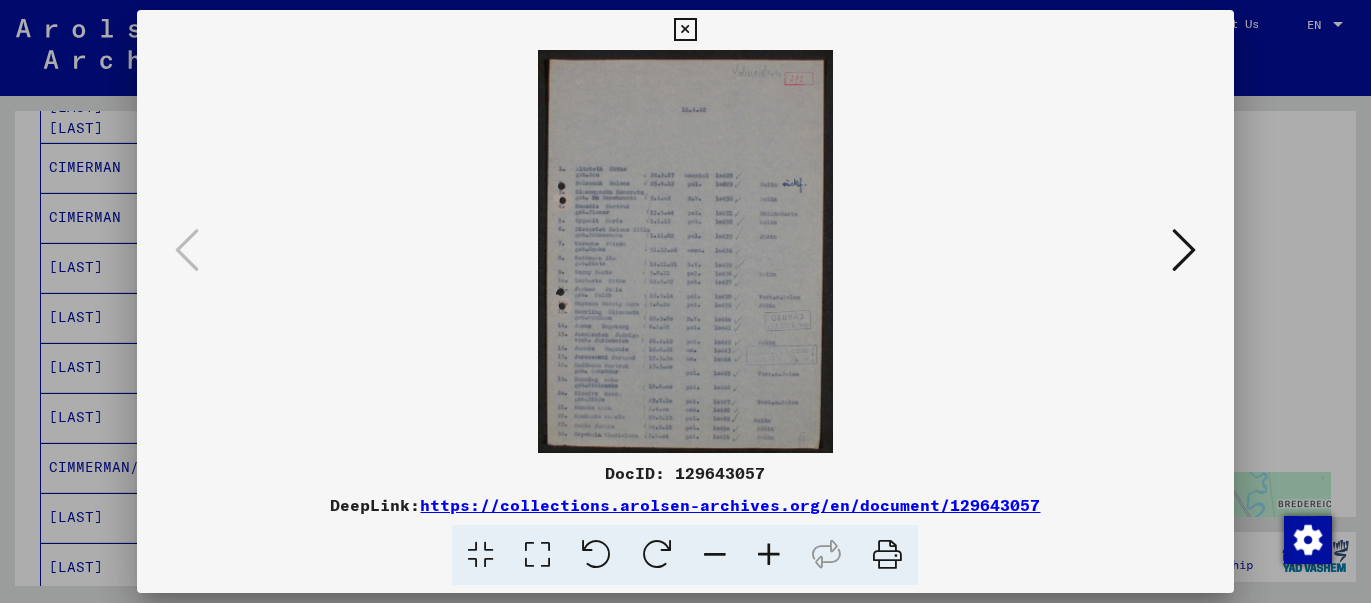 click at bounding box center [685, 251] 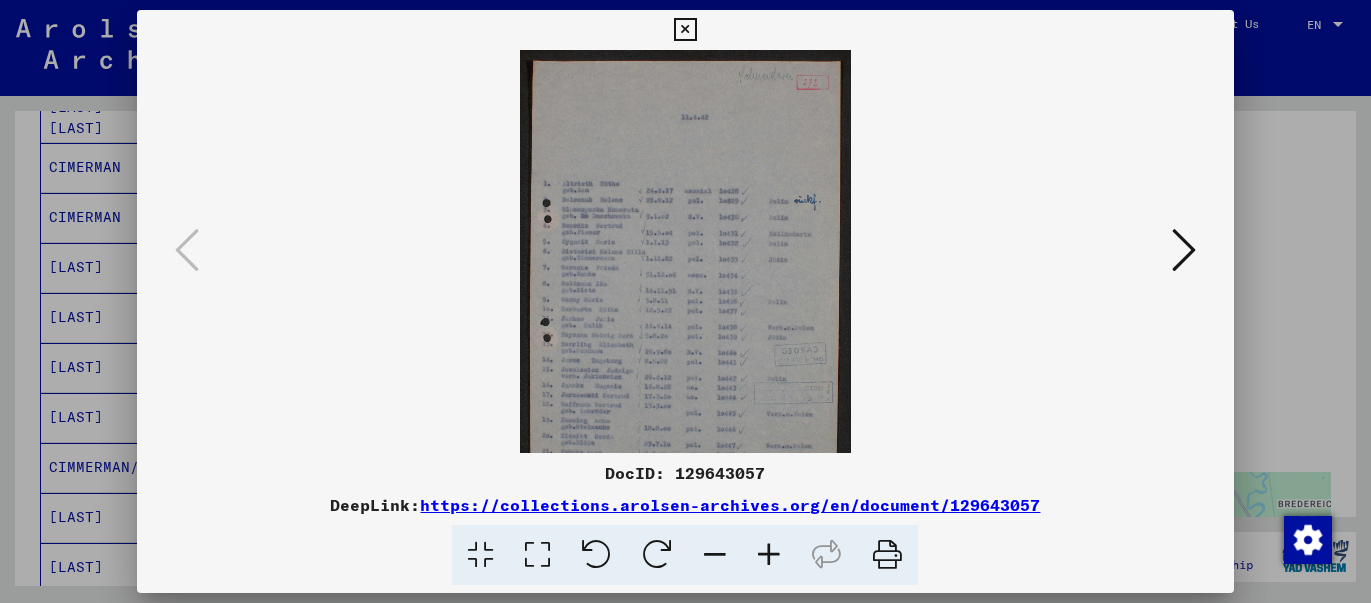 click at bounding box center (769, 555) 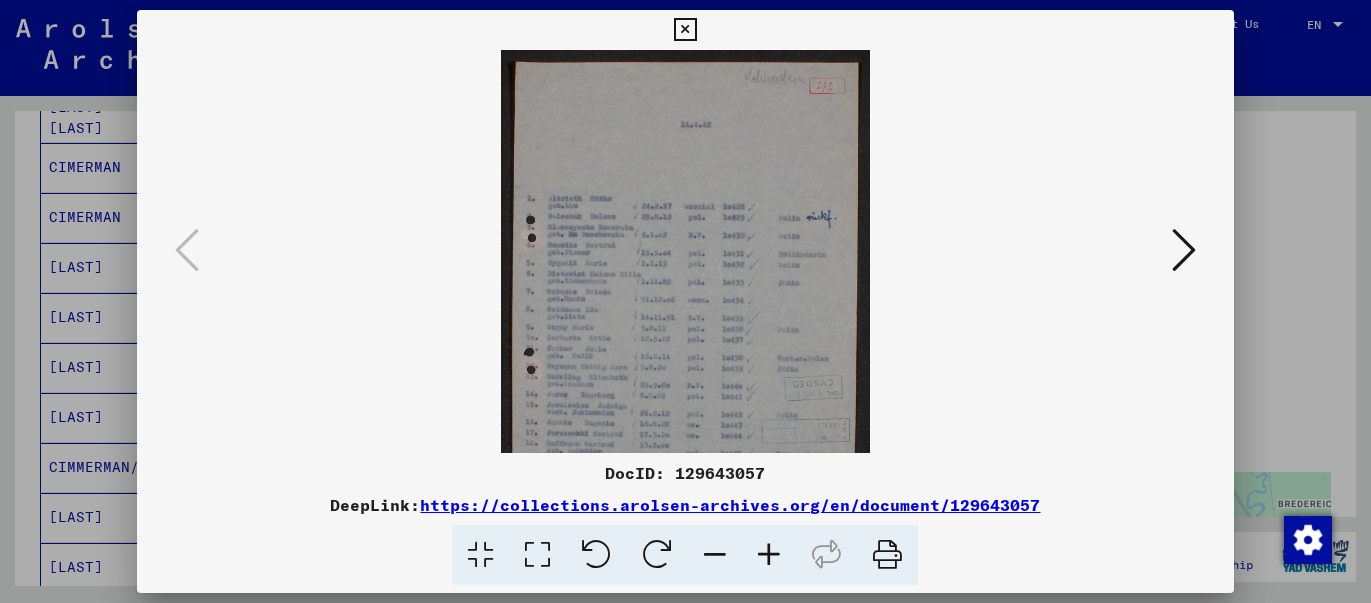 click at bounding box center [769, 555] 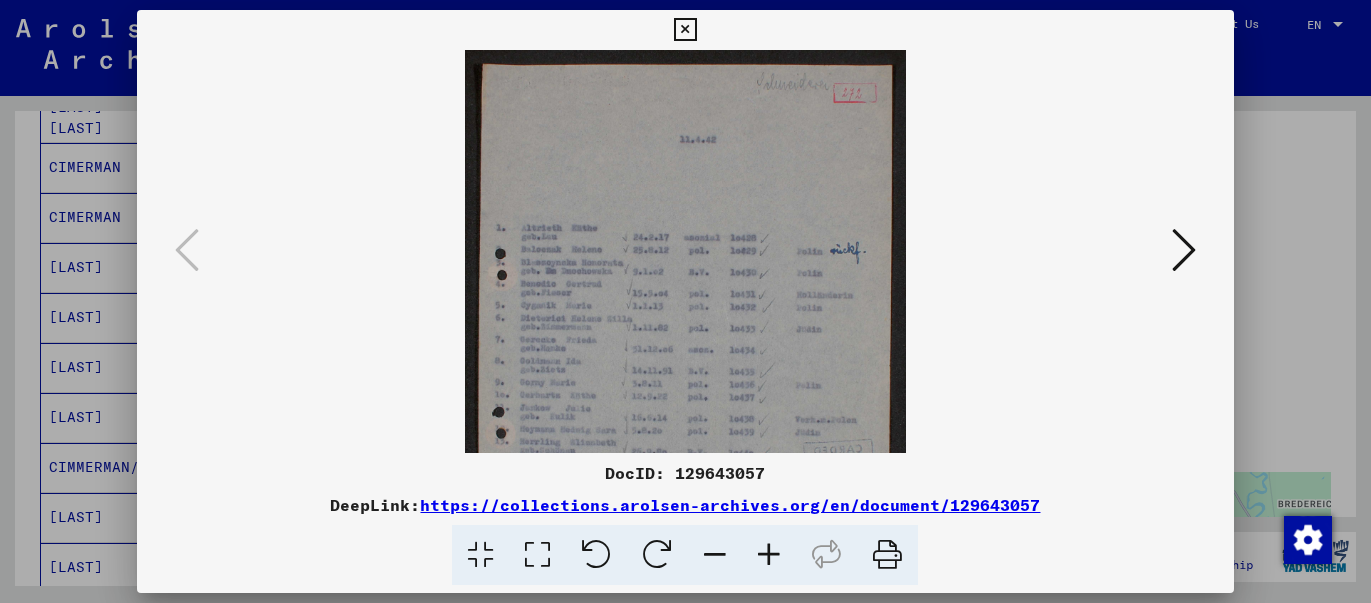 click at bounding box center (769, 555) 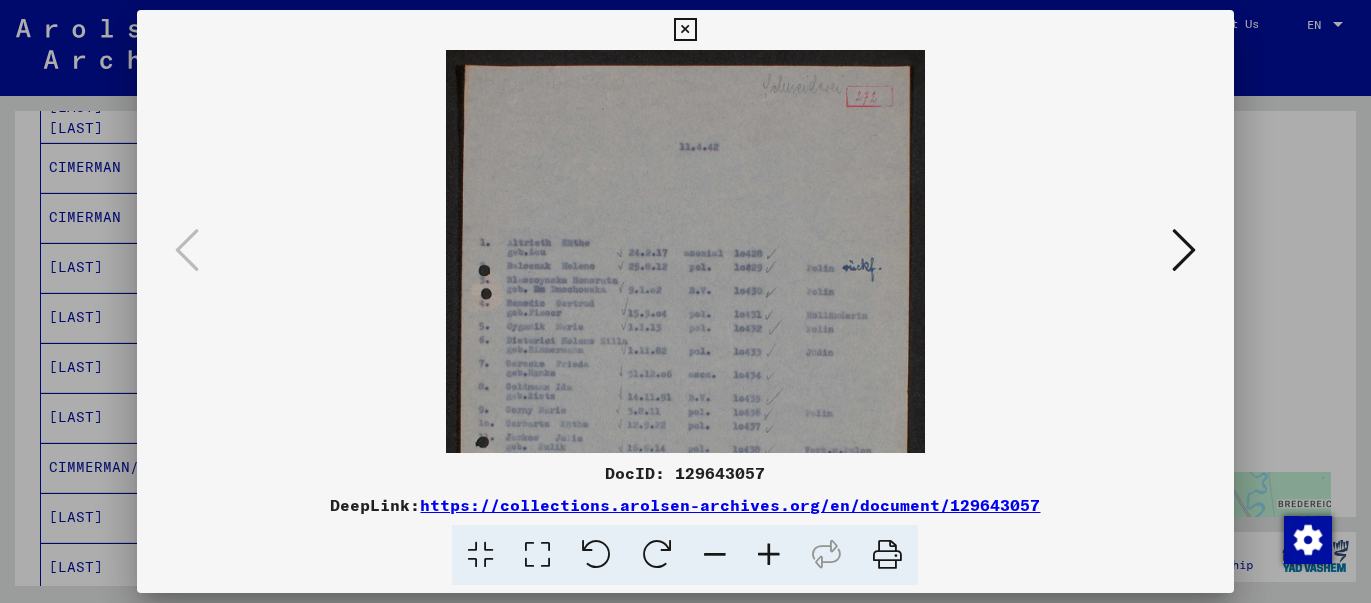 click at bounding box center (769, 555) 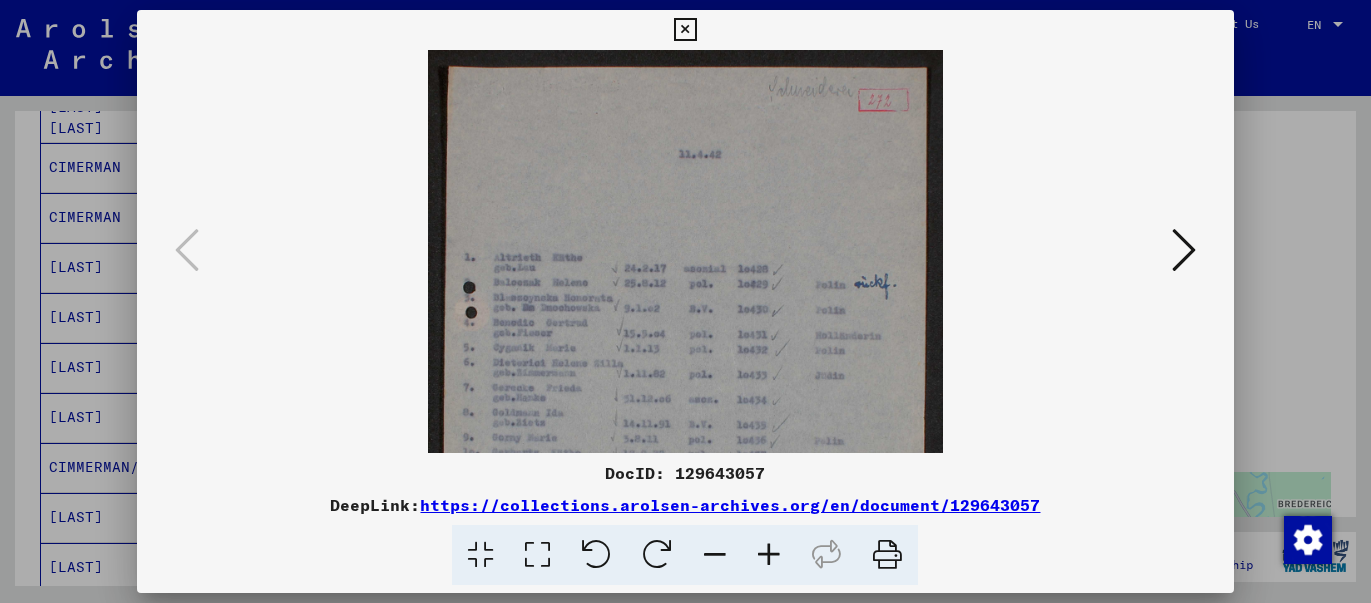 click at bounding box center (769, 555) 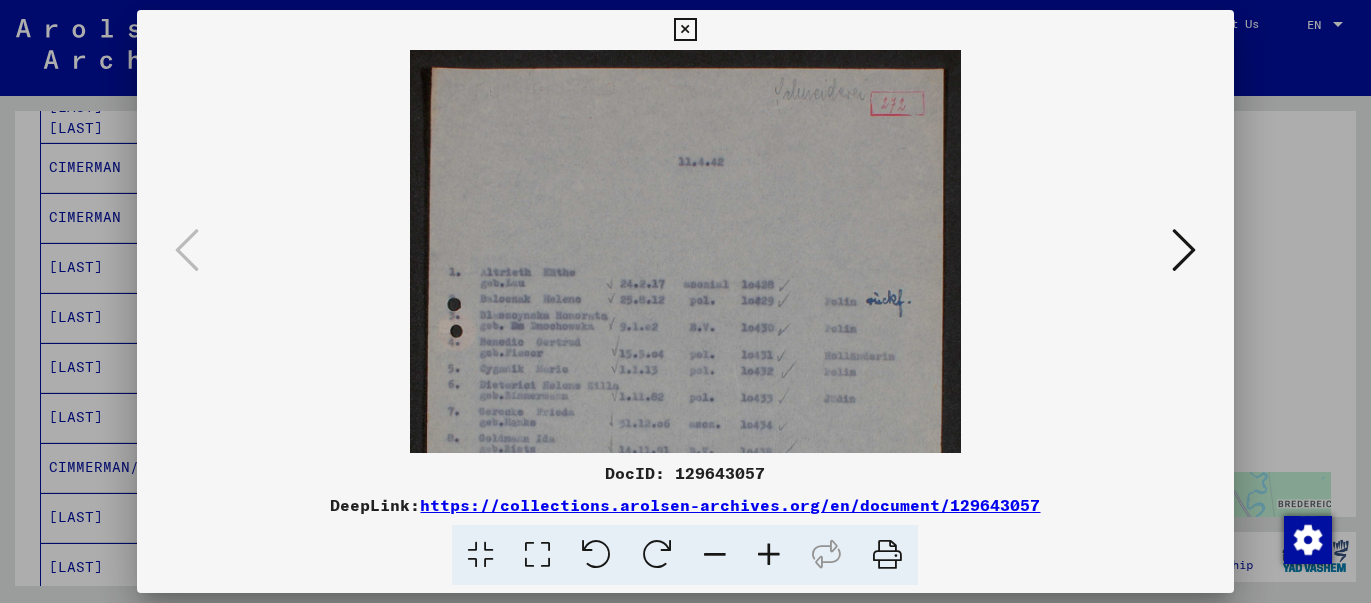 click at bounding box center [769, 555] 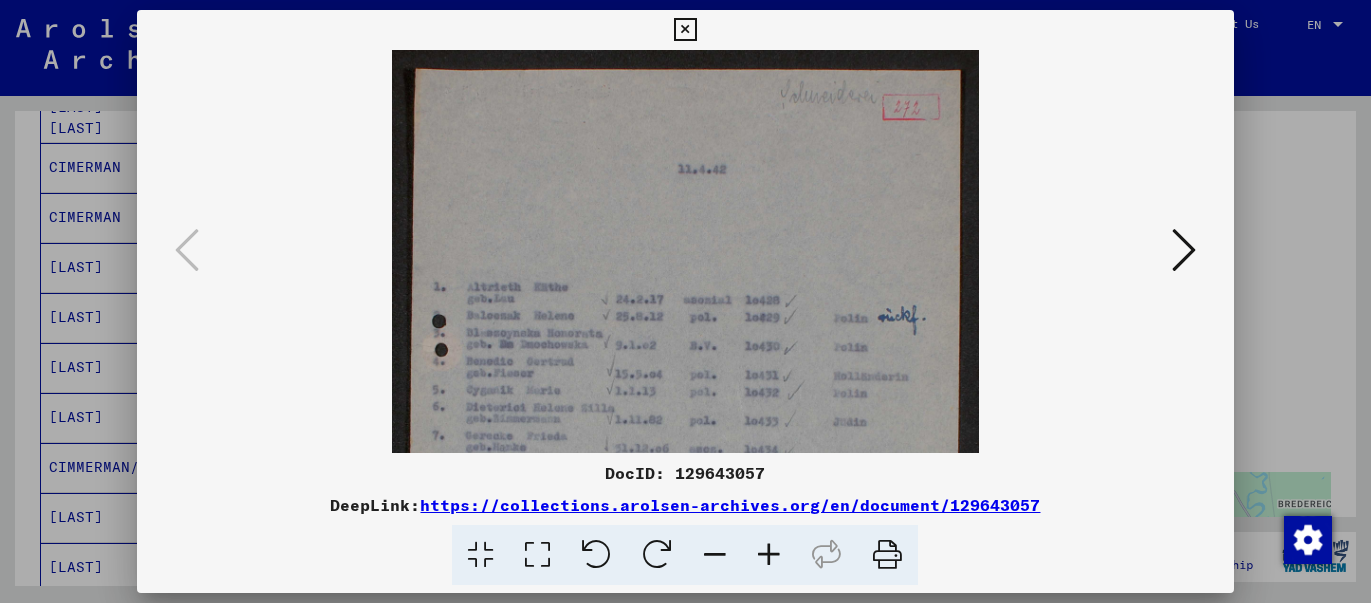 click at bounding box center [769, 555] 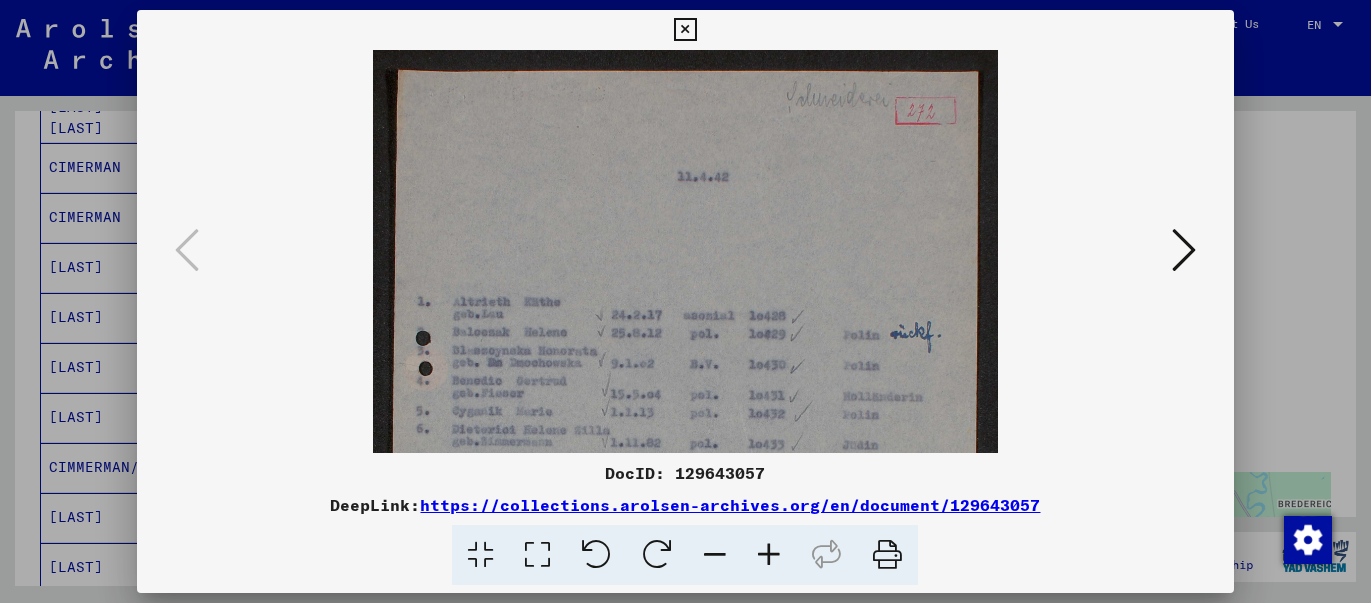 click at bounding box center (769, 555) 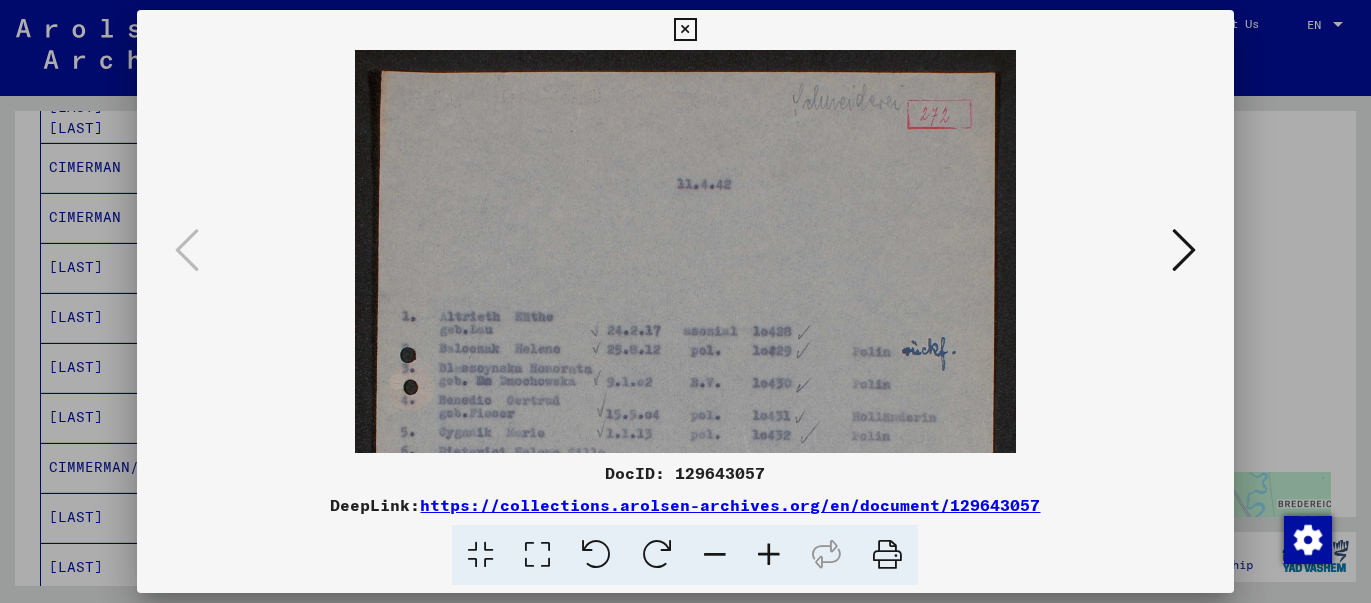 click at bounding box center (769, 555) 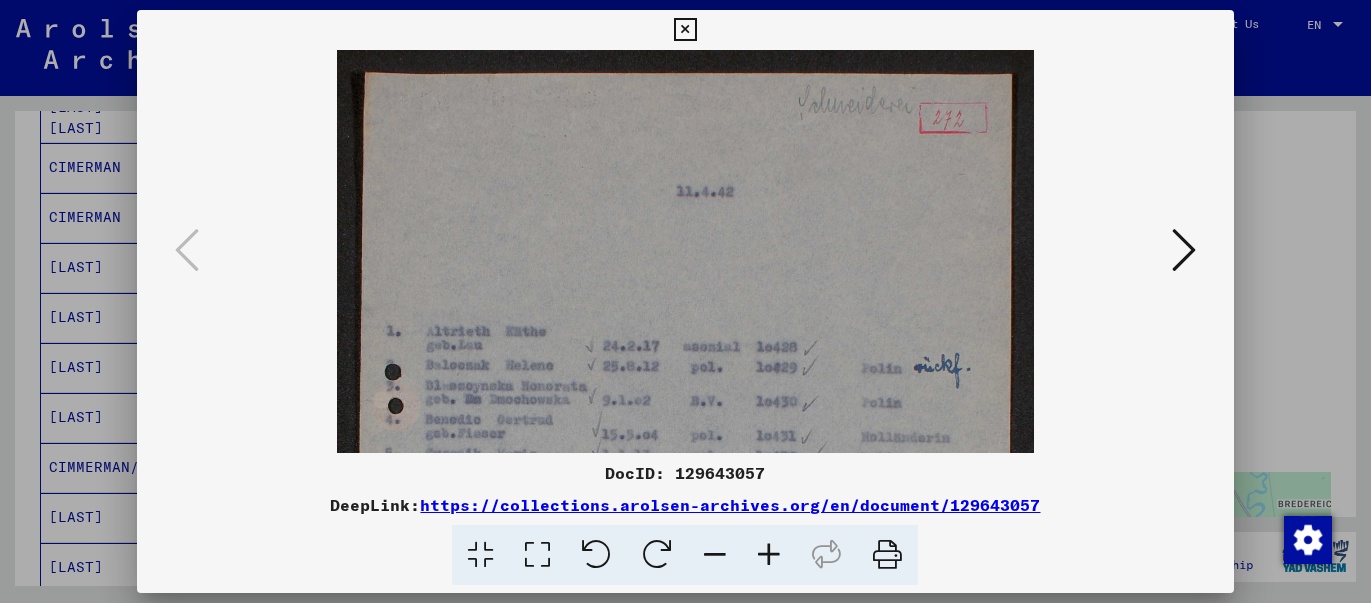 click at bounding box center [769, 555] 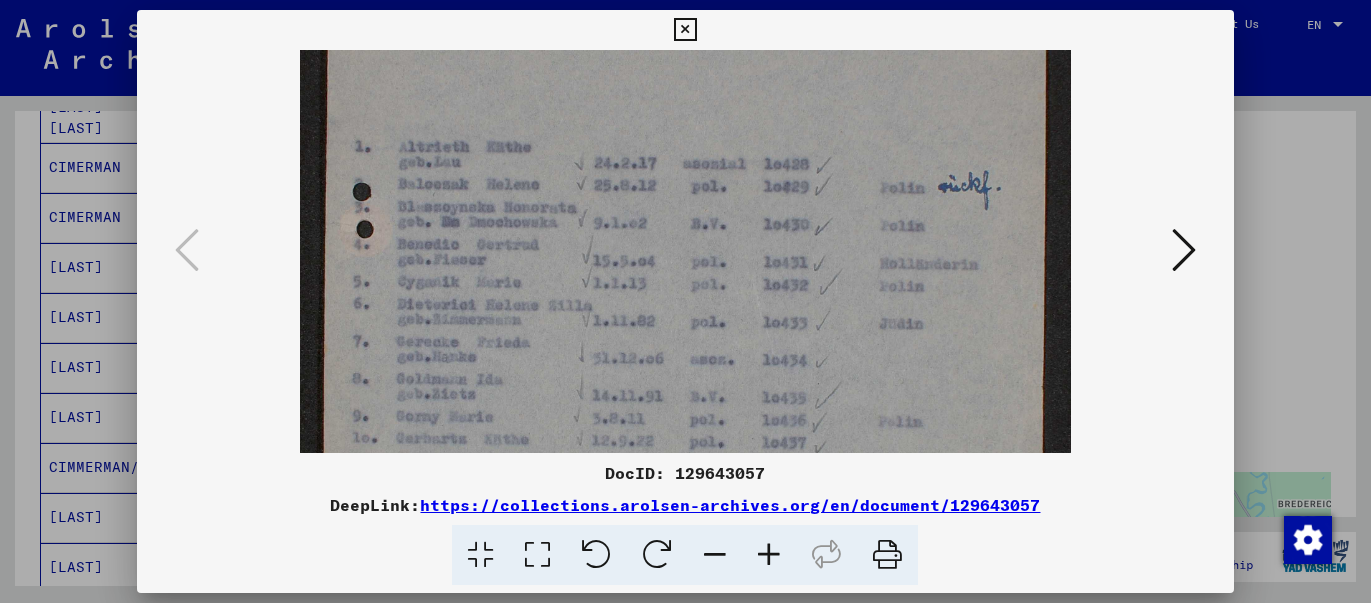 scroll, scrollTop: 448, scrollLeft: 0, axis: vertical 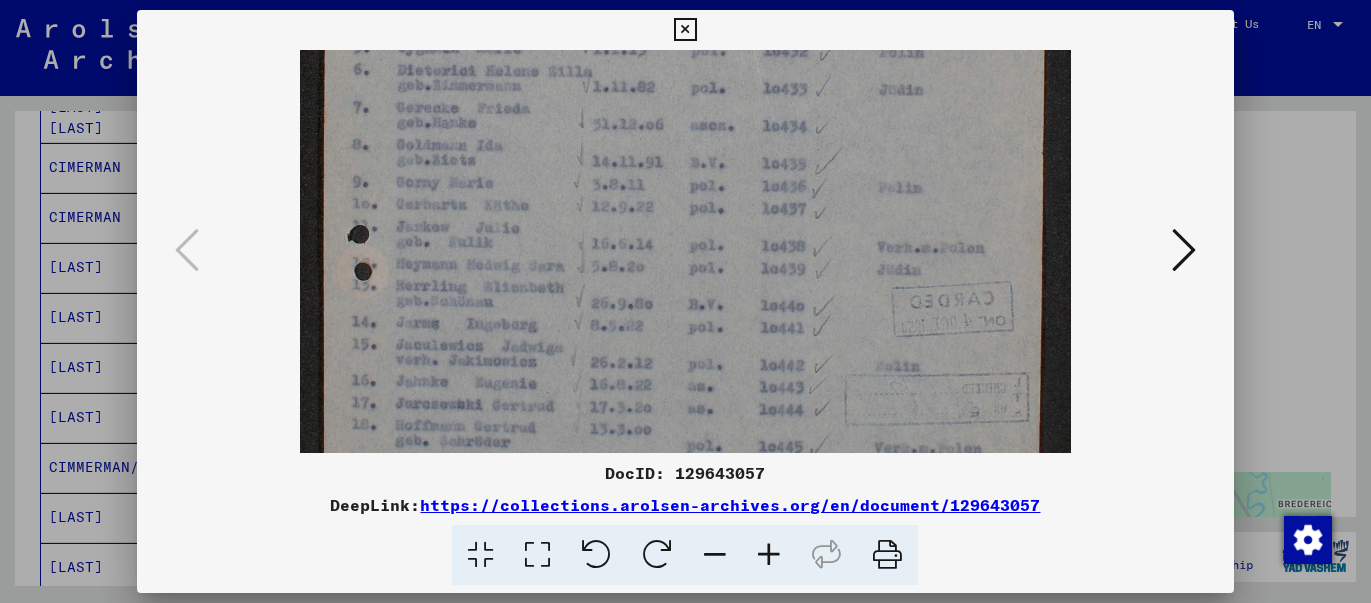 drag, startPoint x: 658, startPoint y: 342, endPoint x: 708, endPoint y: -121, distance: 465.69196 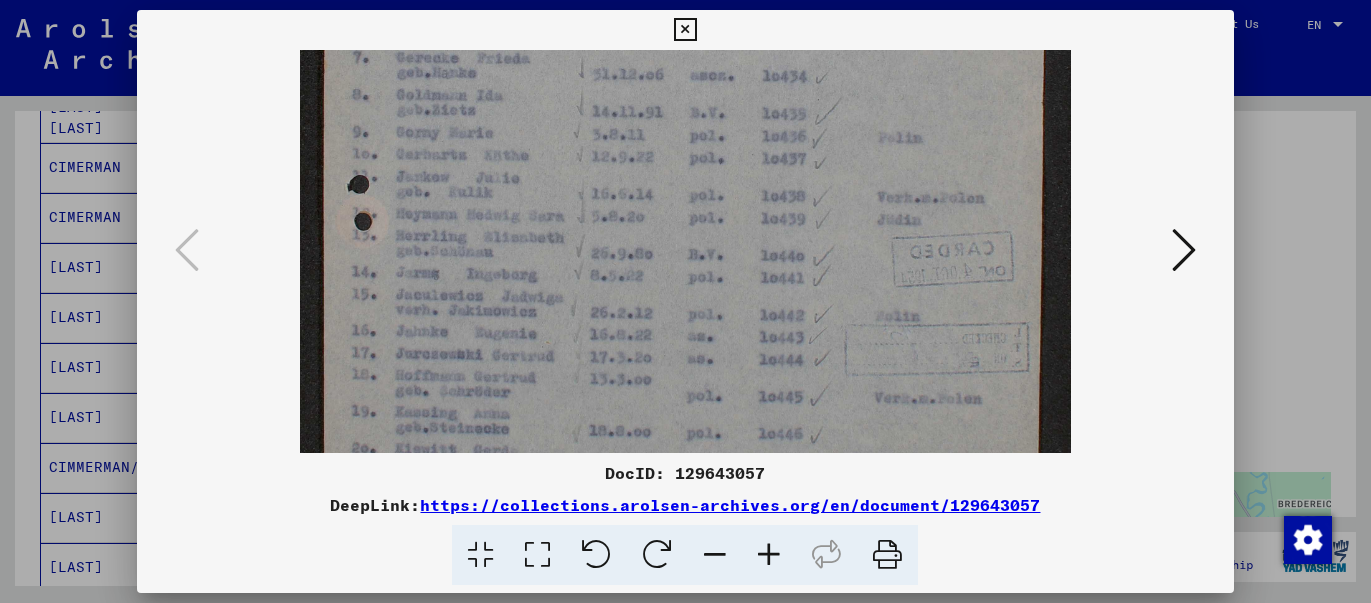 scroll, scrollTop: 232, scrollLeft: 0, axis: vertical 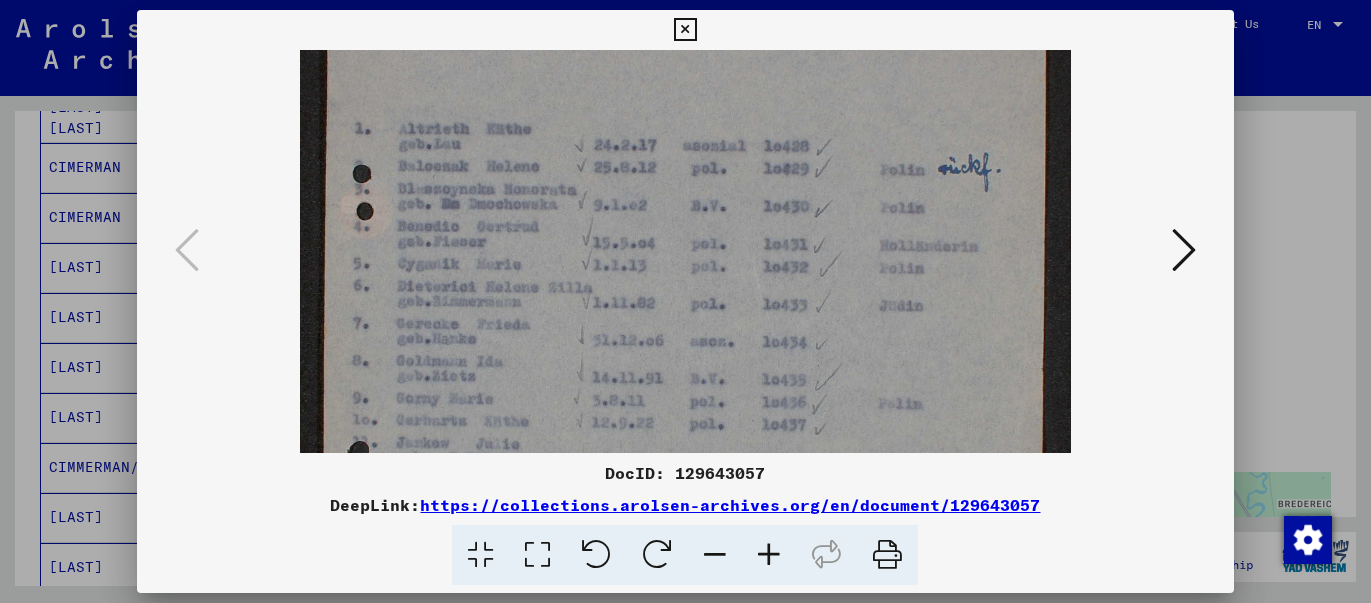 drag, startPoint x: 574, startPoint y: 427, endPoint x: 604, endPoint y: 287, distance: 143.1782 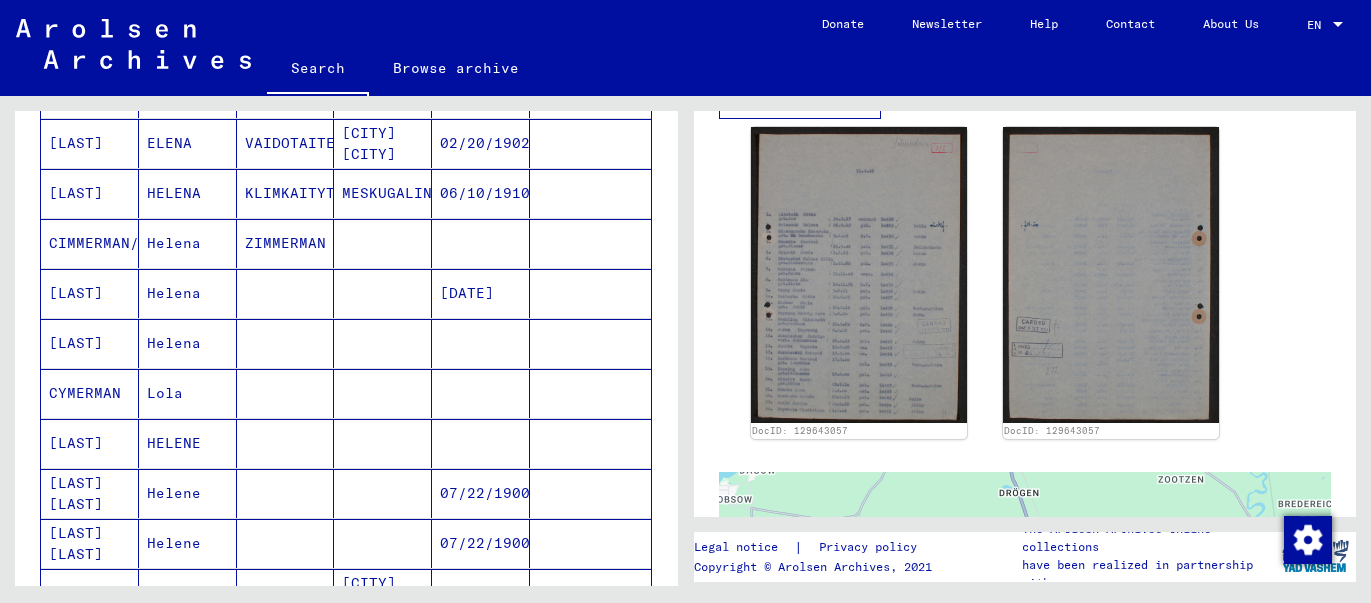 scroll, scrollTop: 589, scrollLeft: 0, axis: vertical 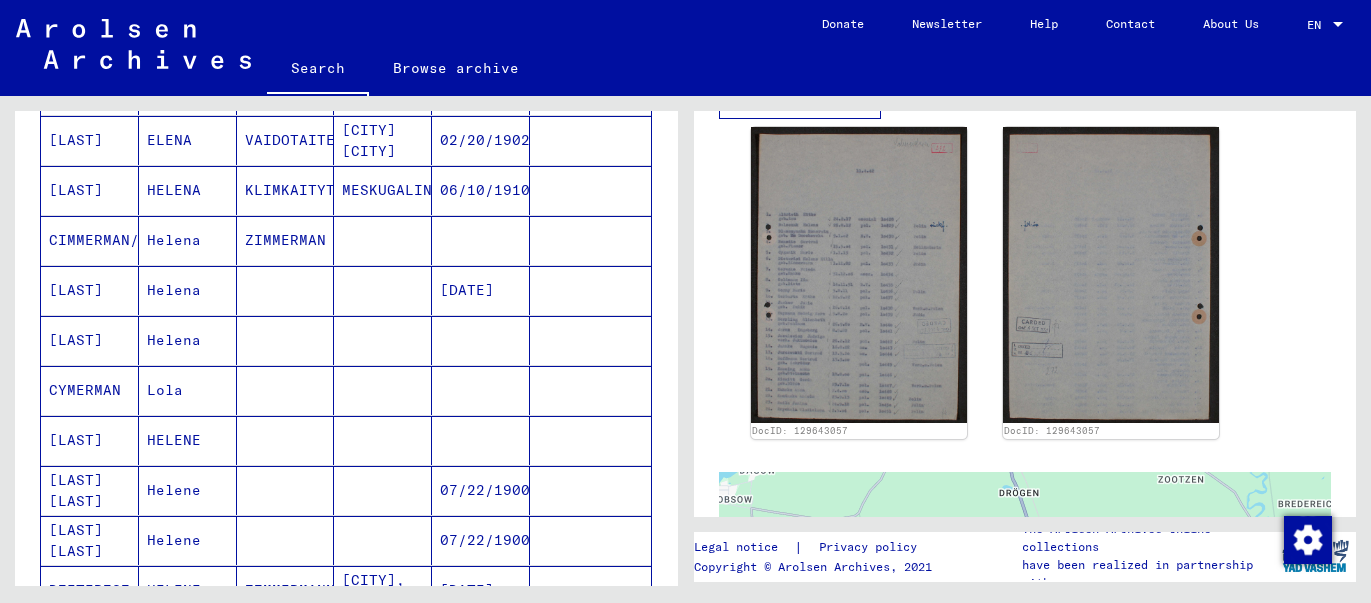 click on "[LAST]" at bounding box center [90, 340] 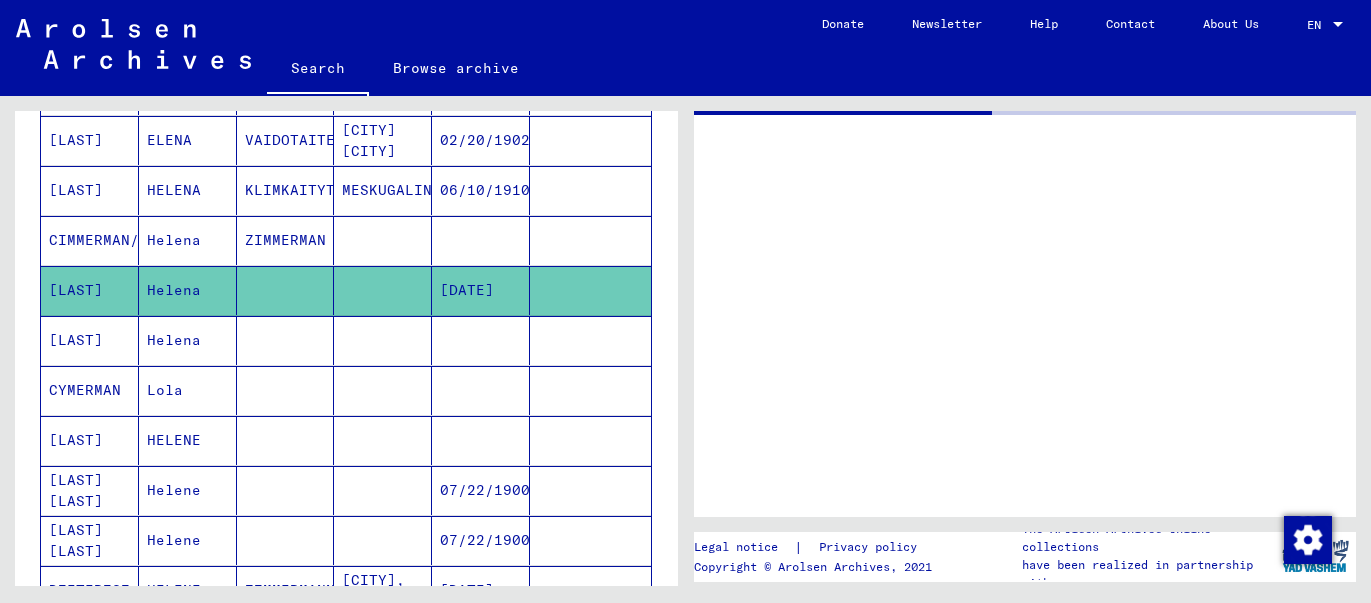 scroll, scrollTop: 0, scrollLeft: 0, axis: both 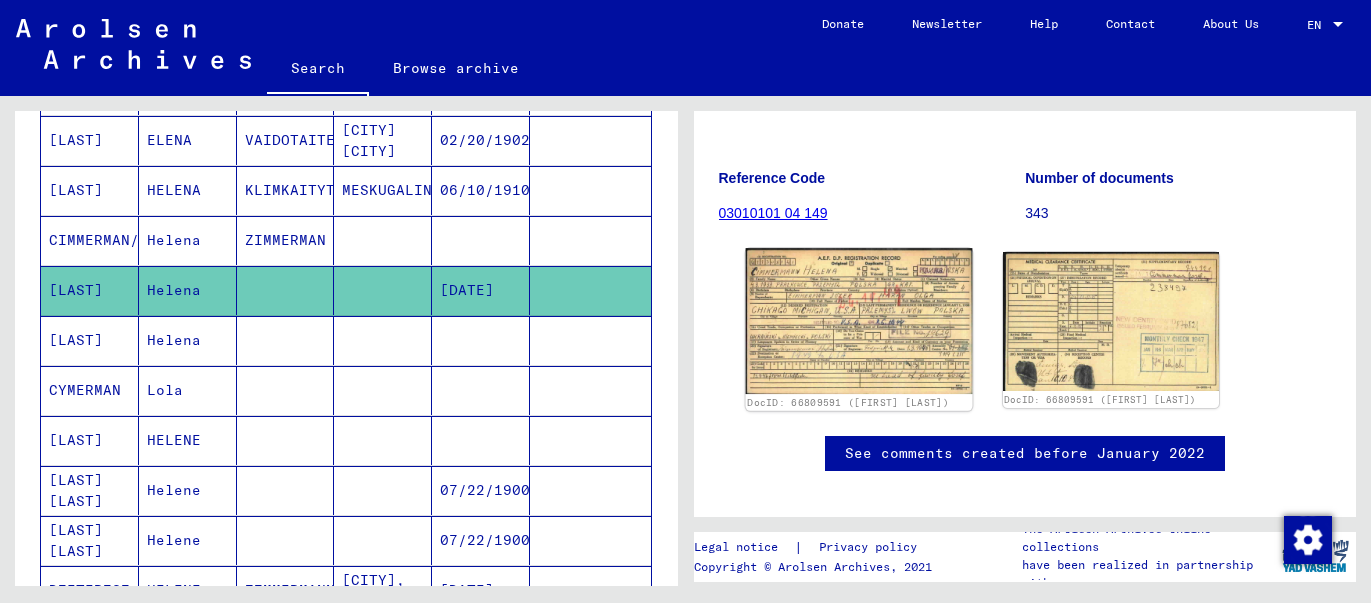 click 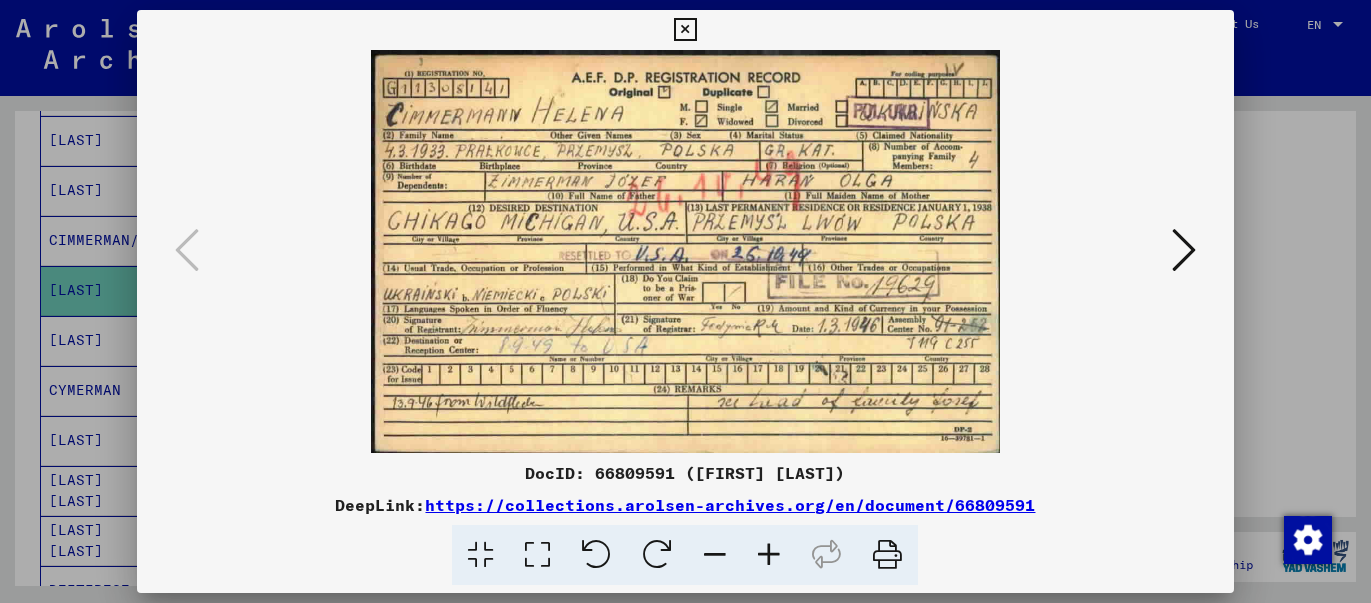 click at bounding box center [1184, 250] 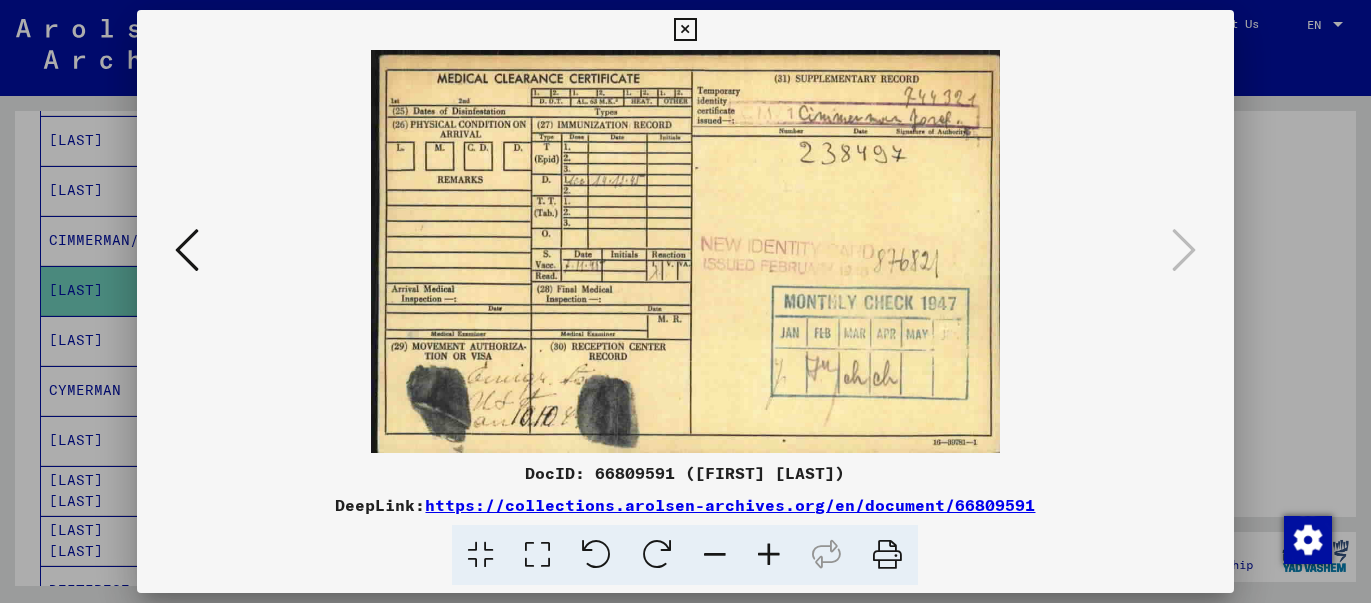 click at bounding box center [187, 250] 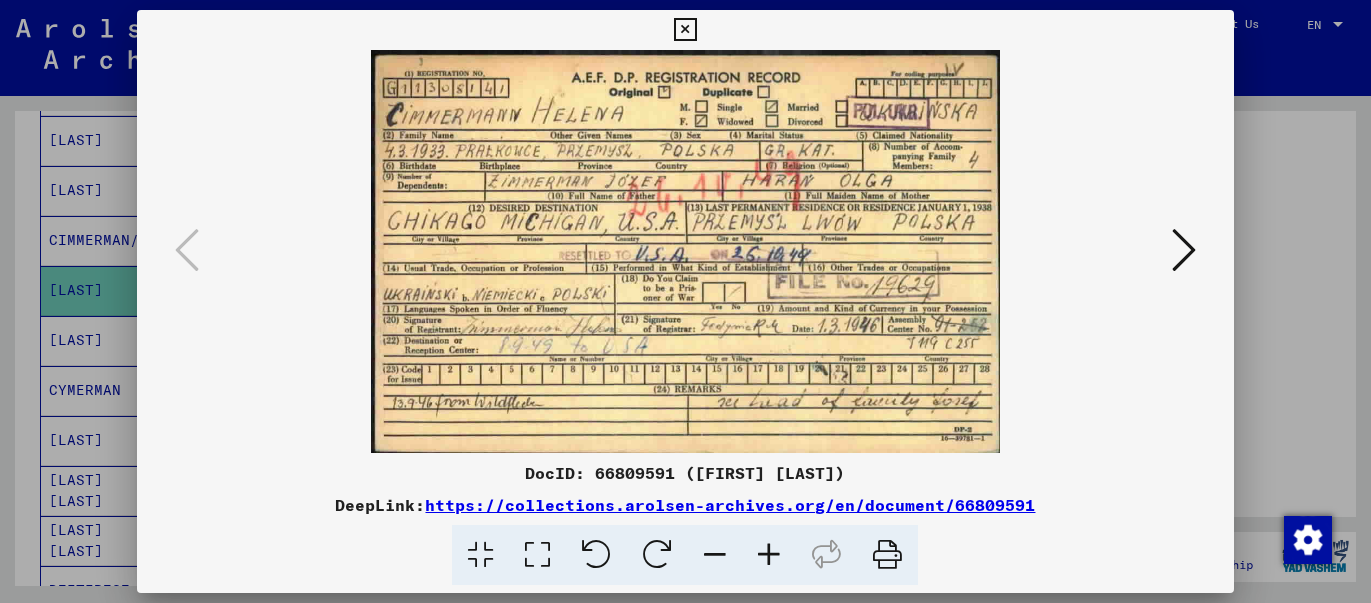 click at bounding box center (685, 30) 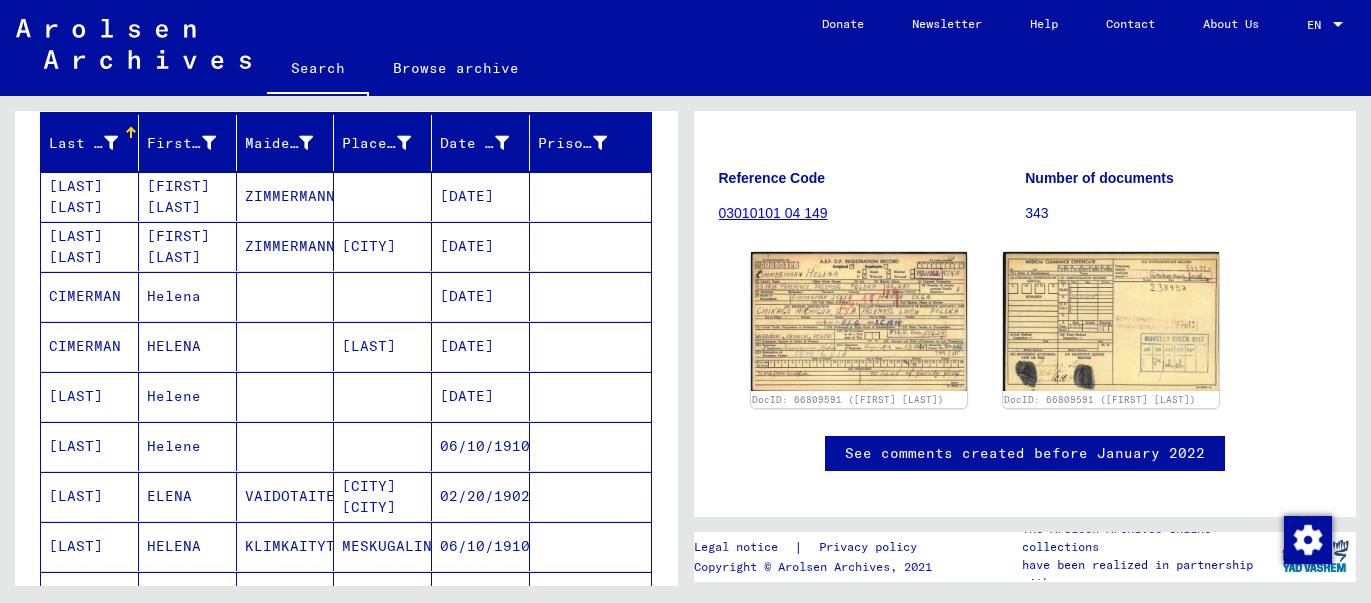 scroll, scrollTop: 234, scrollLeft: 0, axis: vertical 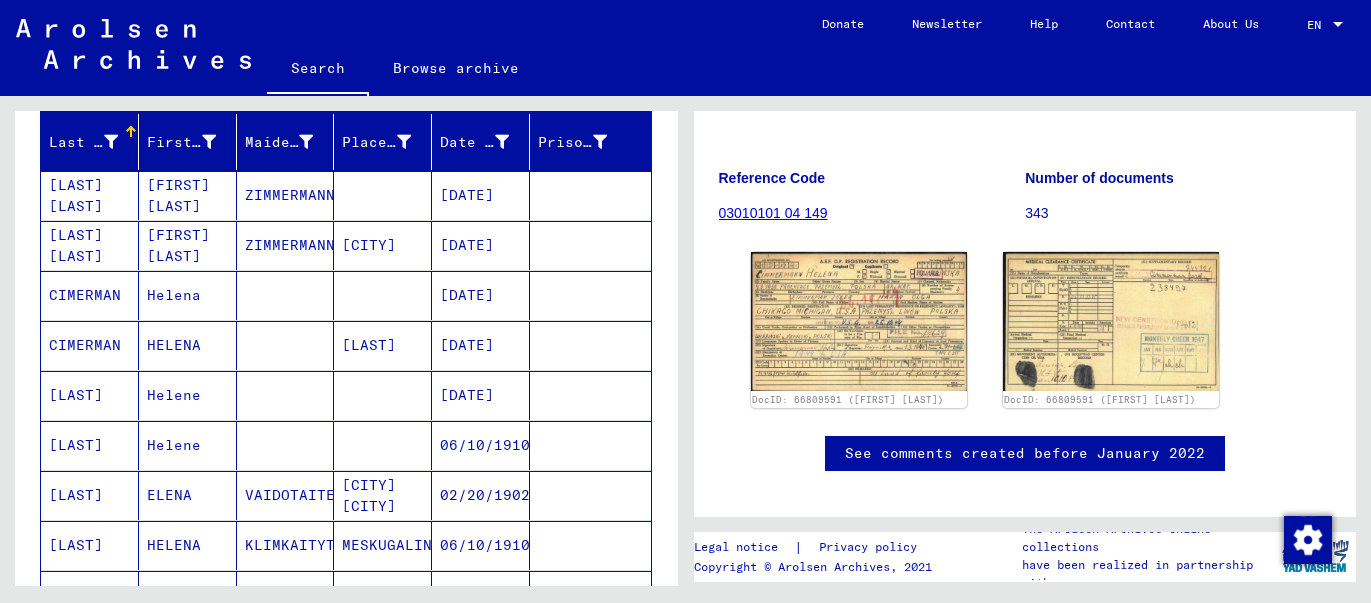 click on "CIMERMAN" at bounding box center (90, 345) 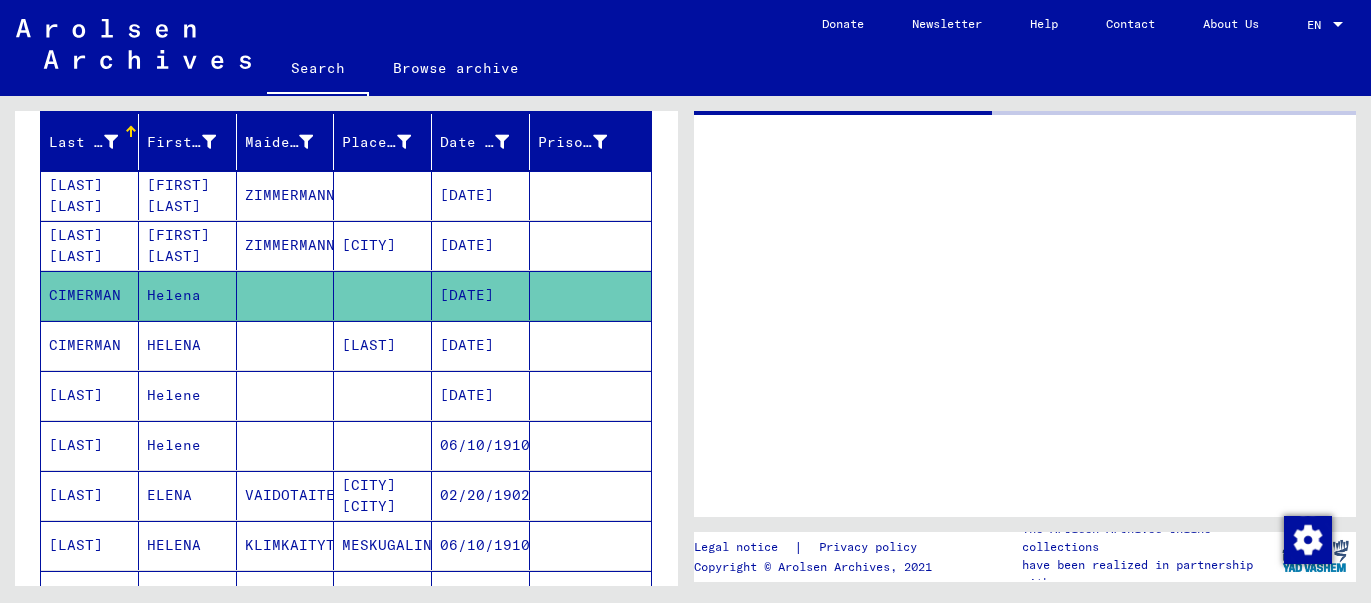 scroll, scrollTop: 0, scrollLeft: 0, axis: both 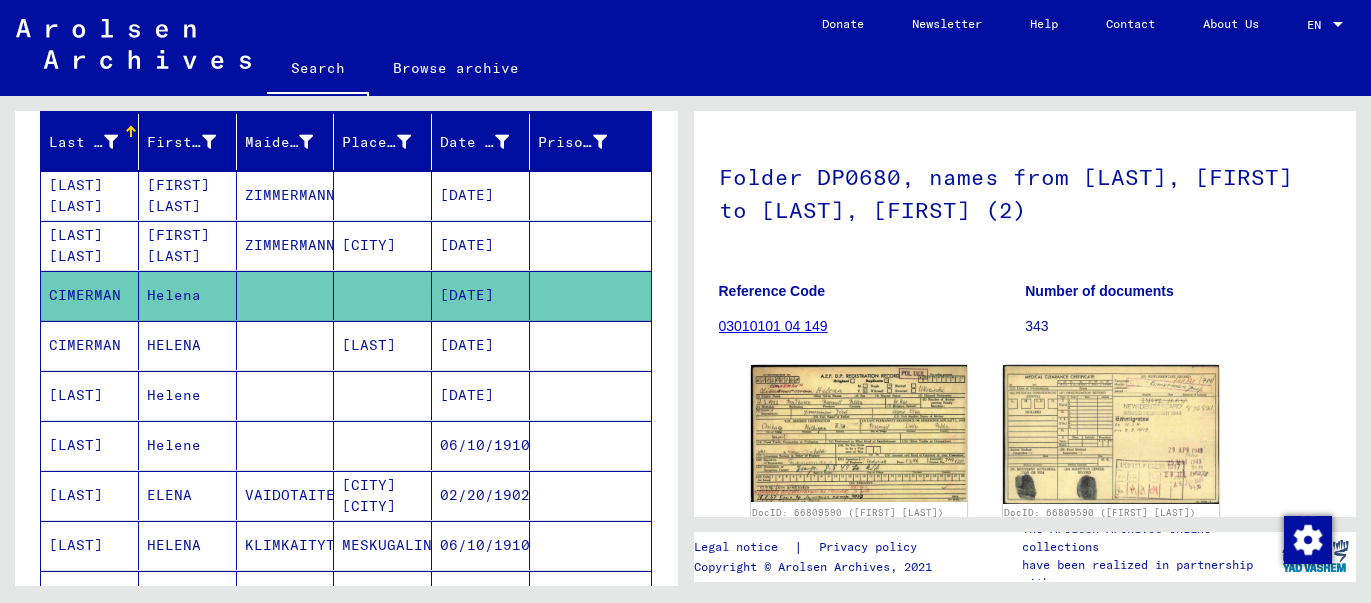 click on "HELENA" at bounding box center (188, 395) 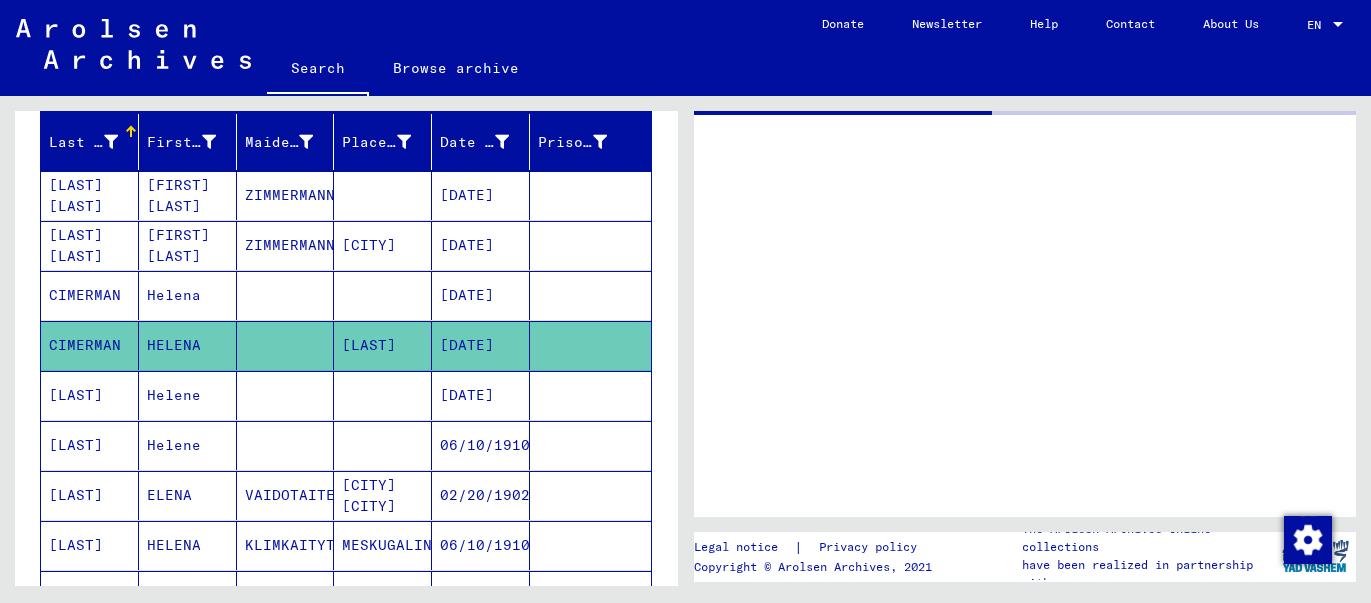 scroll, scrollTop: 0, scrollLeft: 0, axis: both 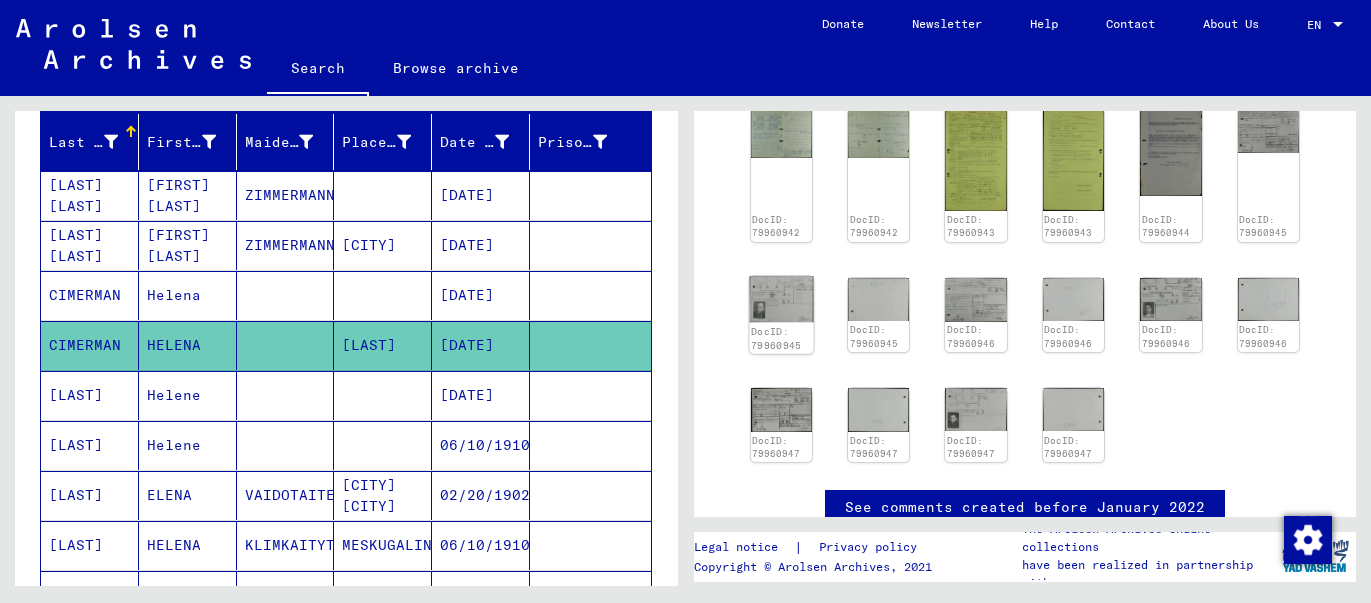 click 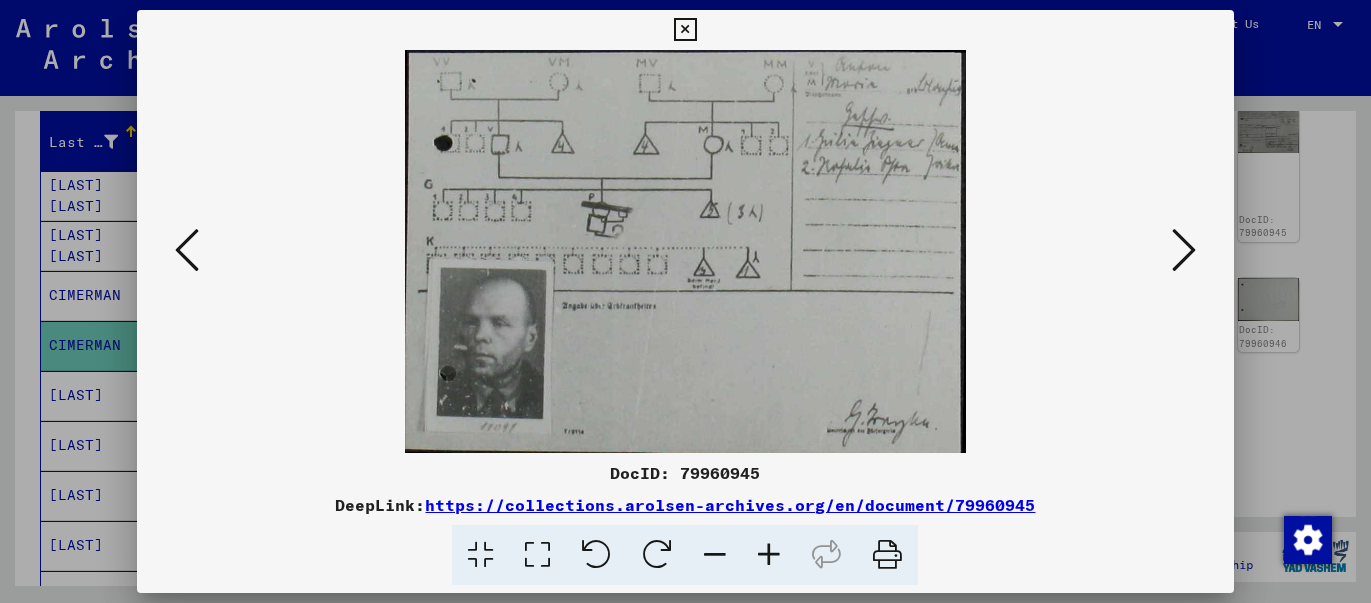 click at bounding box center [1184, 250] 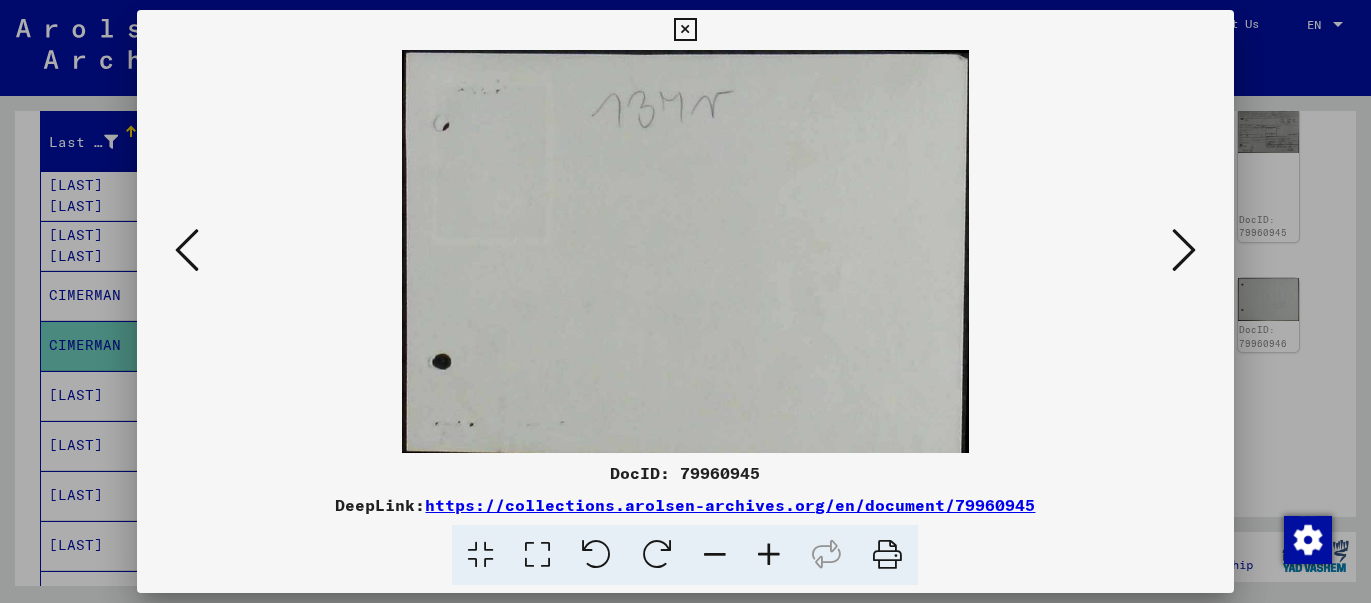 click at bounding box center [1184, 250] 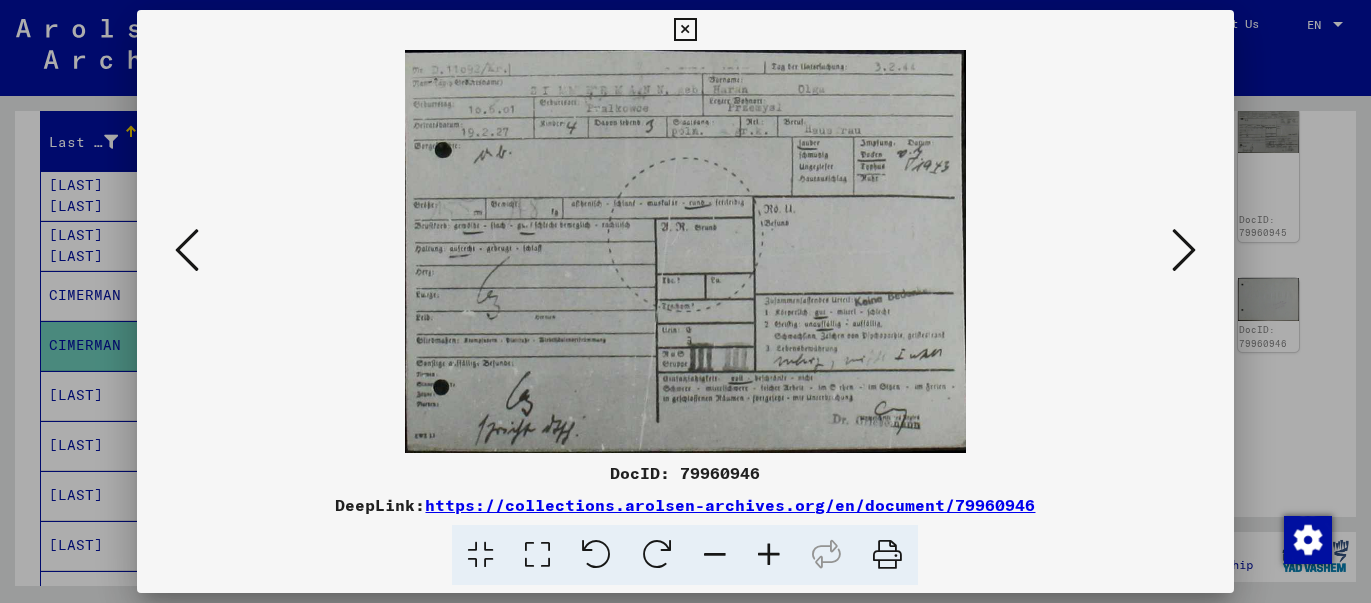 click at bounding box center (1184, 250) 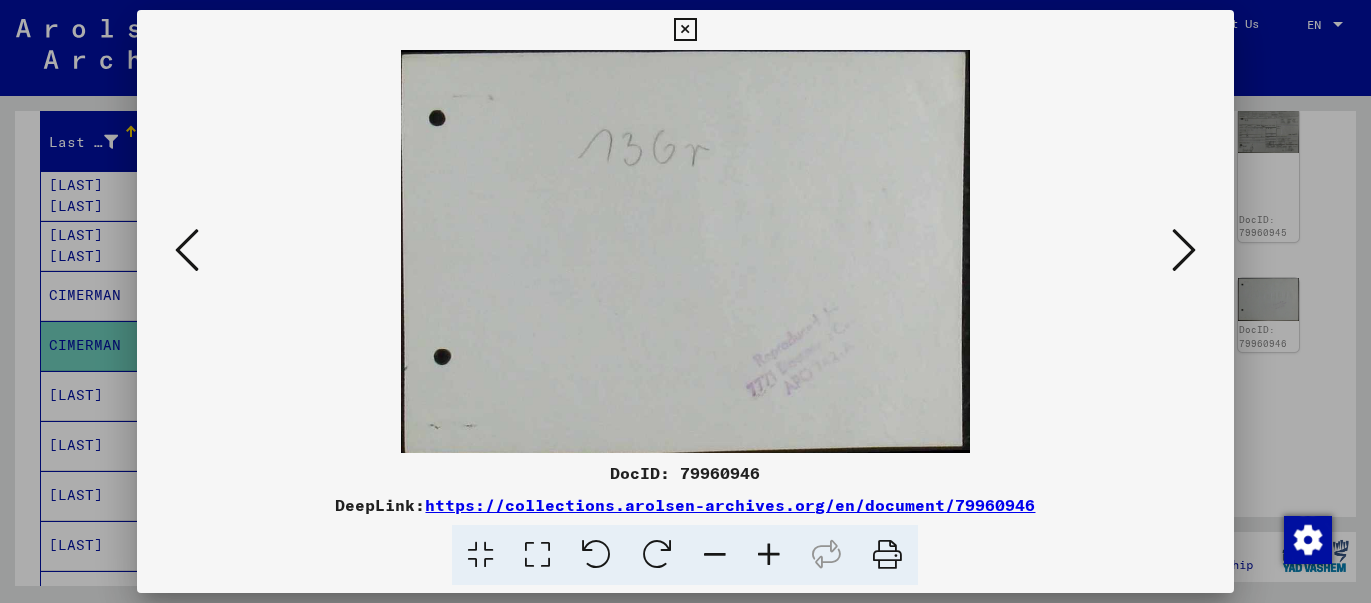 click at bounding box center (1184, 250) 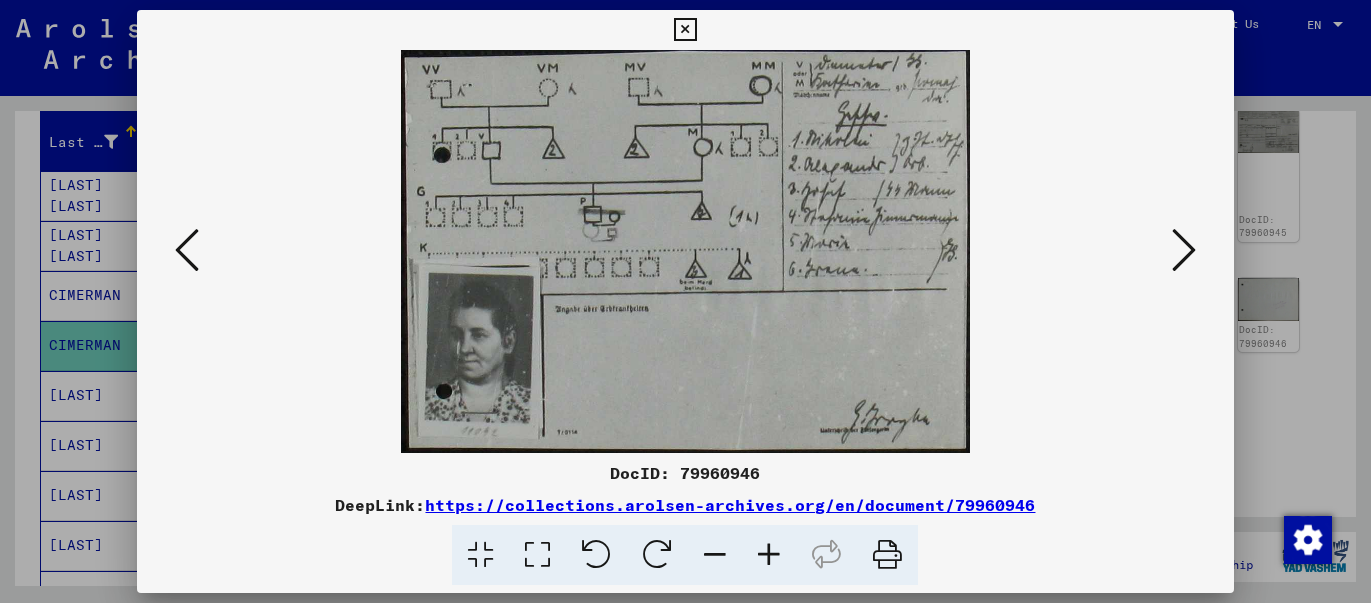 click at bounding box center [1184, 250] 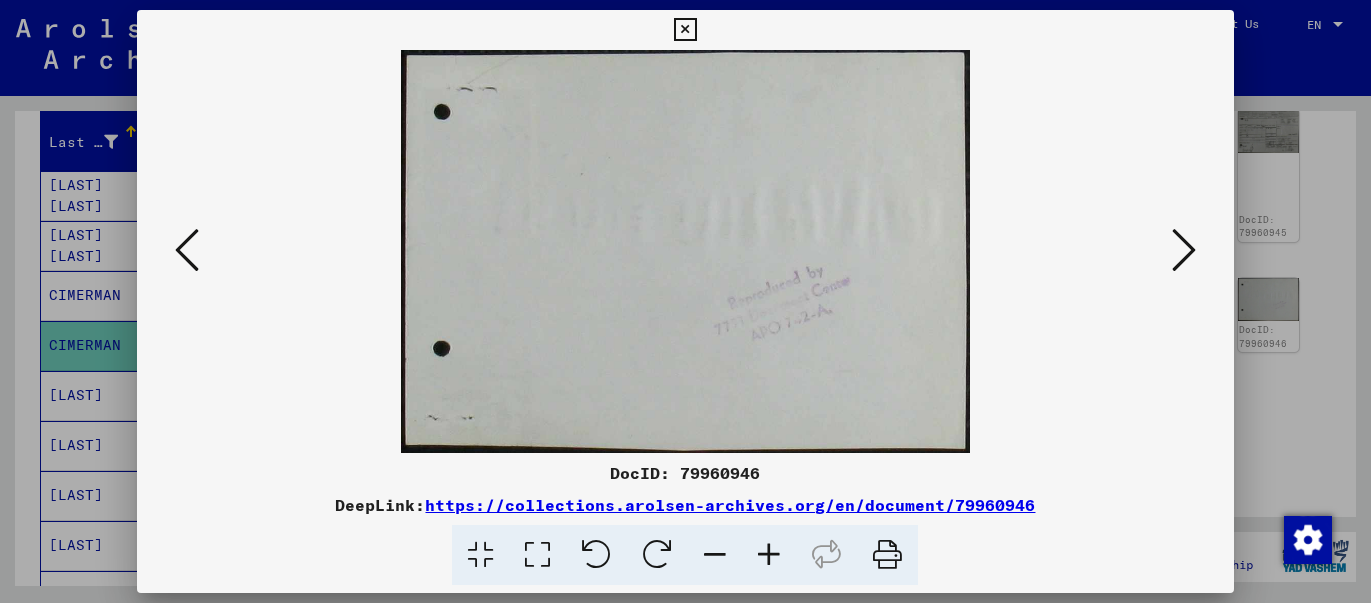 click at bounding box center (1184, 250) 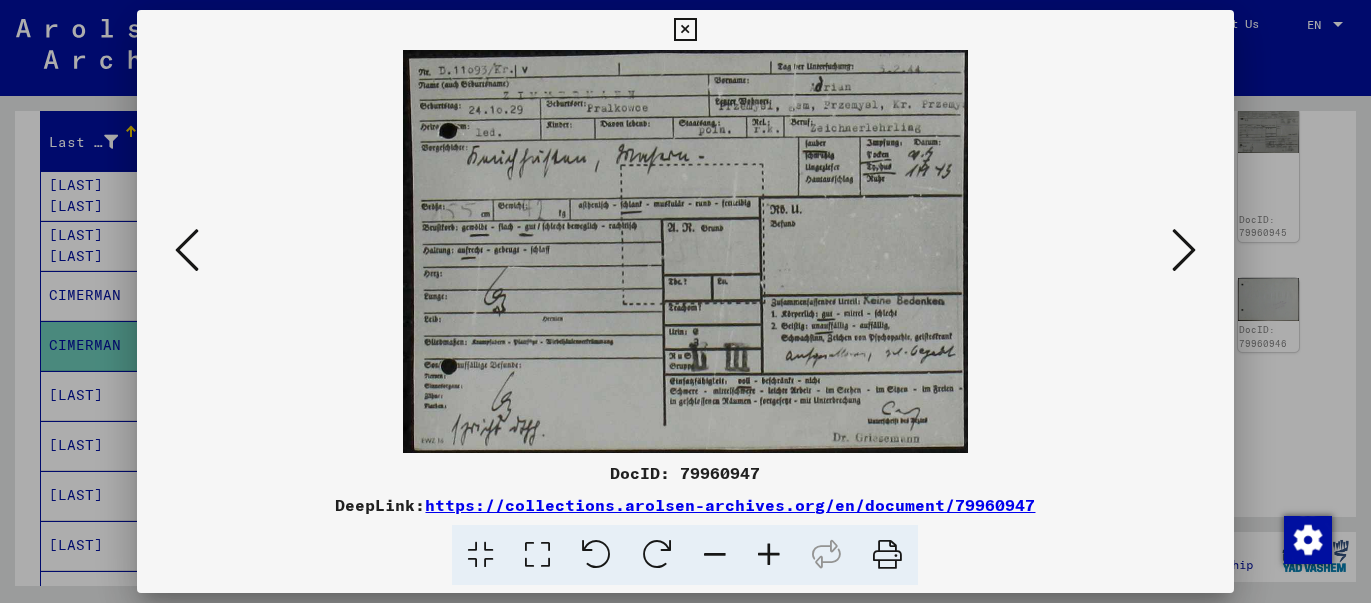 click at bounding box center [1184, 250] 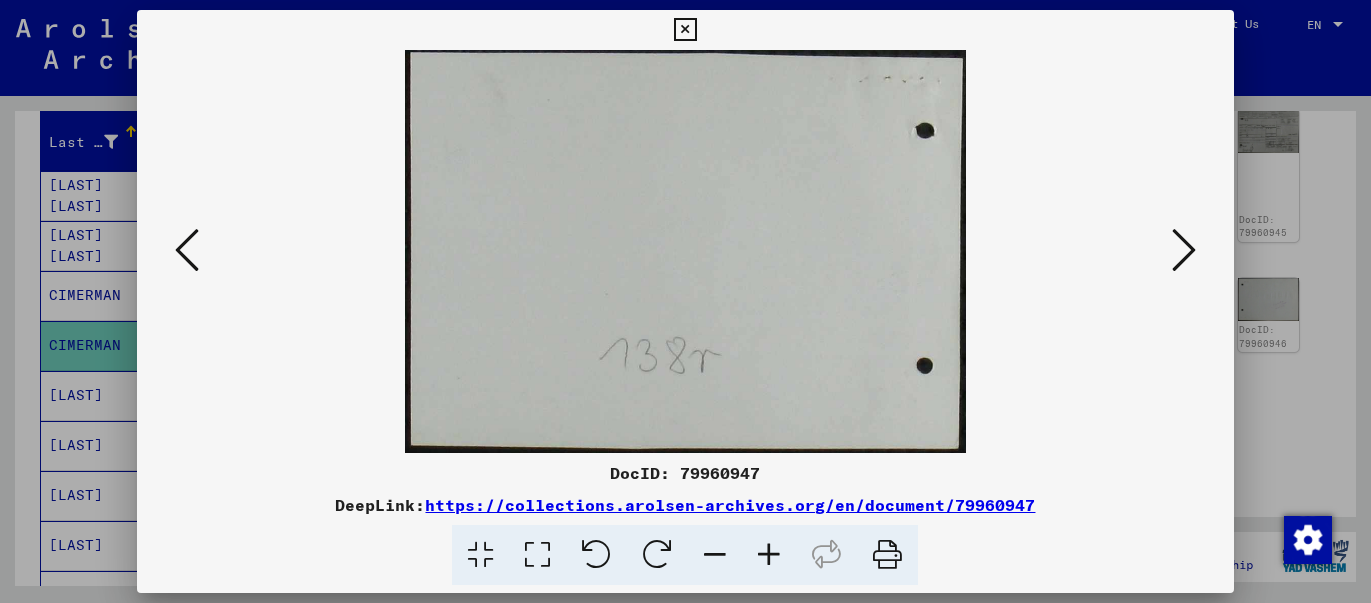 click at bounding box center [1184, 250] 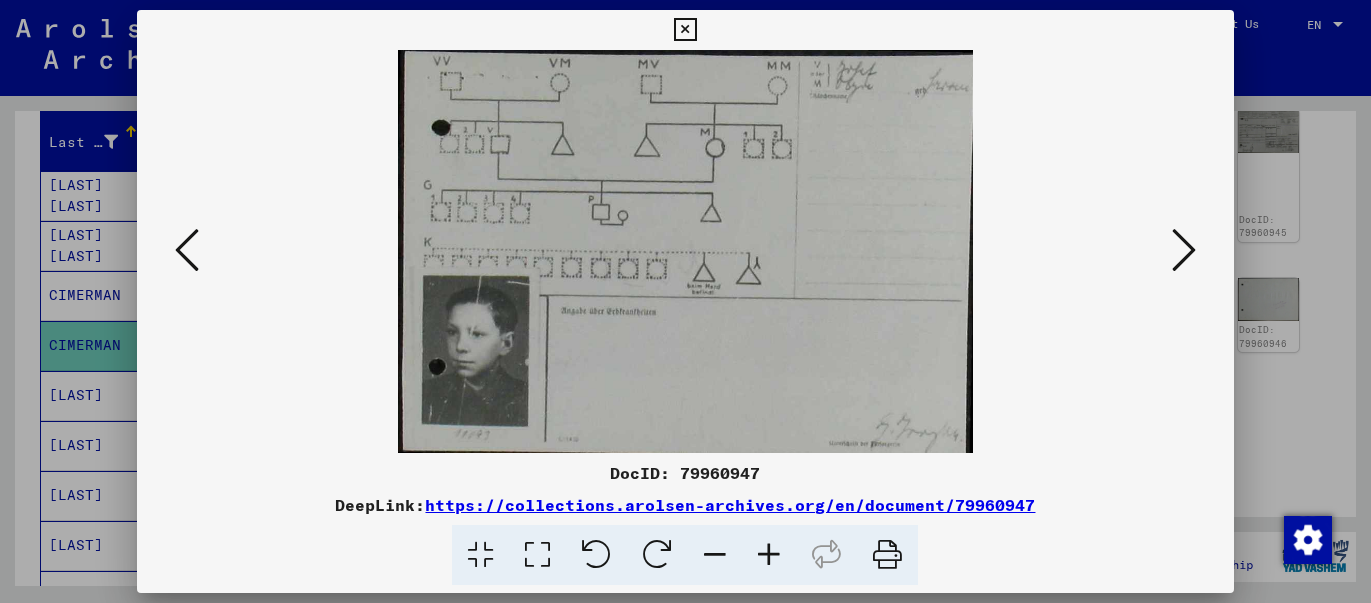 click at bounding box center (1184, 250) 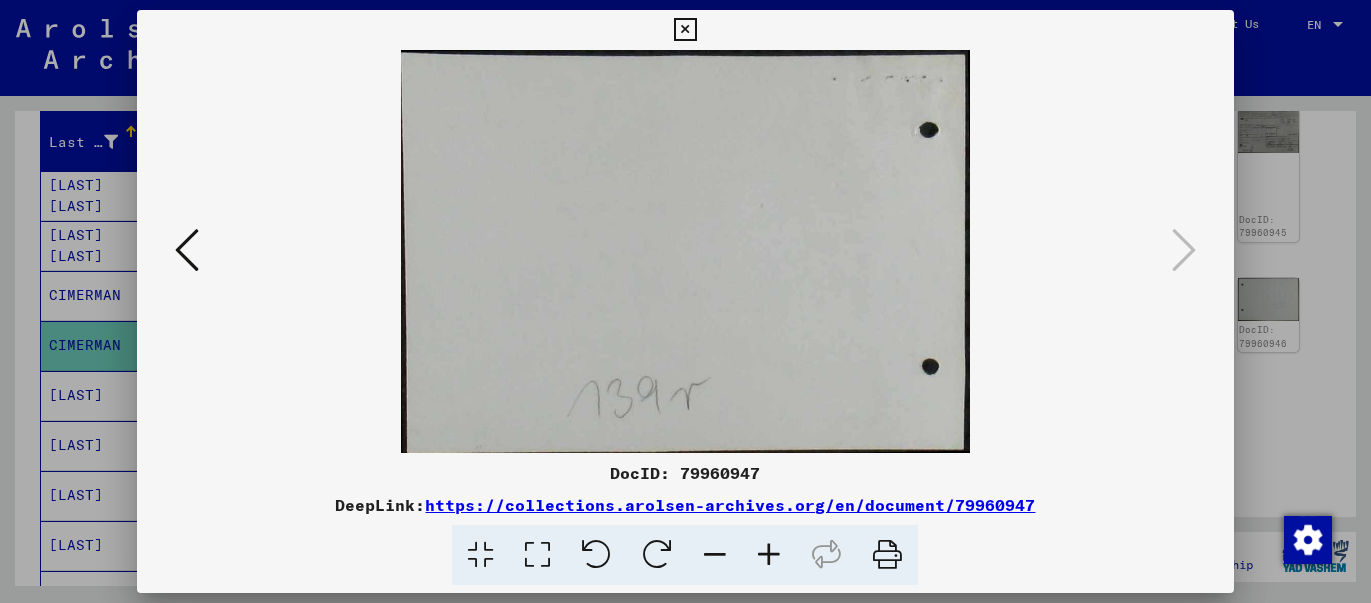 click at bounding box center [187, 250] 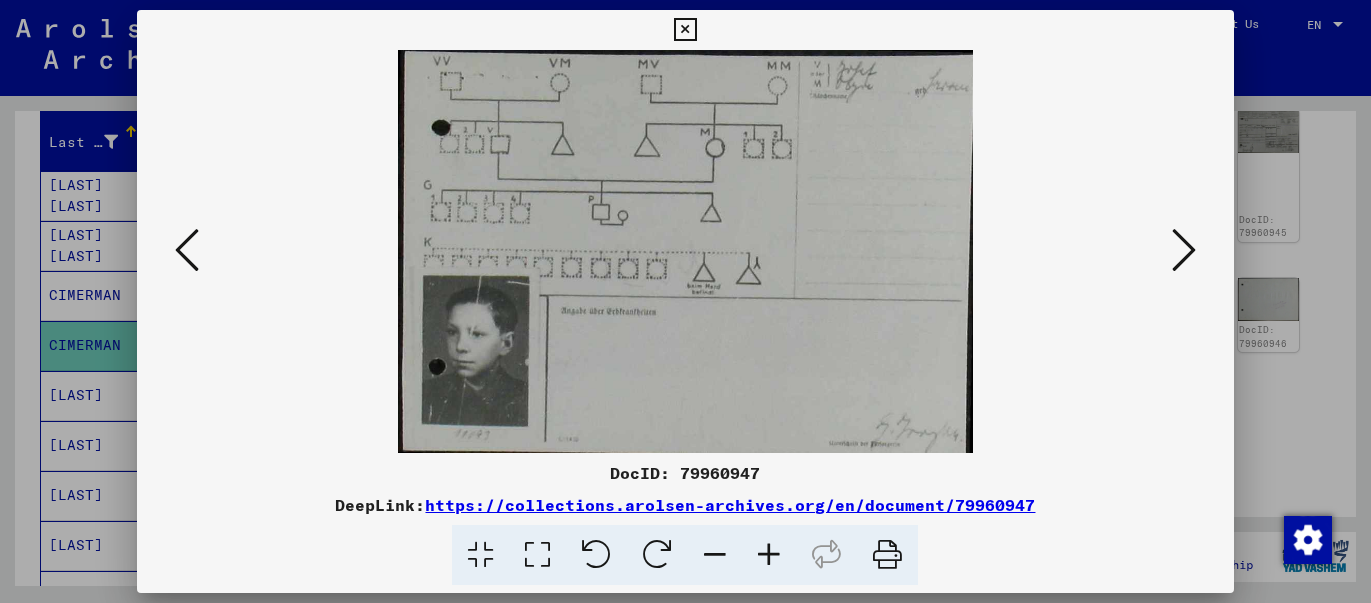 click at bounding box center [187, 250] 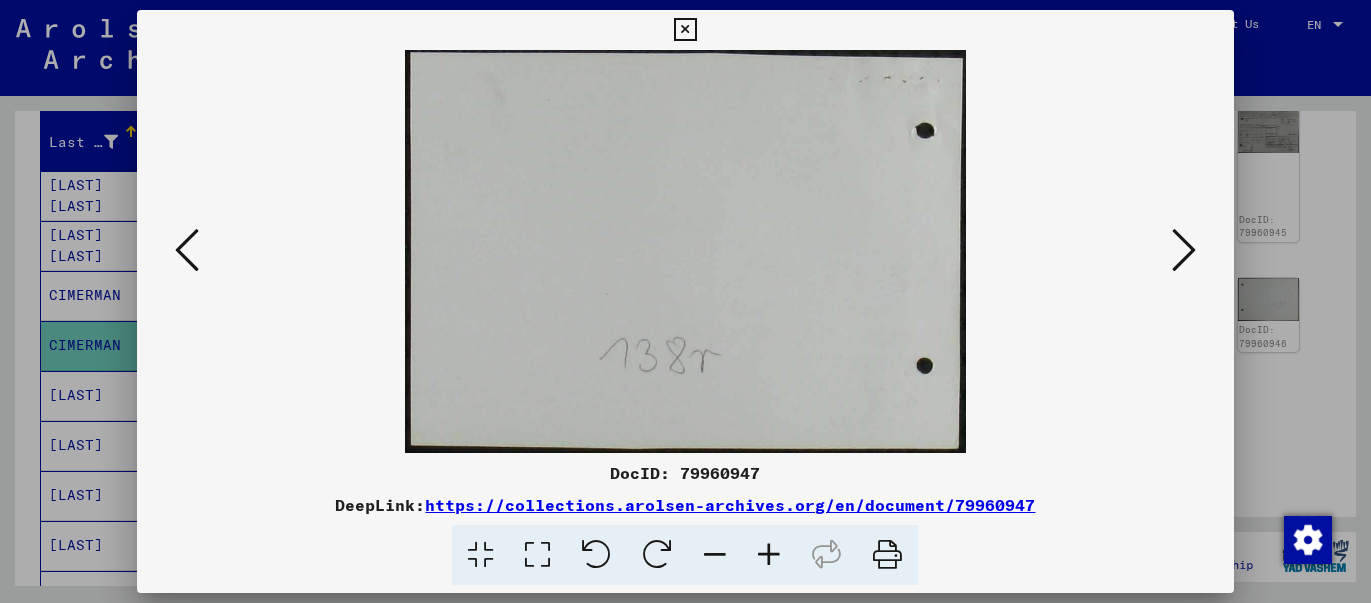 click at bounding box center [187, 250] 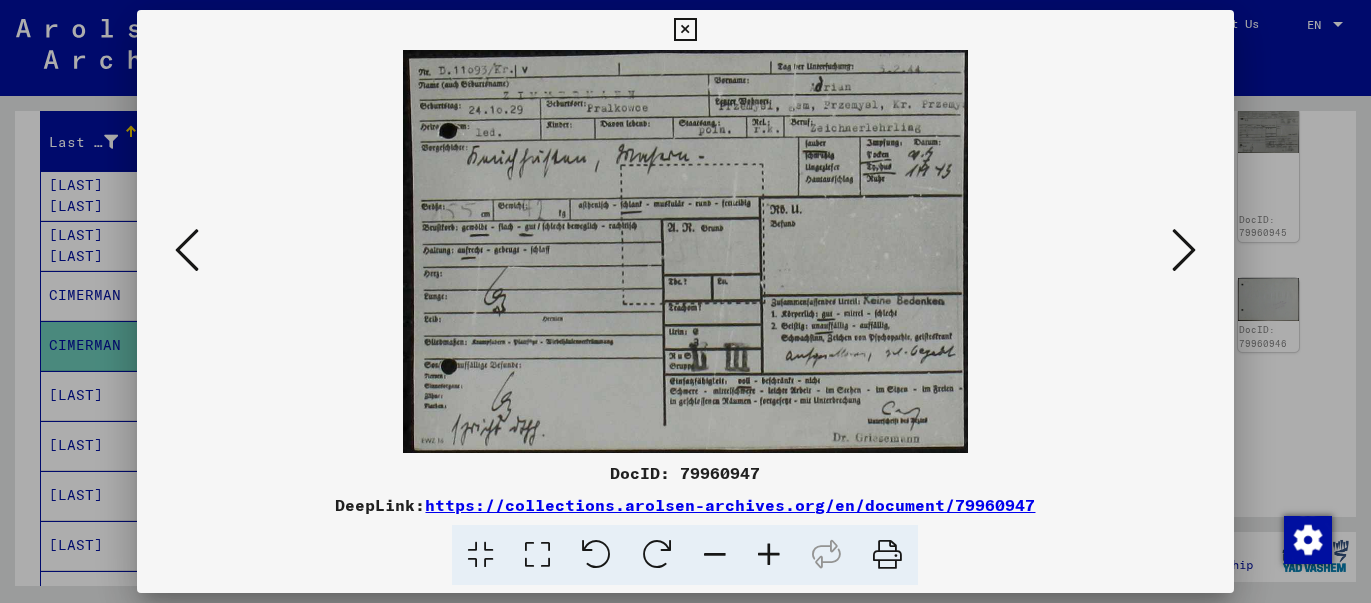 click at bounding box center [187, 250] 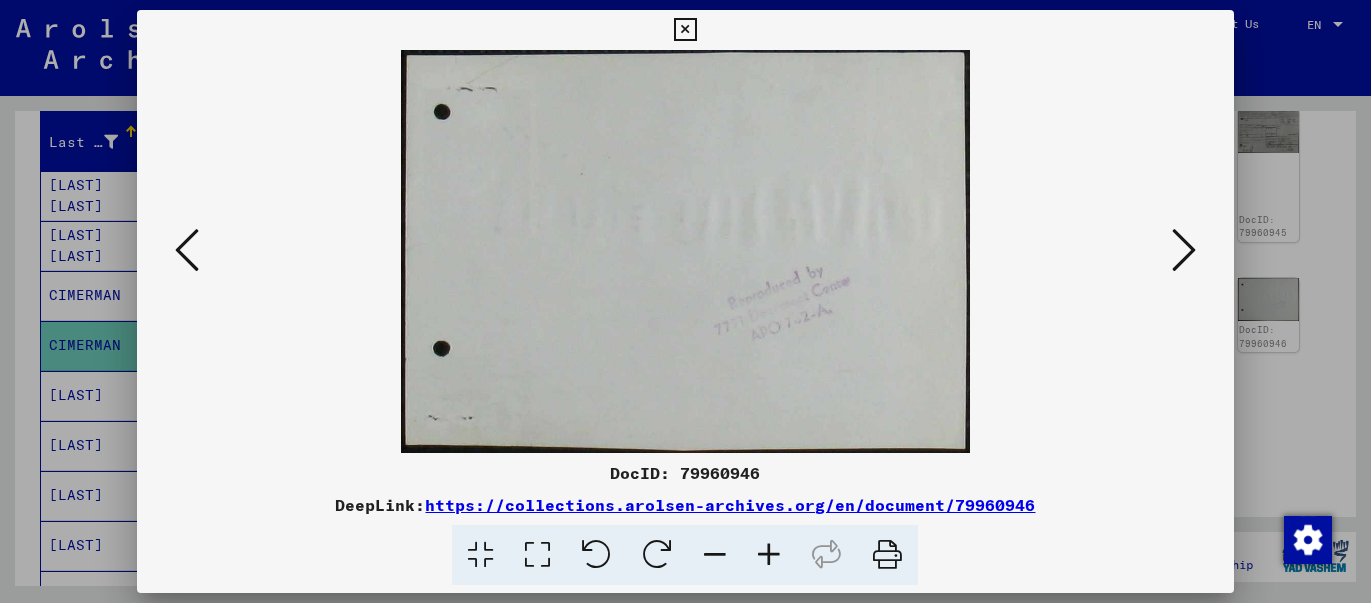 click at bounding box center [187, 250] 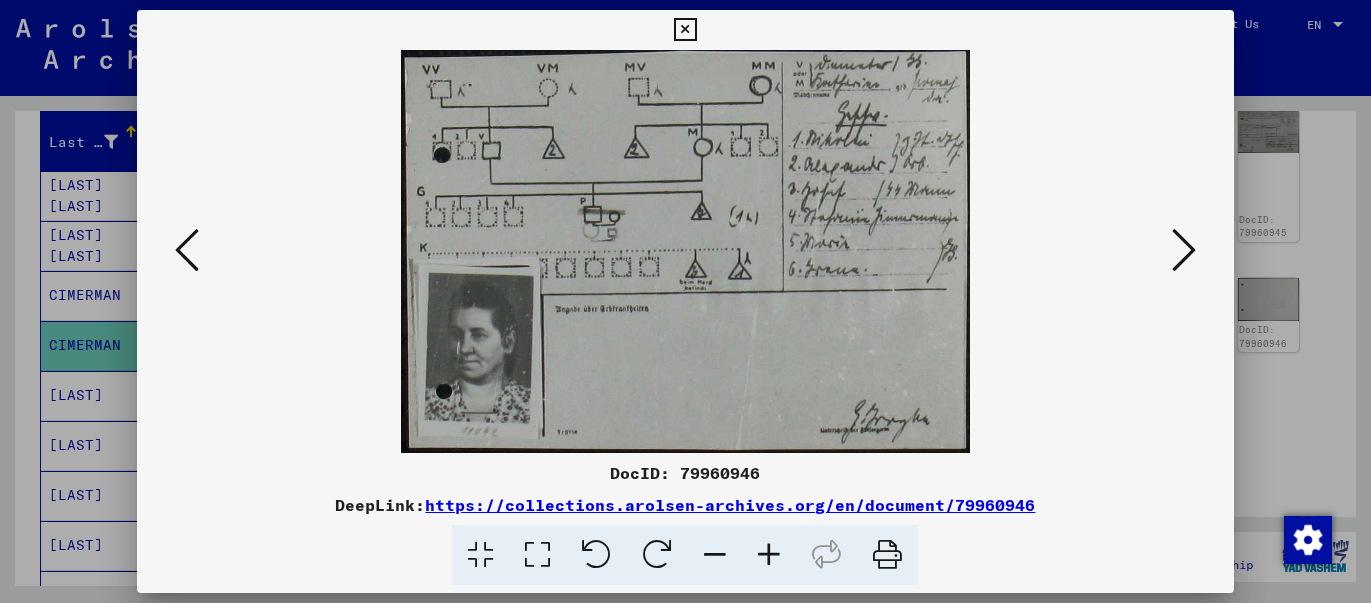 click at bounding box center (187, 250) 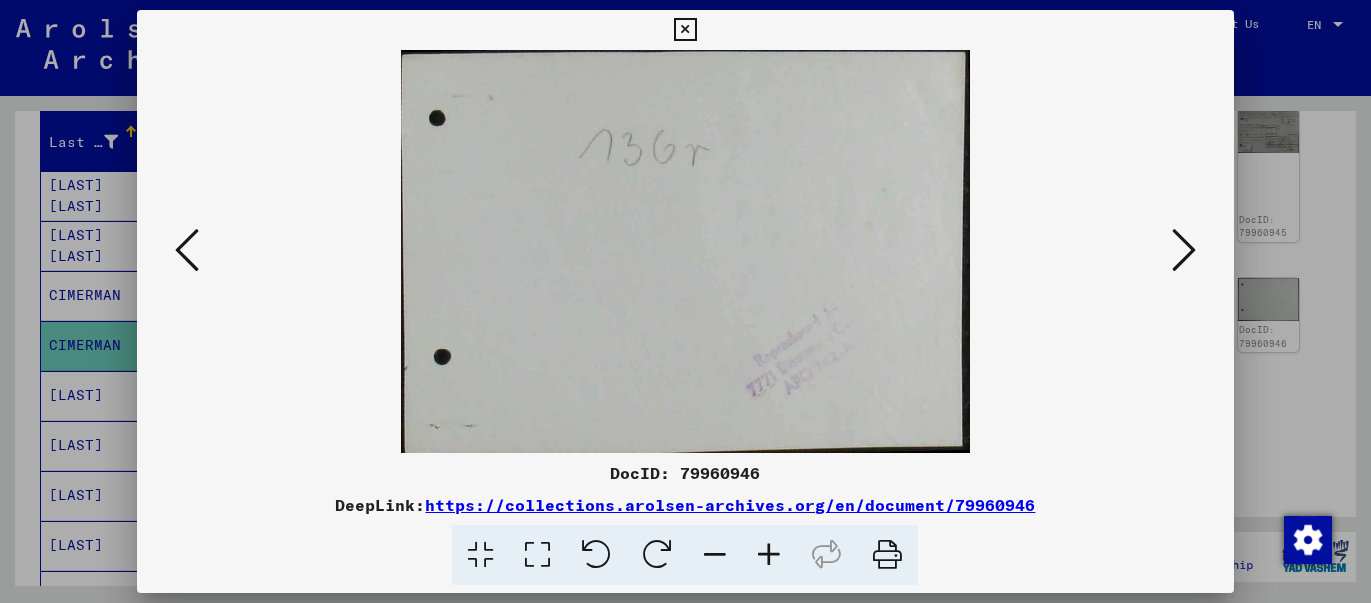 click at bounding box center (187, 250) 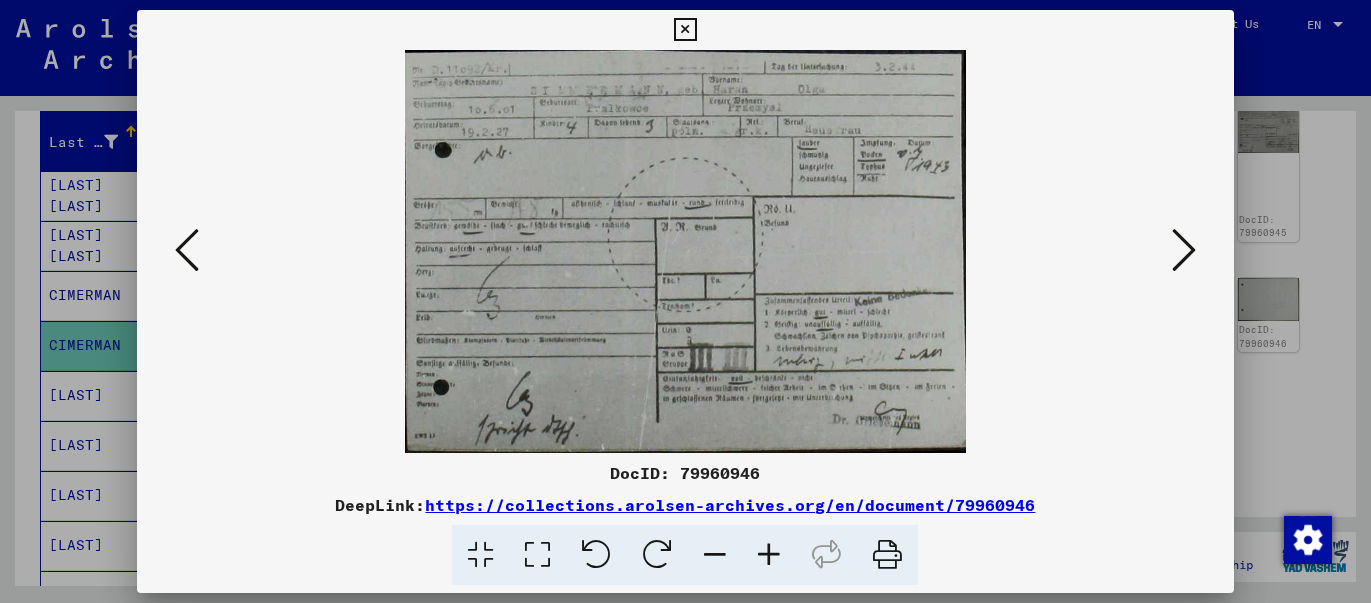 click at bounding box center (187, 250) 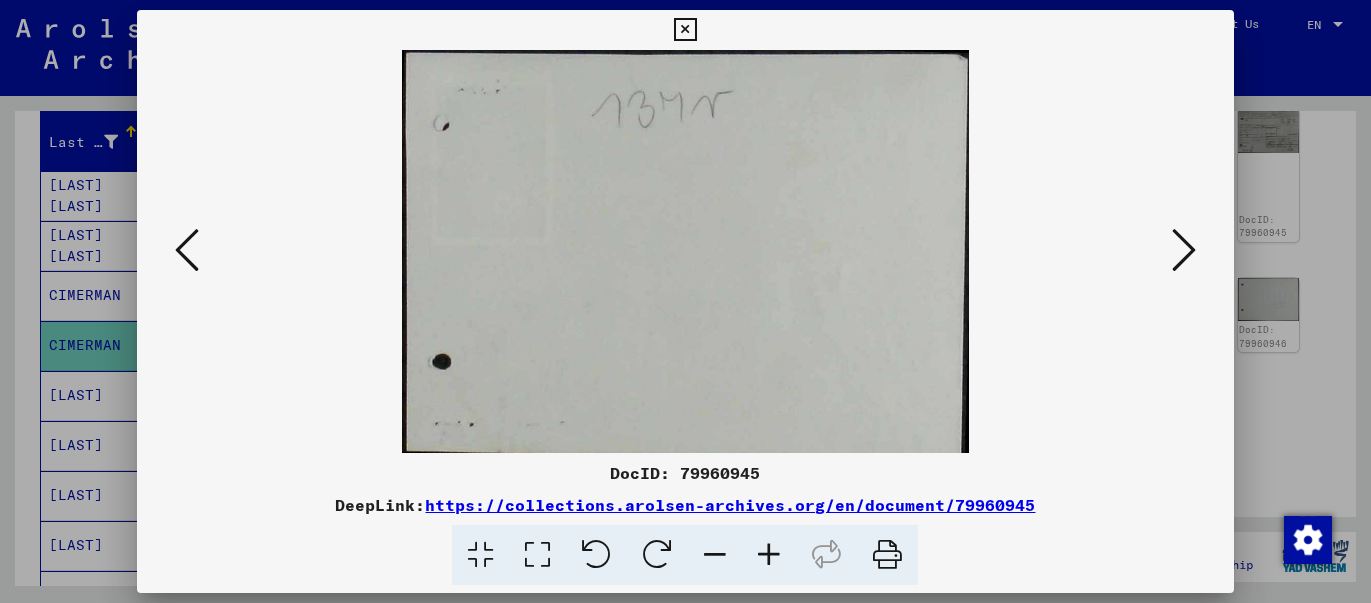 click at bounding box center (187, 250) 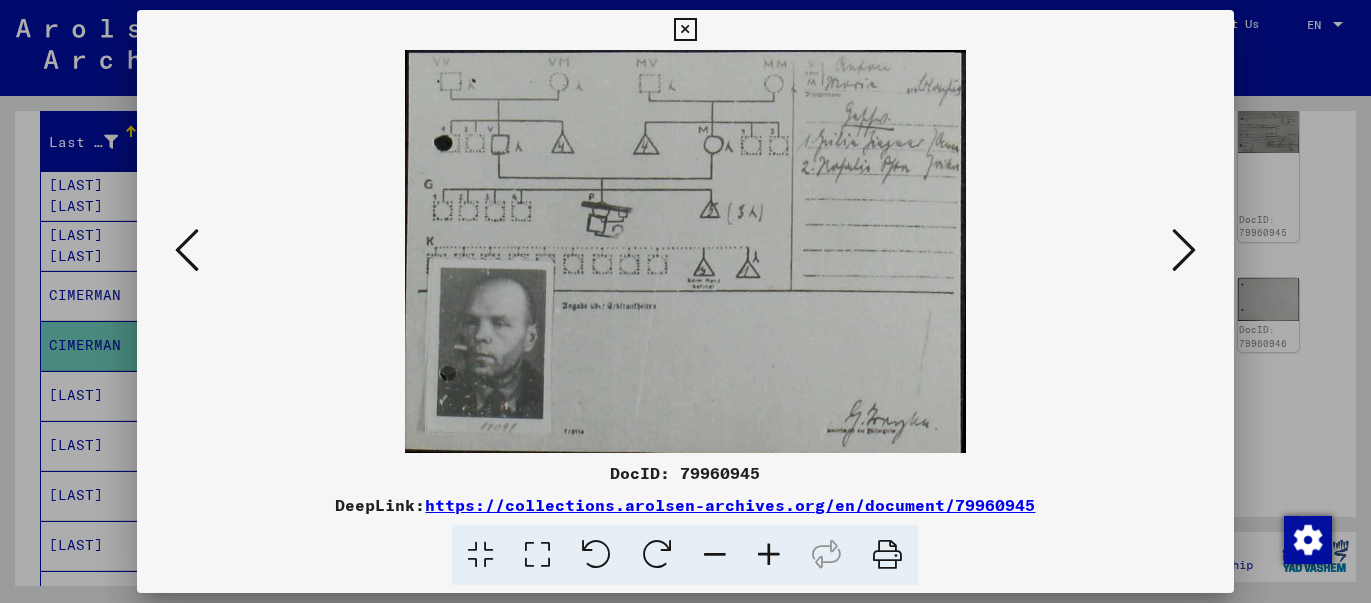 click at bounding box center (187, 250) 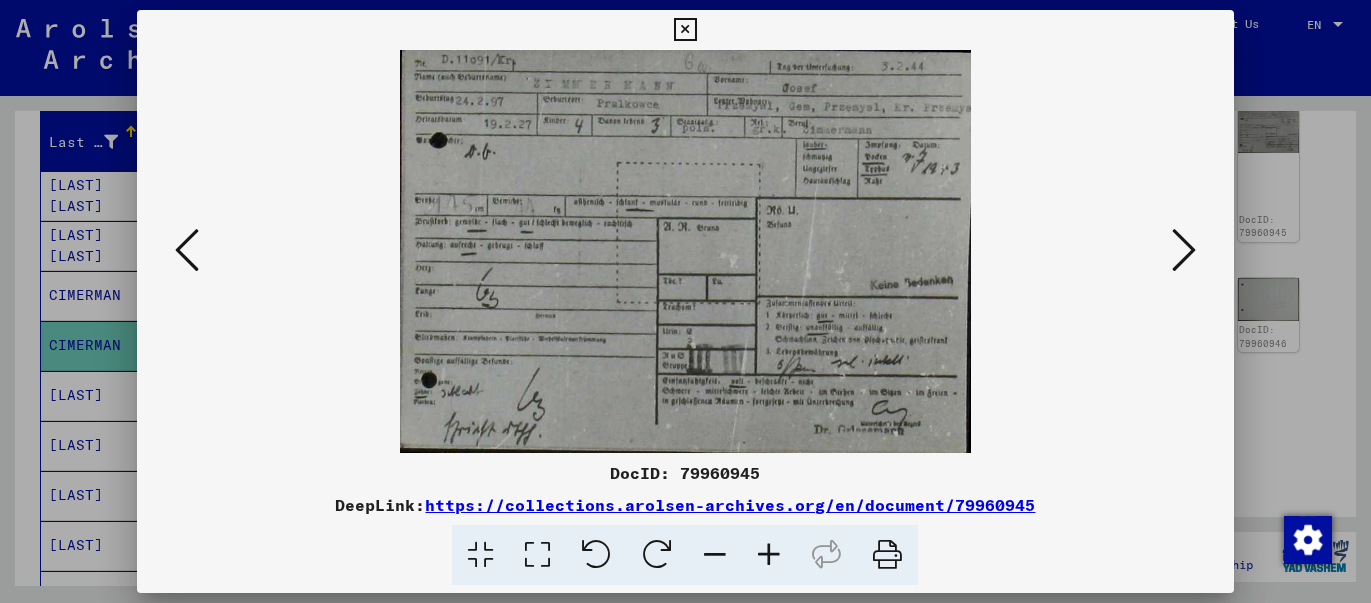 click at bounding box center [187, 250] 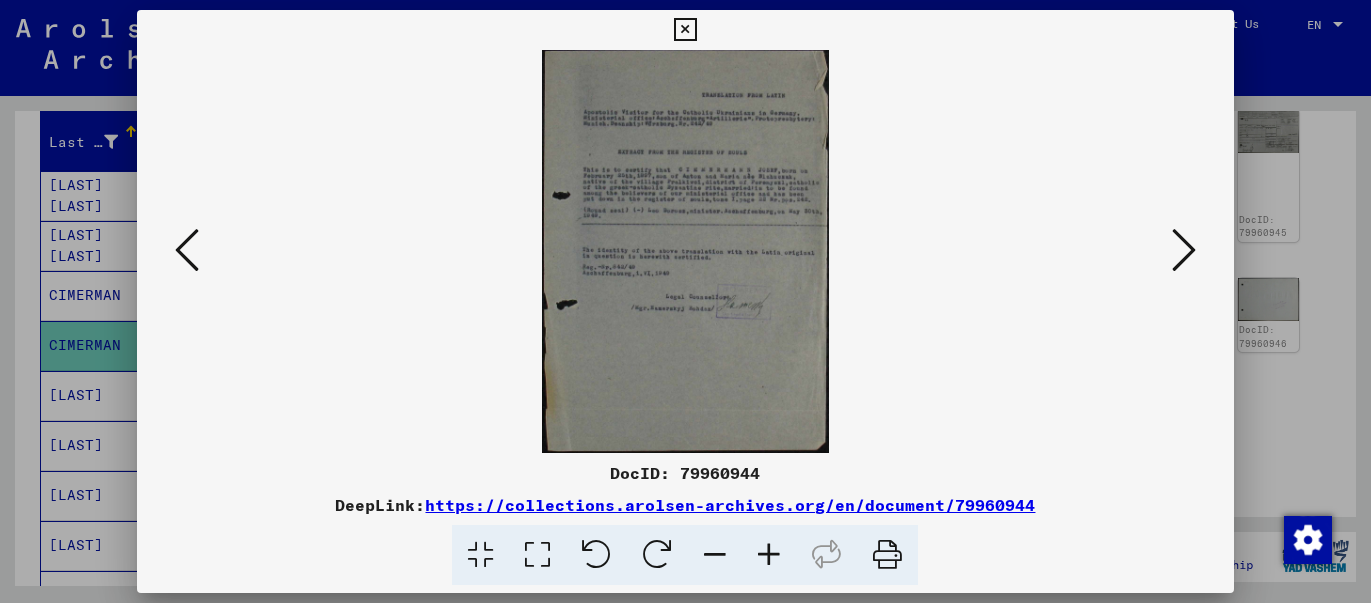 click at bounding box center [769, 555] 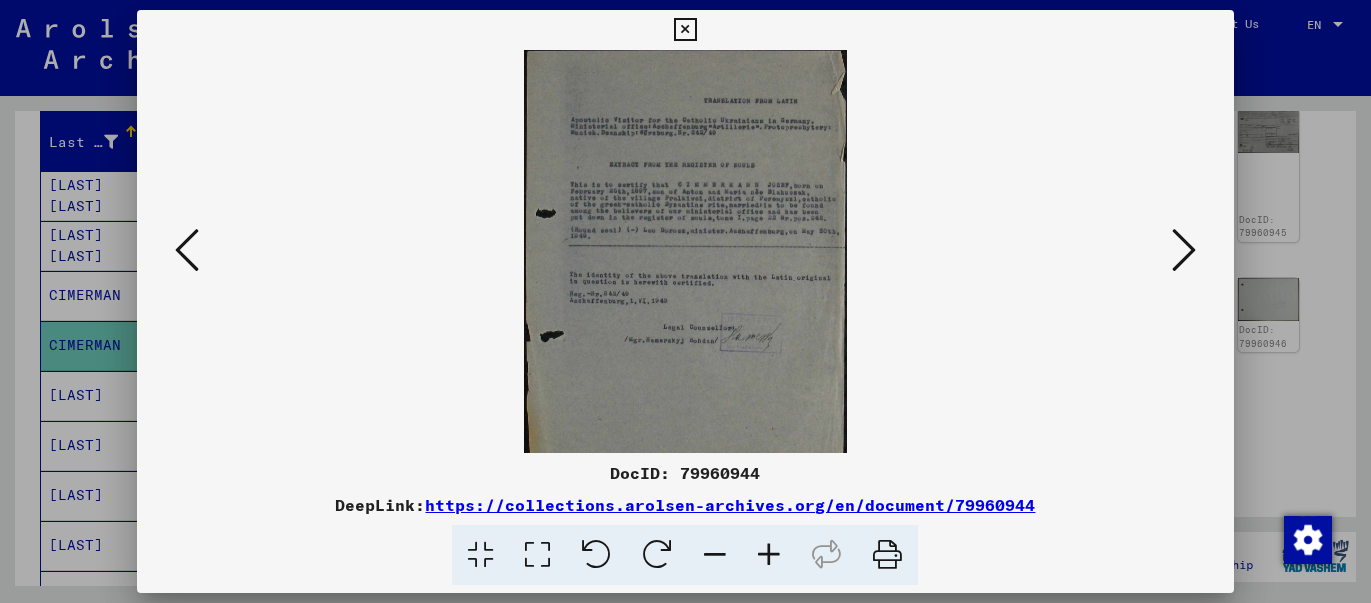 click at bounding box center (769, 555) 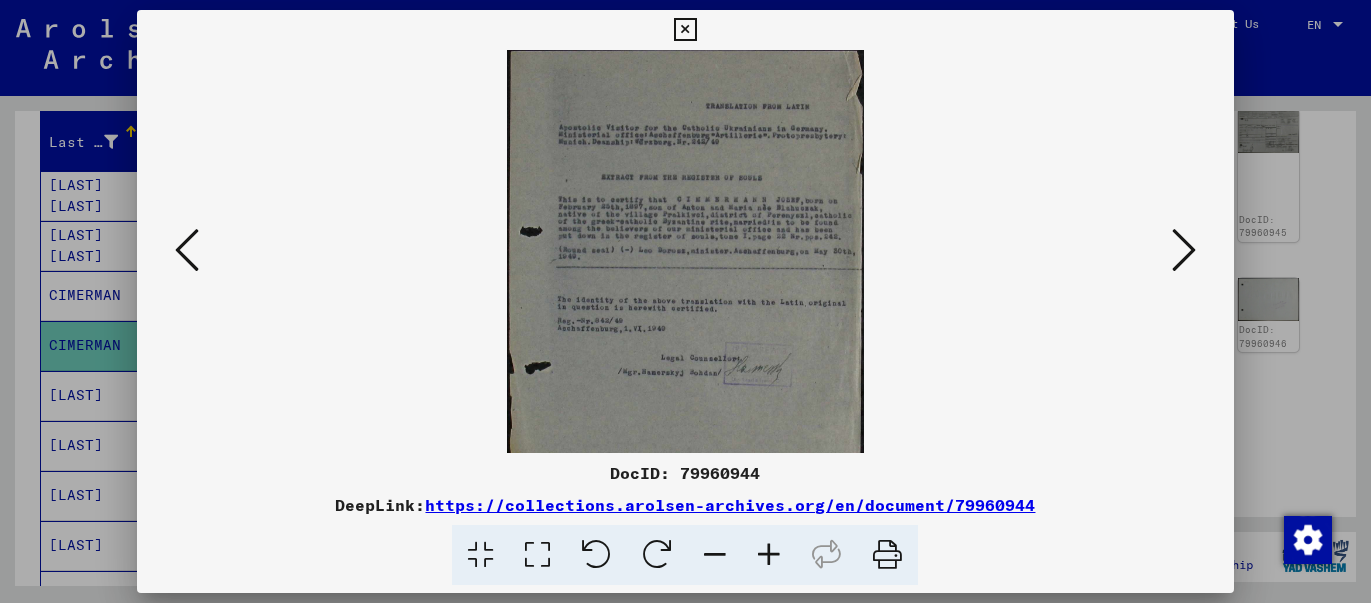 click at bounding box center (769, 555) 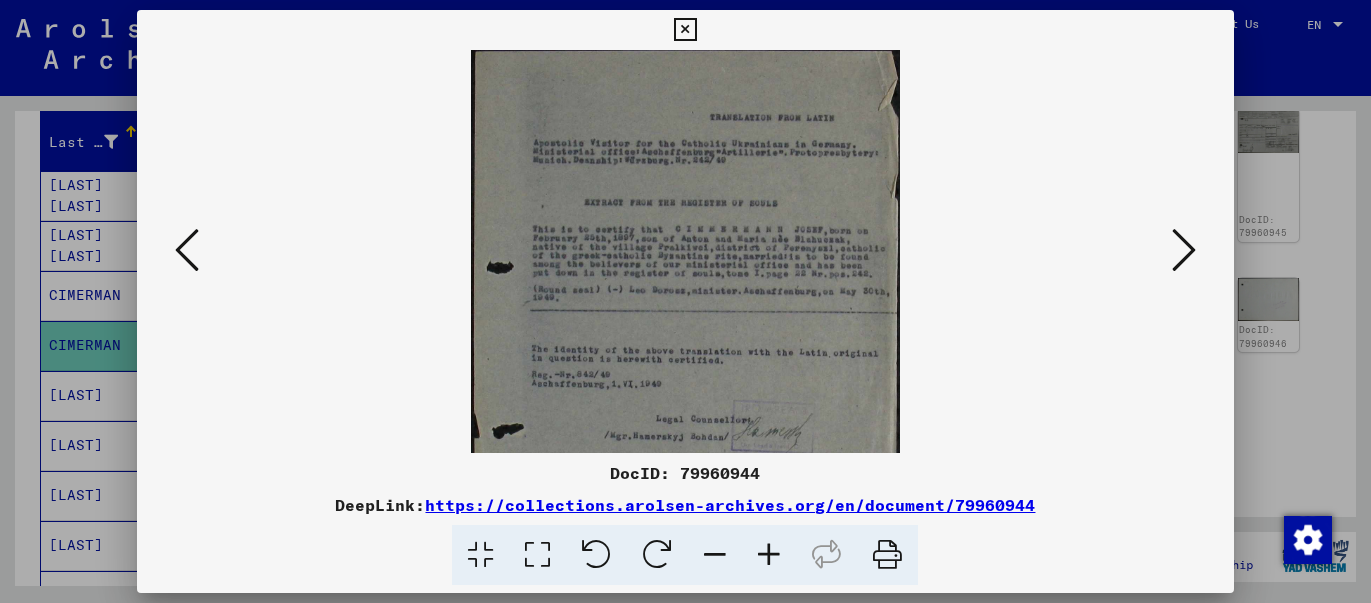 click at bounding box center (769, 555) 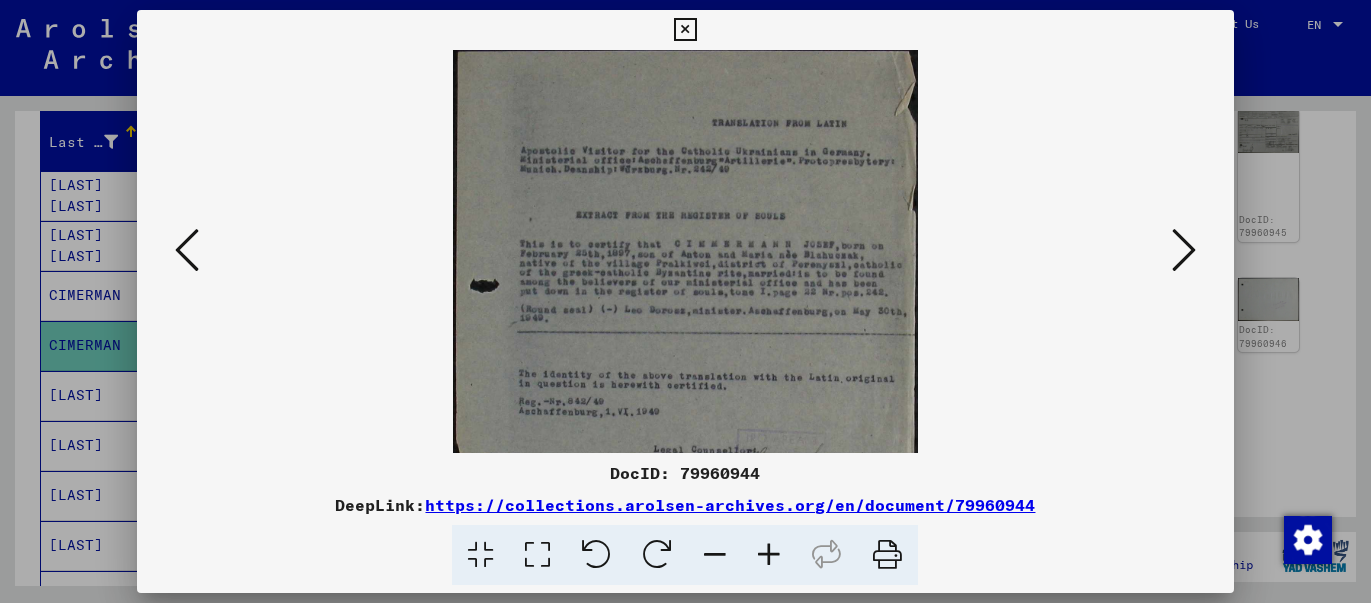 click at bounding box center [769, 555] 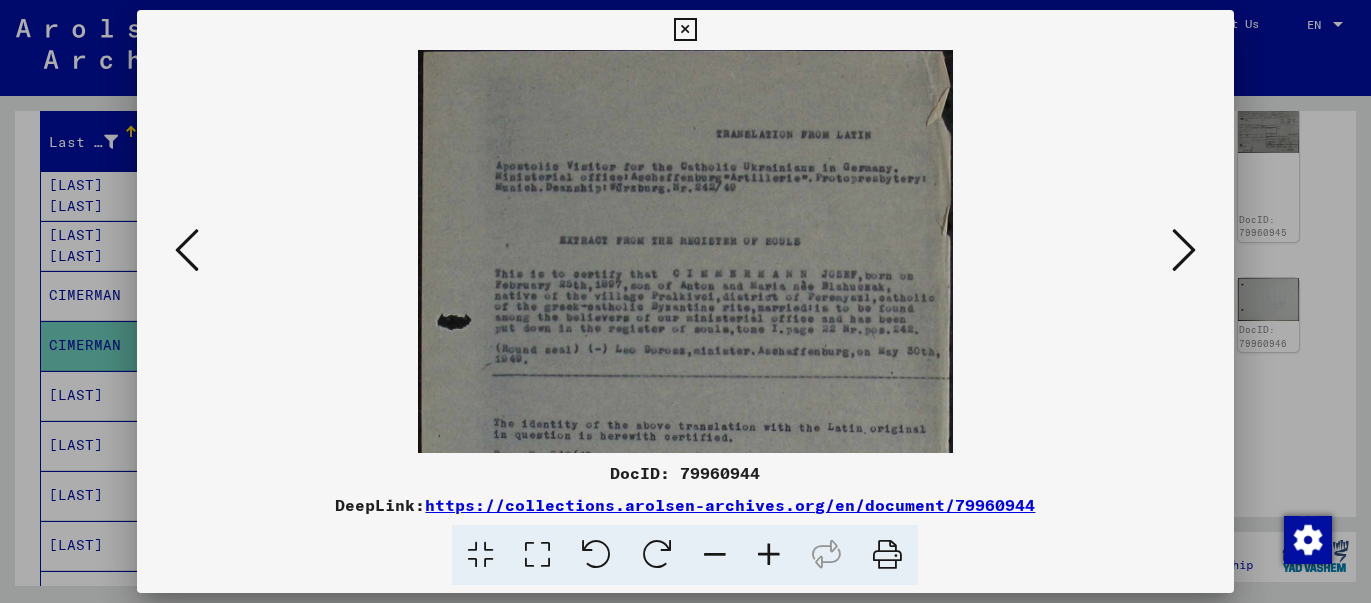 click at bounding box center (769, 555) 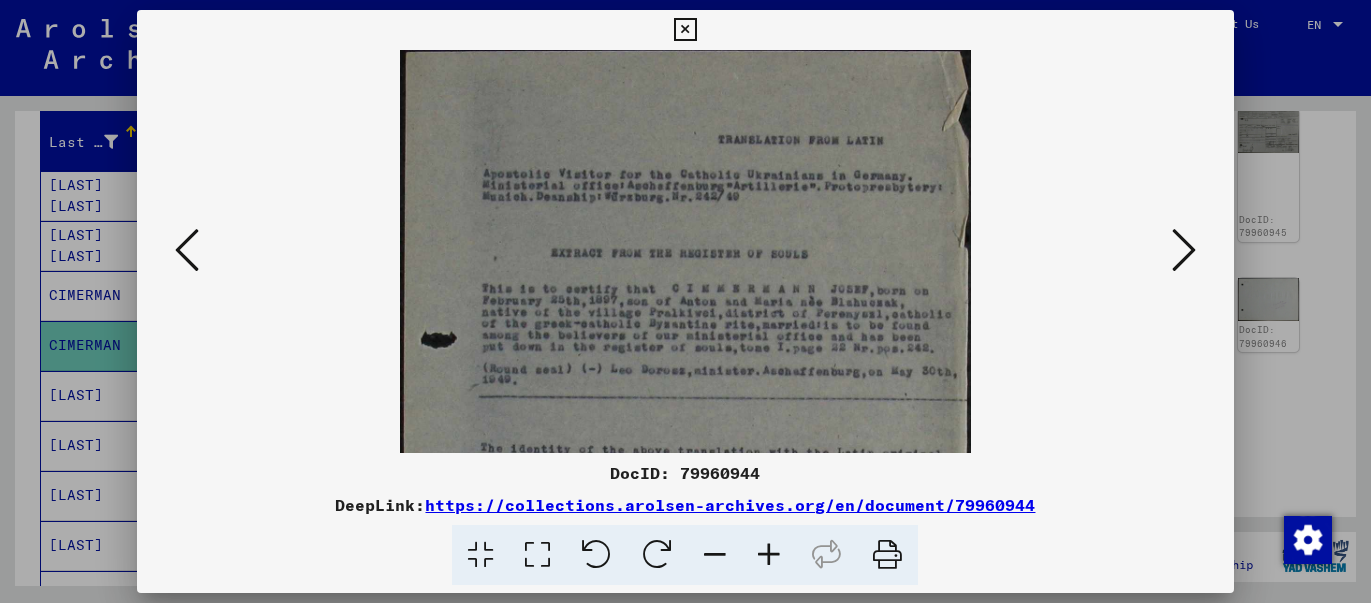 click at bounding box center [769, 555] 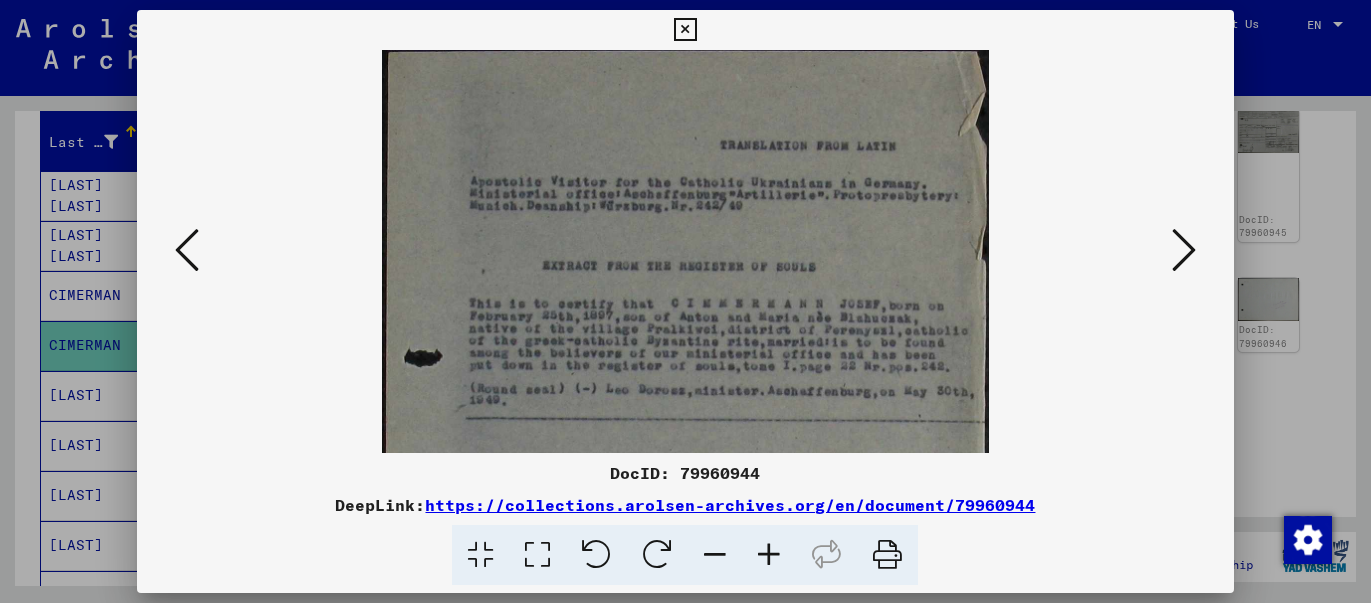 click at bounding box center (187, 250) 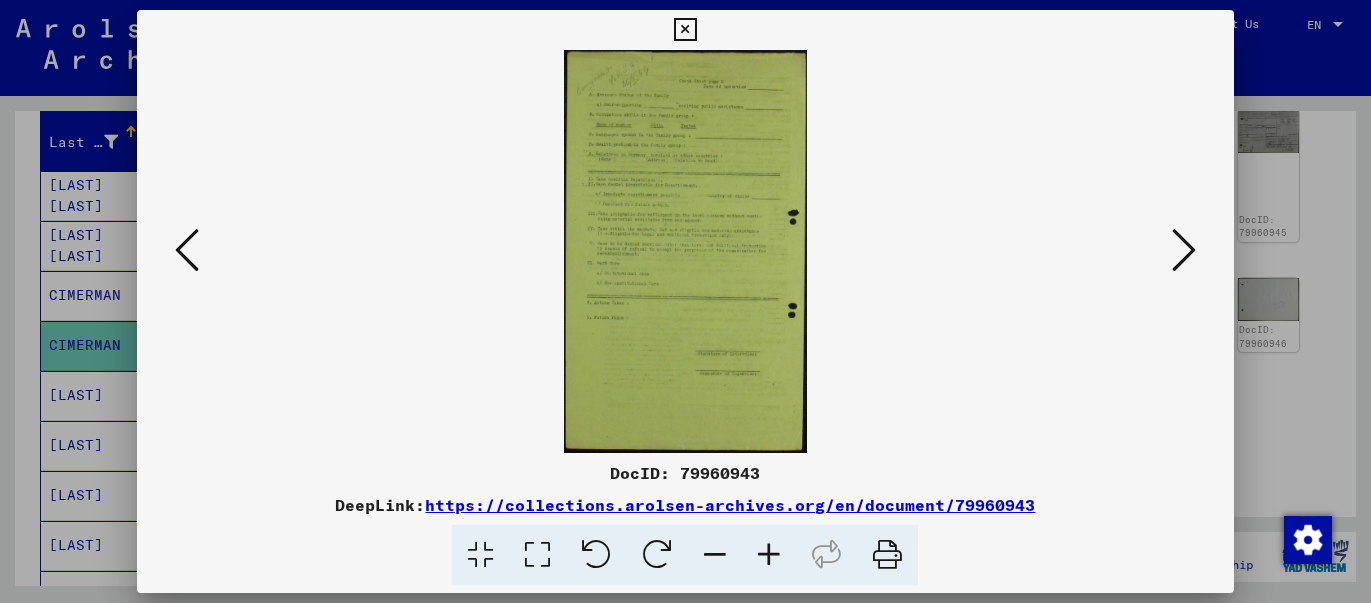 click at bounding box center [769, 555] 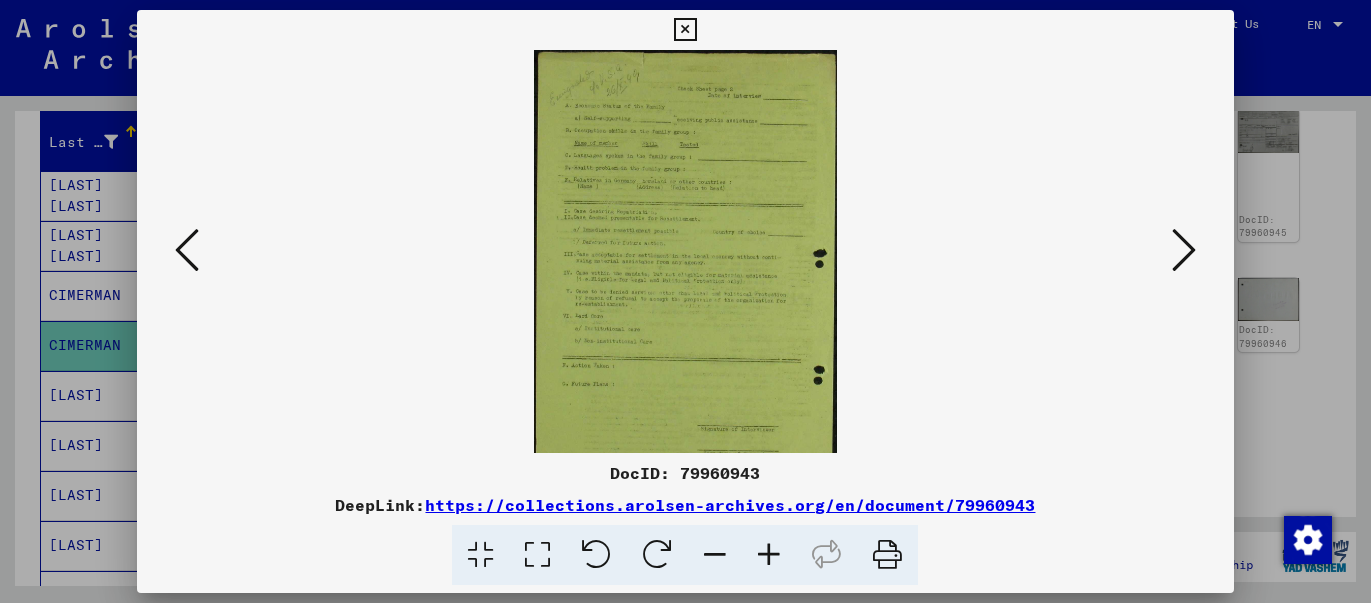 click at bounding box center [769, 555] 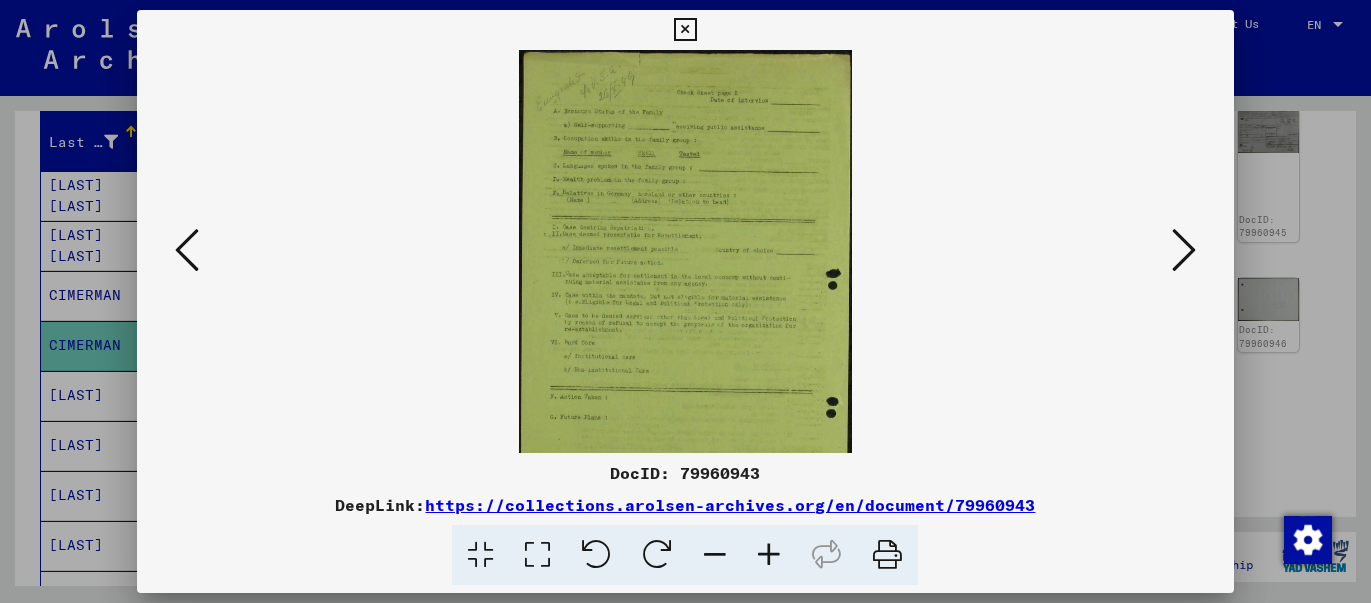 click at bounding box center [769, 555] 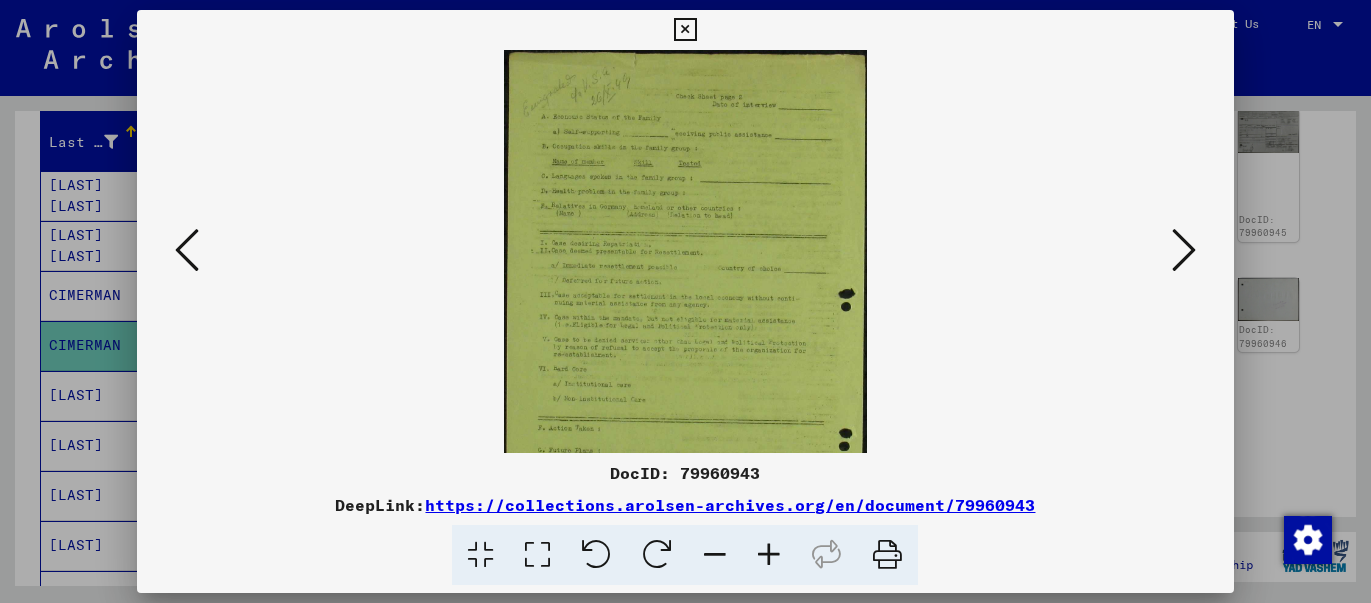 click at bounding box center (769, 555) 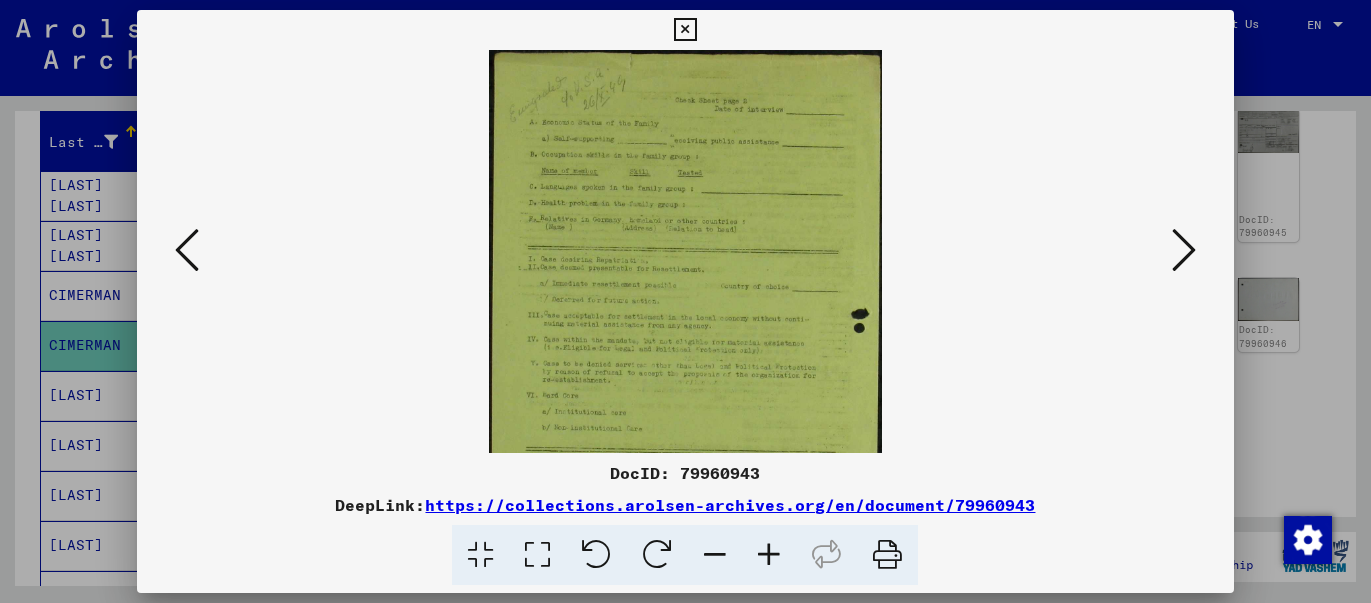 click at bounding box center (769, 555) 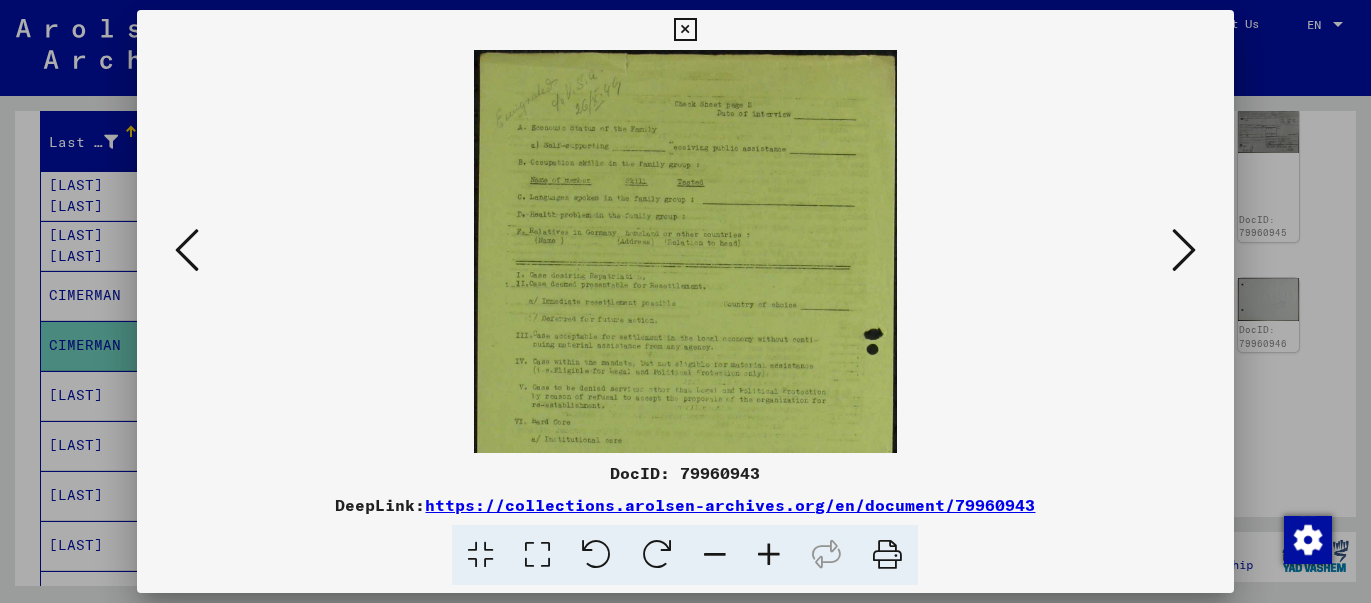 click at bounding box center [769, 555] 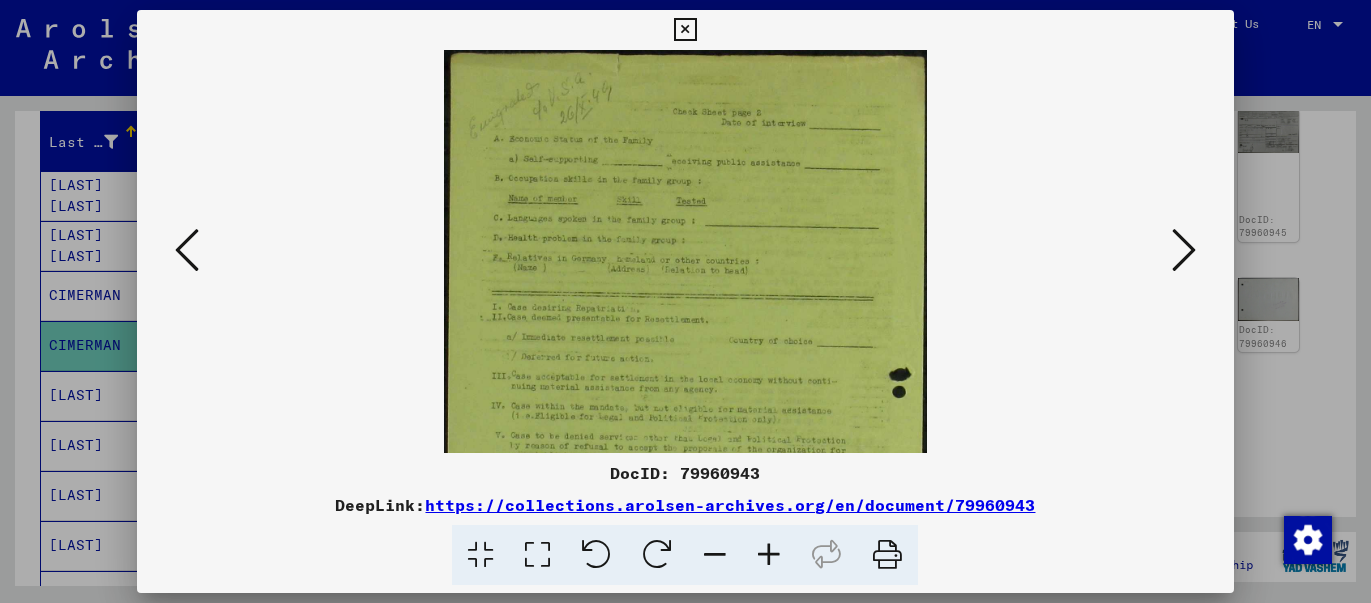click at bounding box center [769, 555] 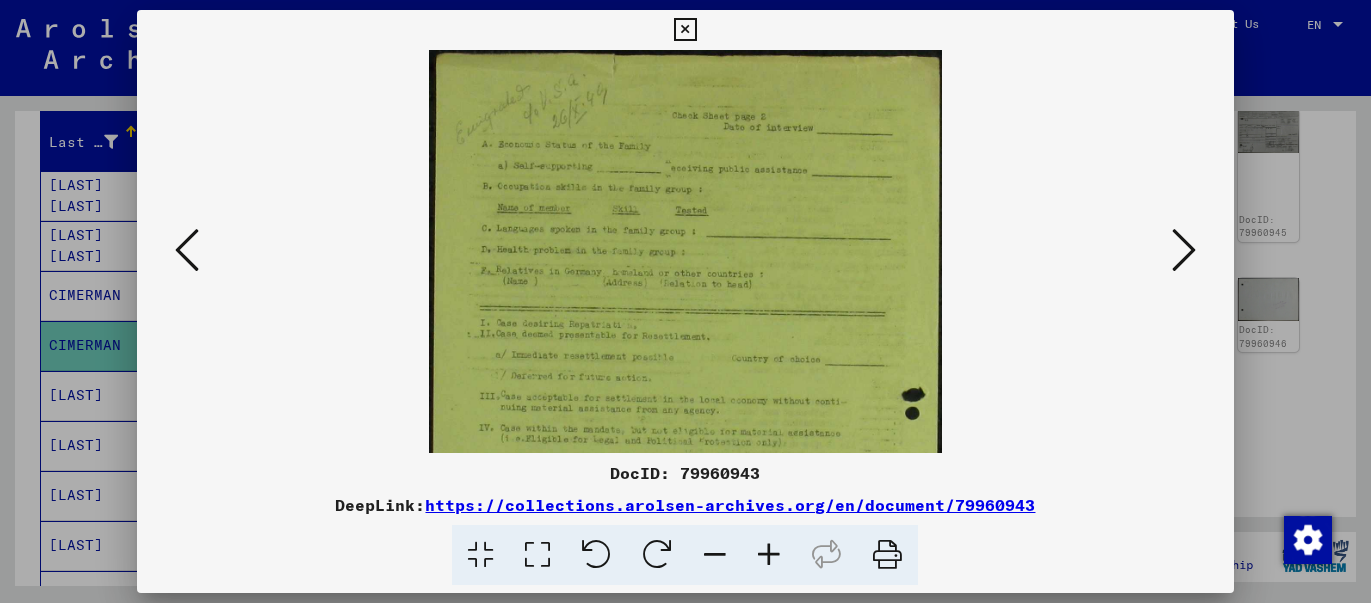 click at bounding box center [769, 555] 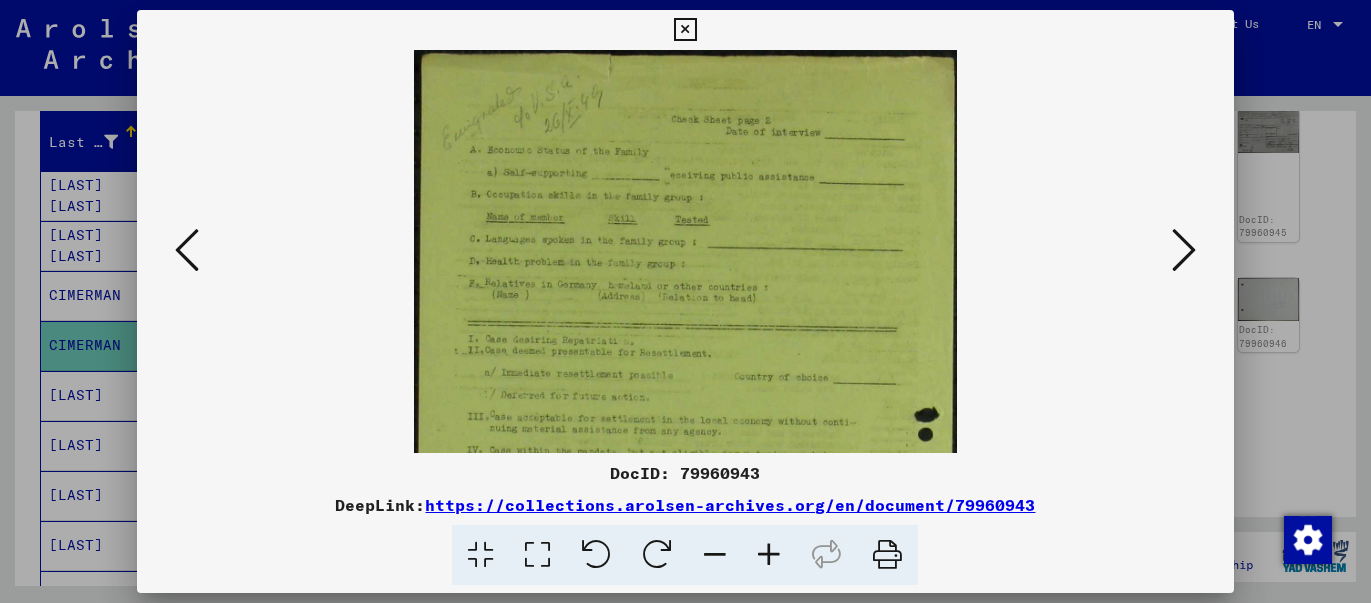 click at bounding box center [769, 555] 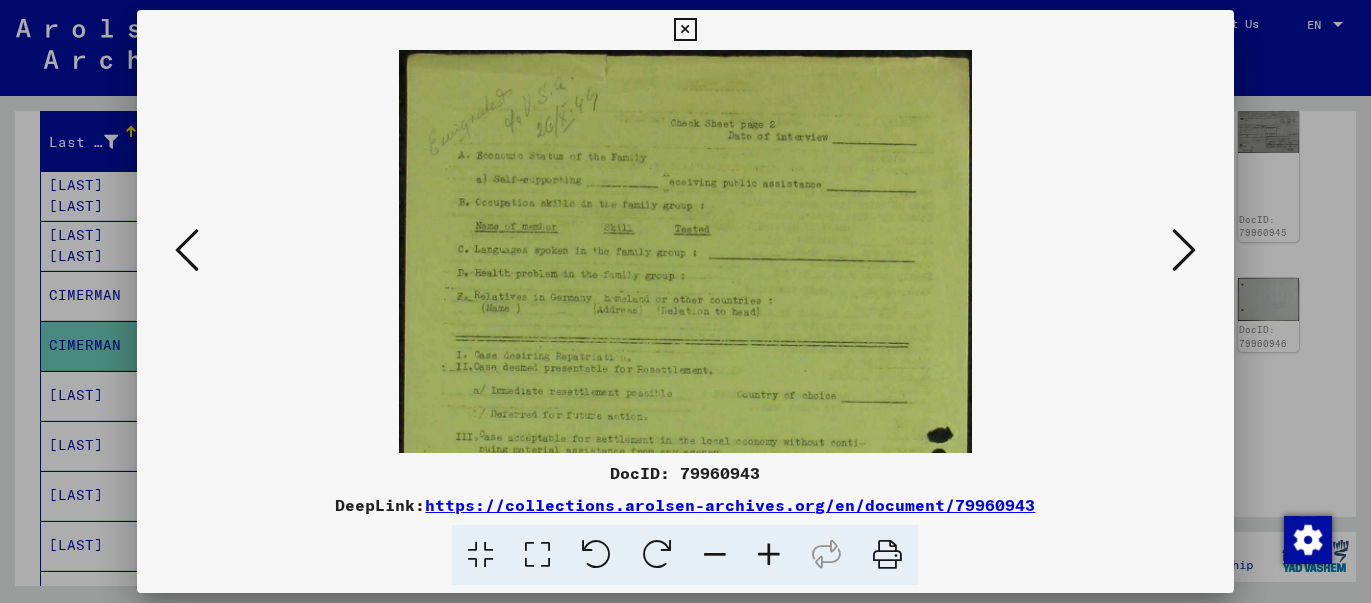 click at bounding box center [769, 555] 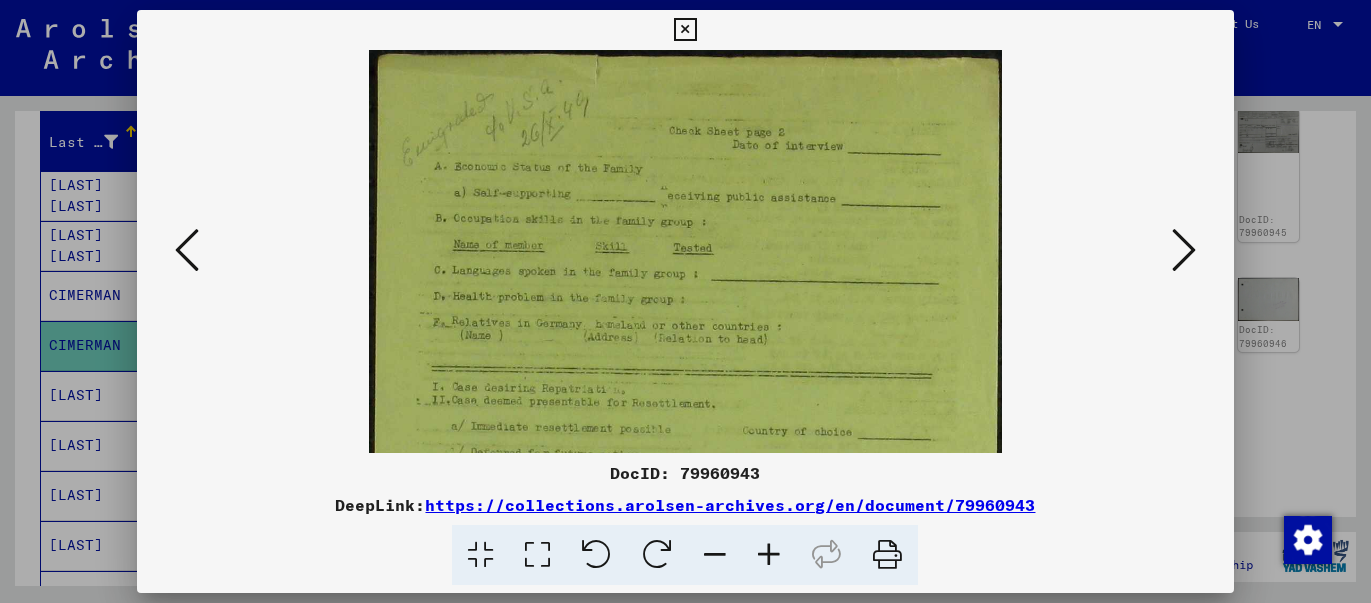 click at bounding box center (769, 555) 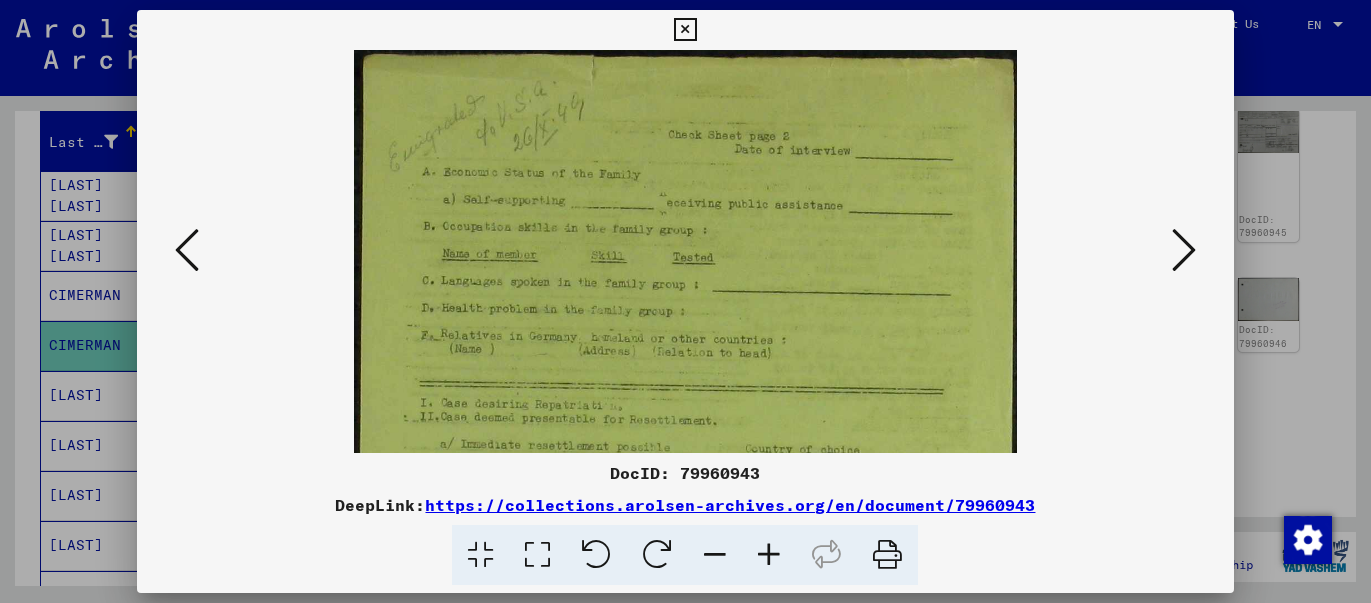 click at bounding box center [769, 555] 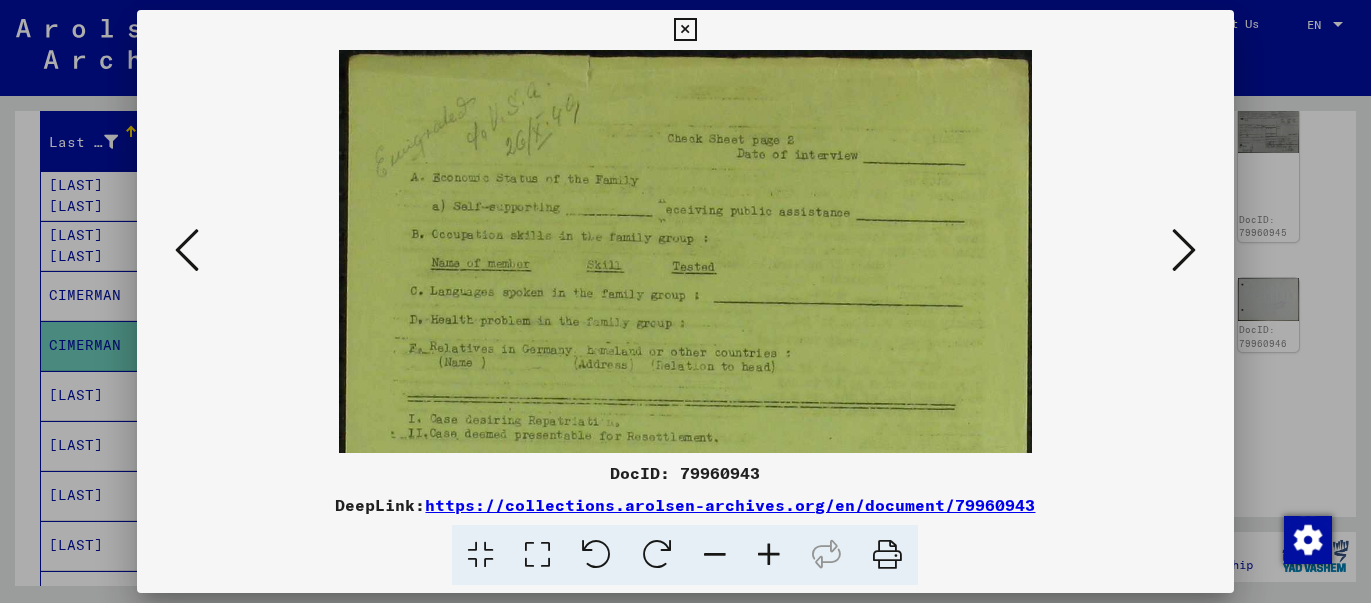 click at bounding box center [769, 555] 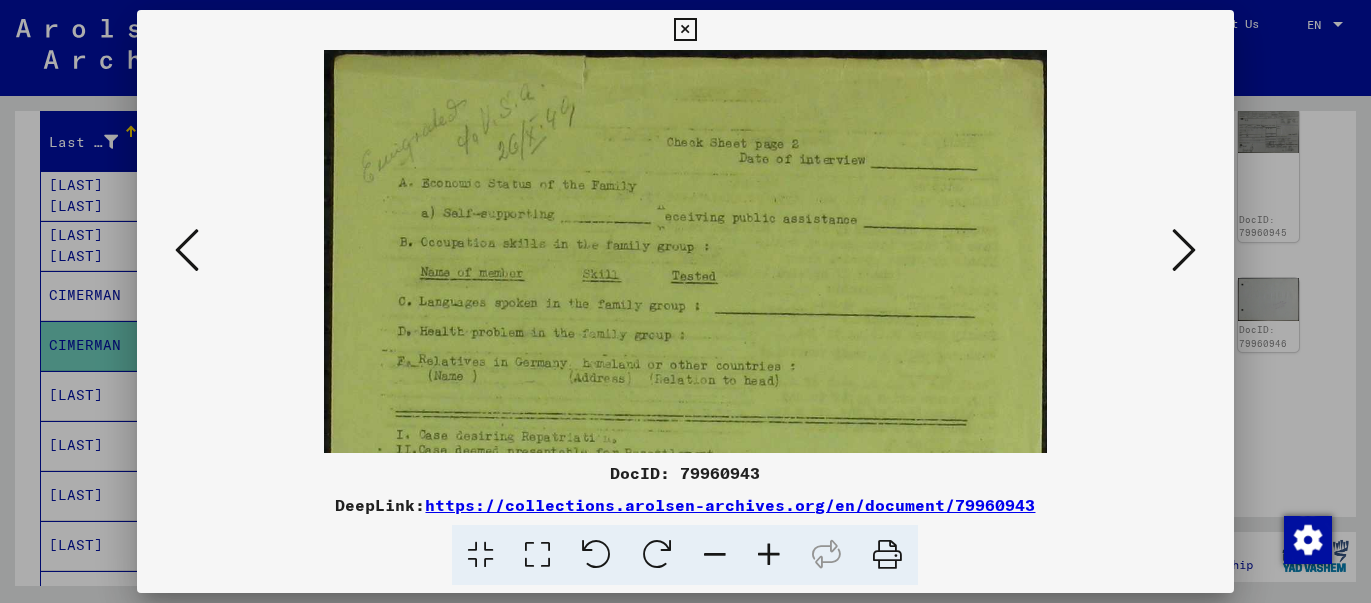 click at bounding box center (769, 555) 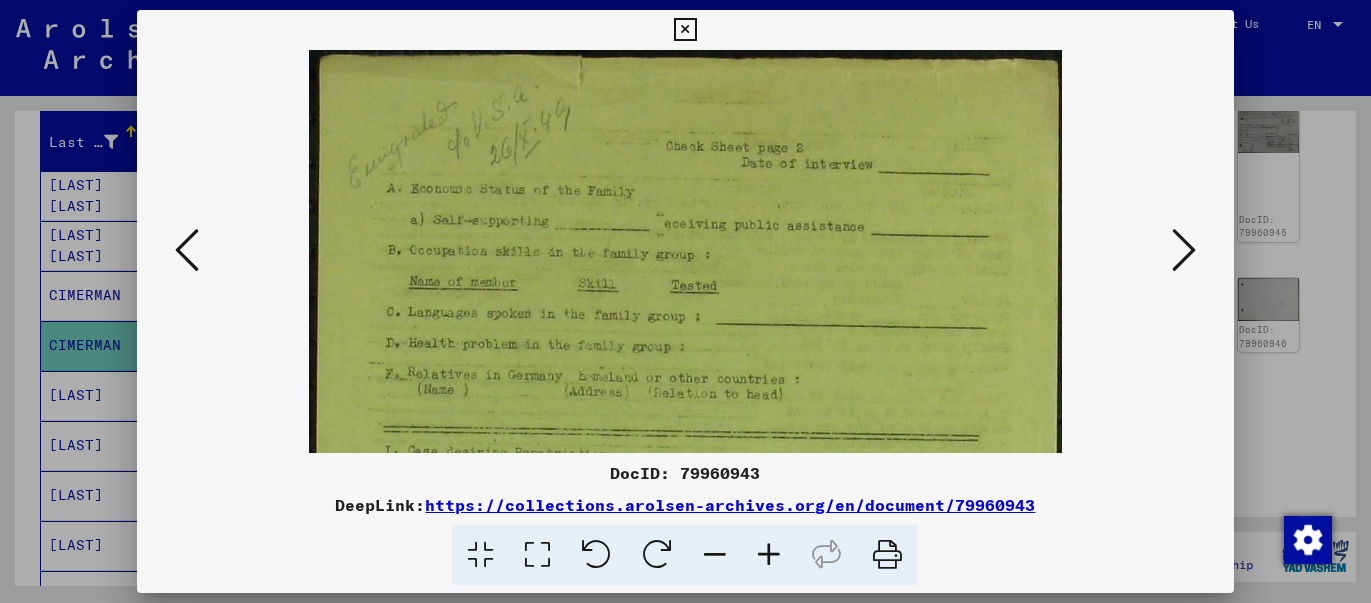 click at bounding box center [187, 250] 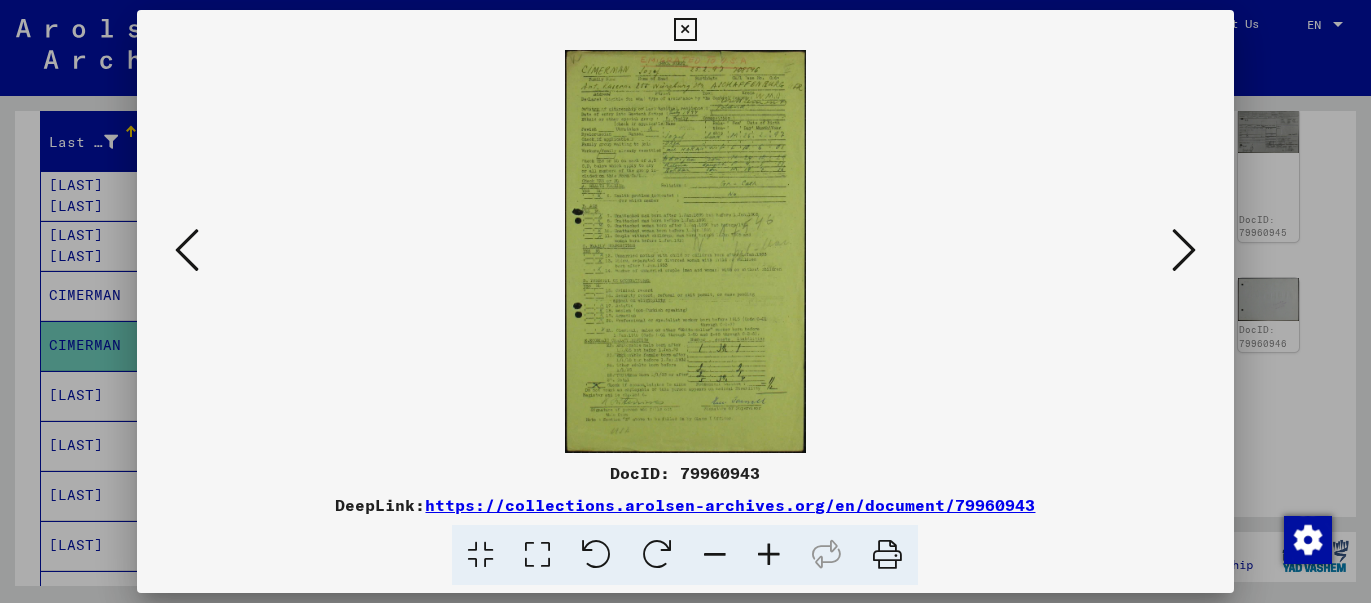 click at bounding box center (769, 555) 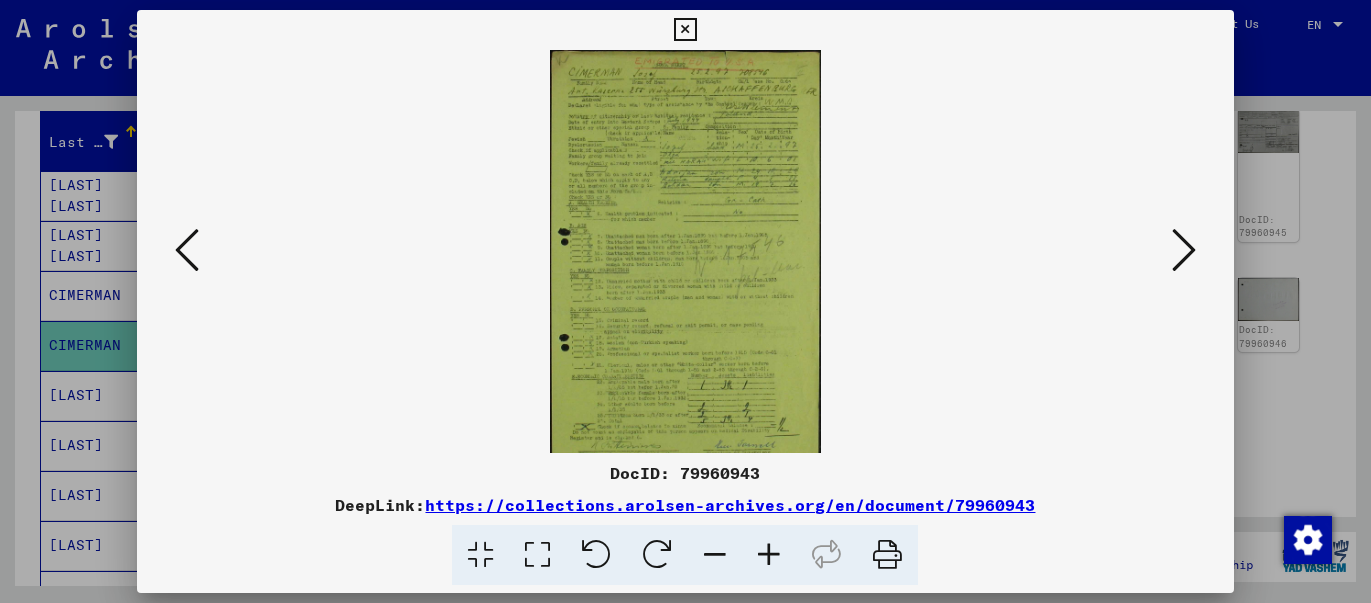 click at bounding box center [769, 555] 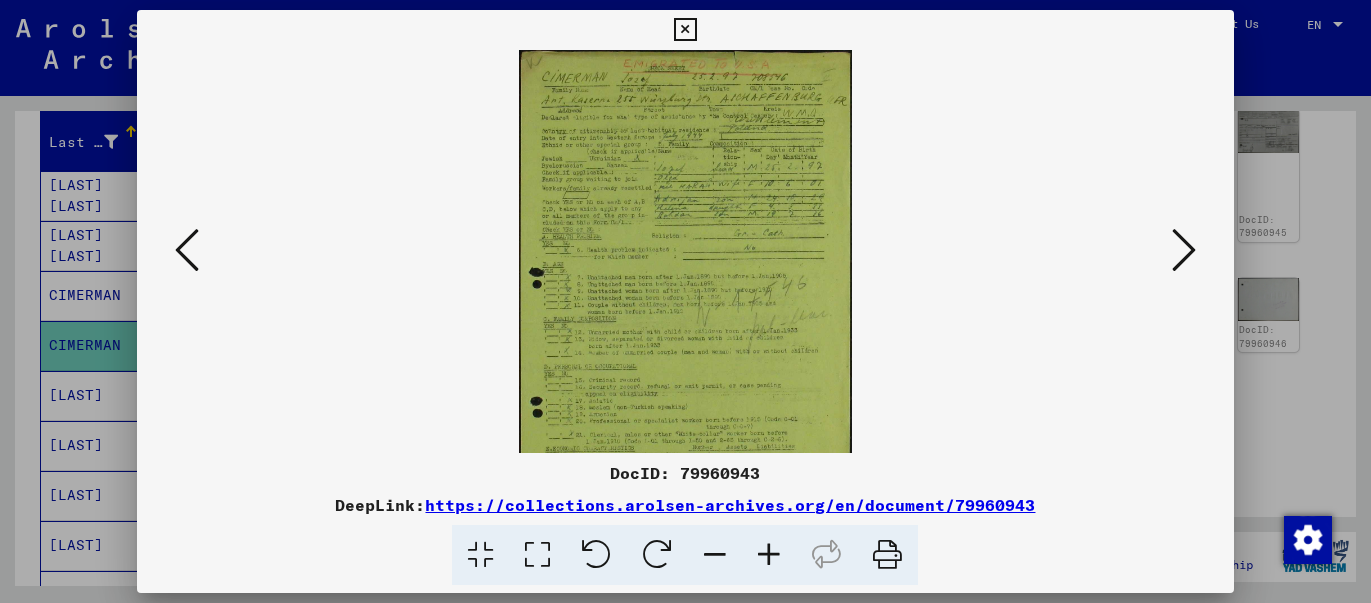 click at bounding box center (769, 555) 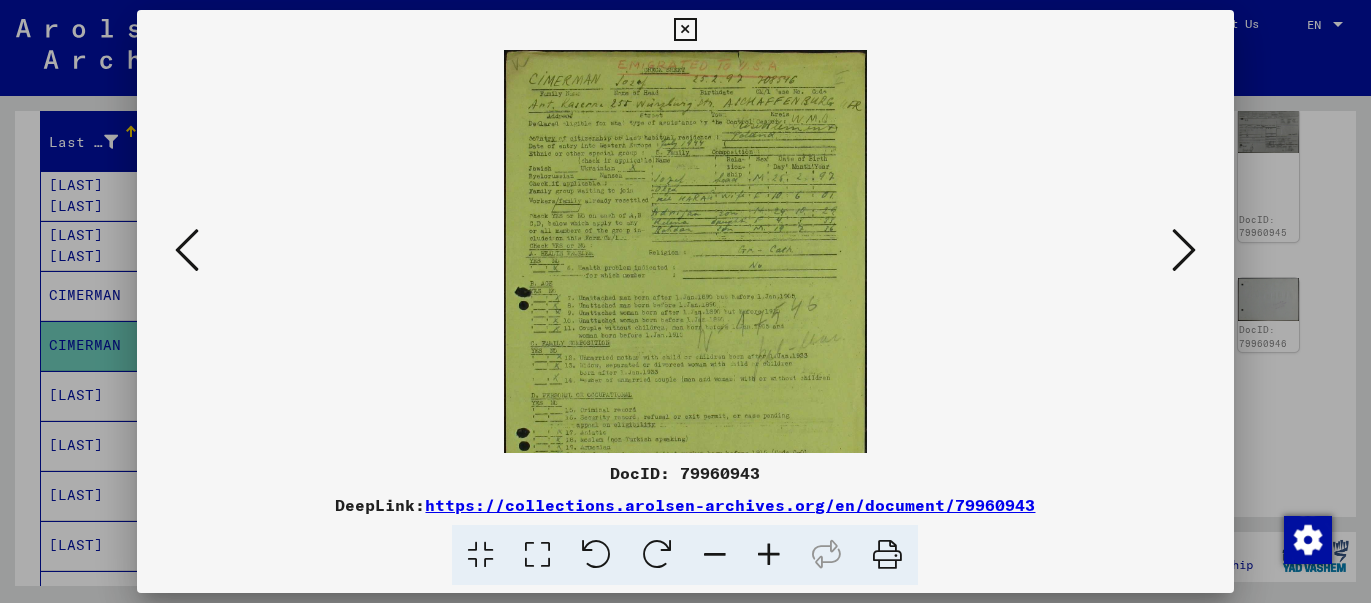 click at bounding box center [769, 555] 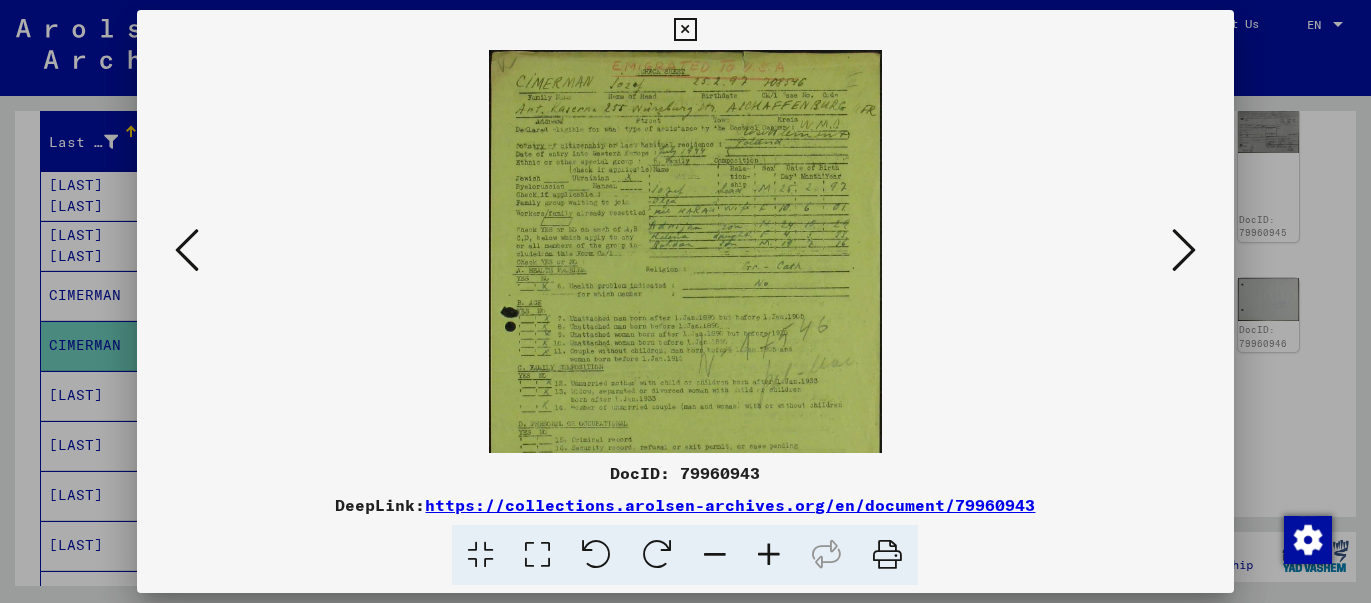 click at bounding box center [769, 555] 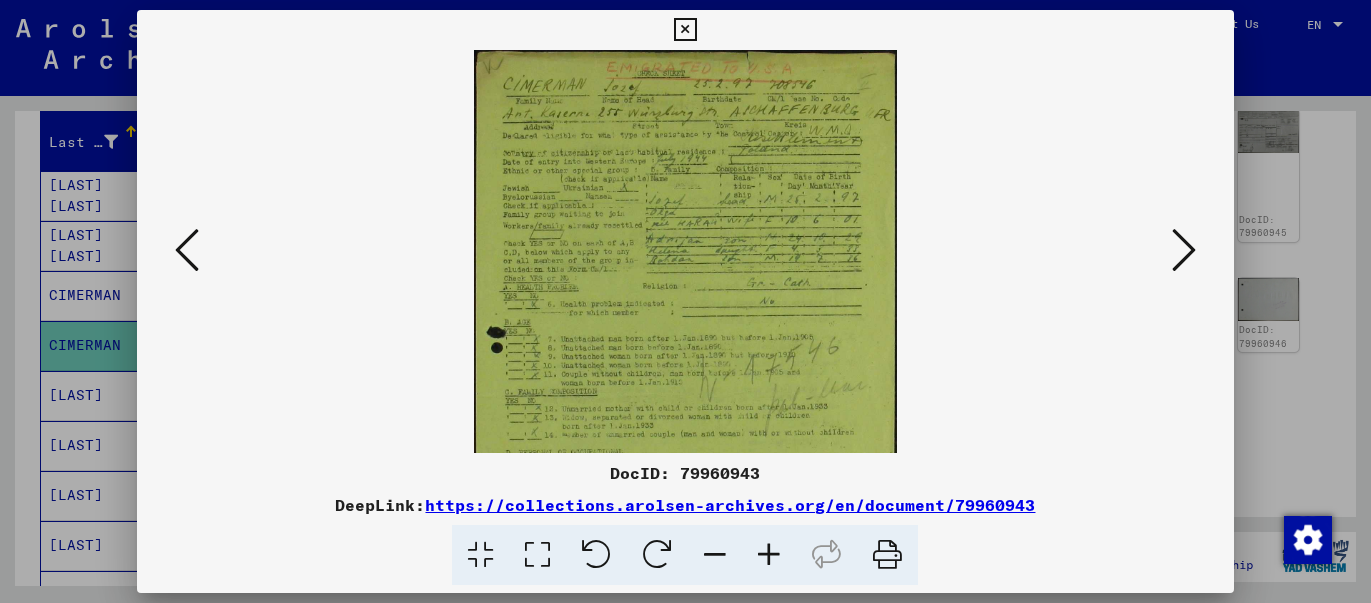 click at bounding box center (769, 555) 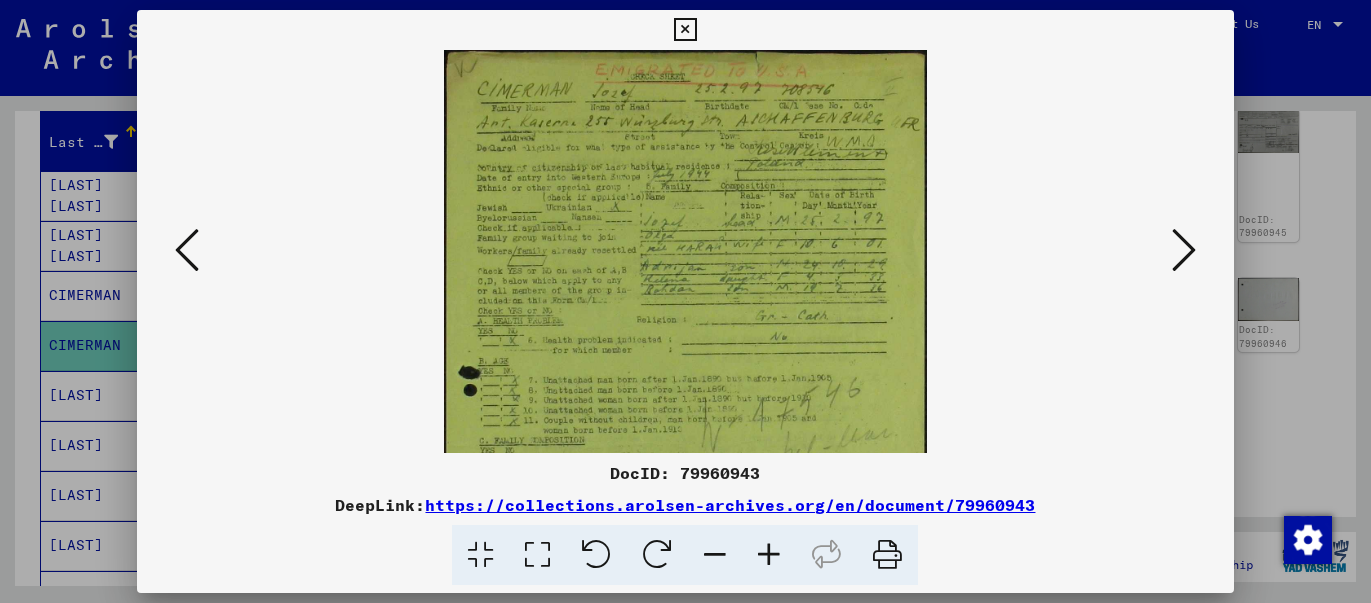 click at bounding box center [769, 555] 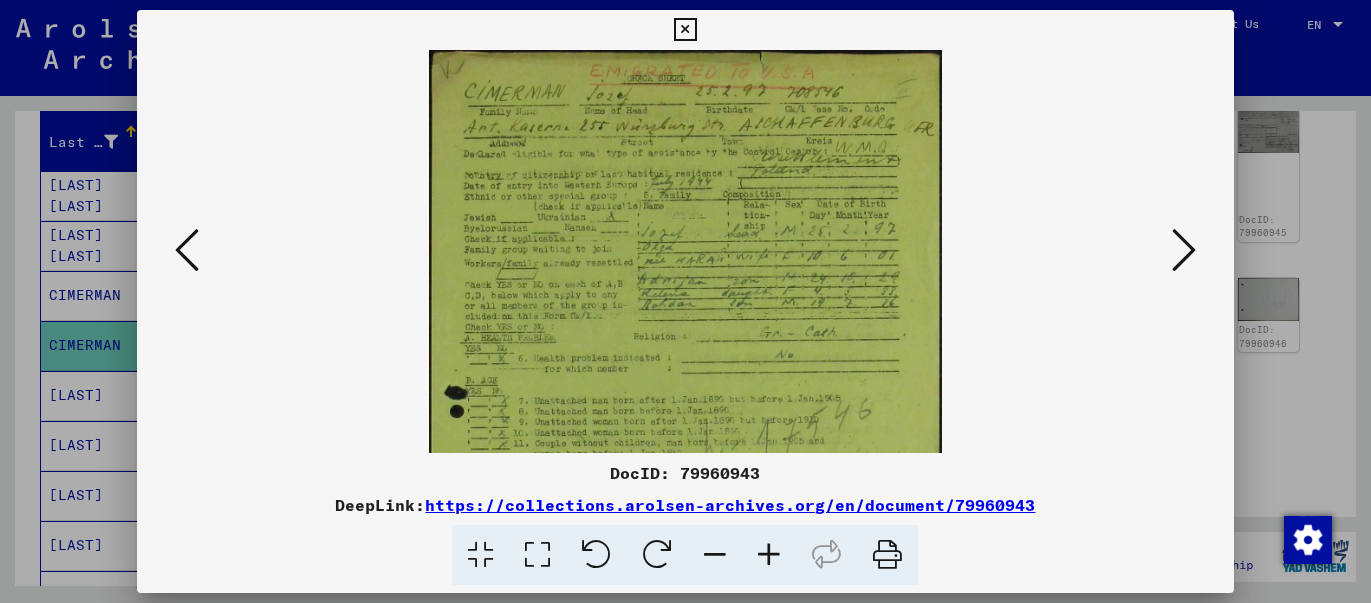 click at bounding box center (769, 555) 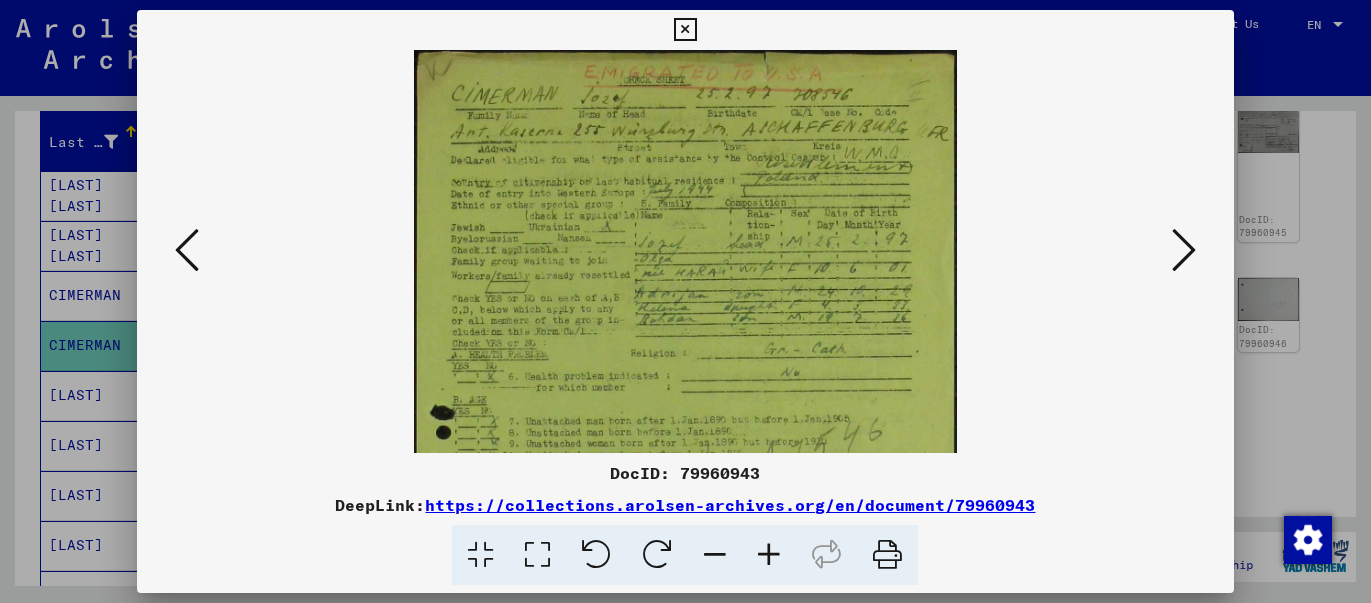 click at bounding box center (769, 555) 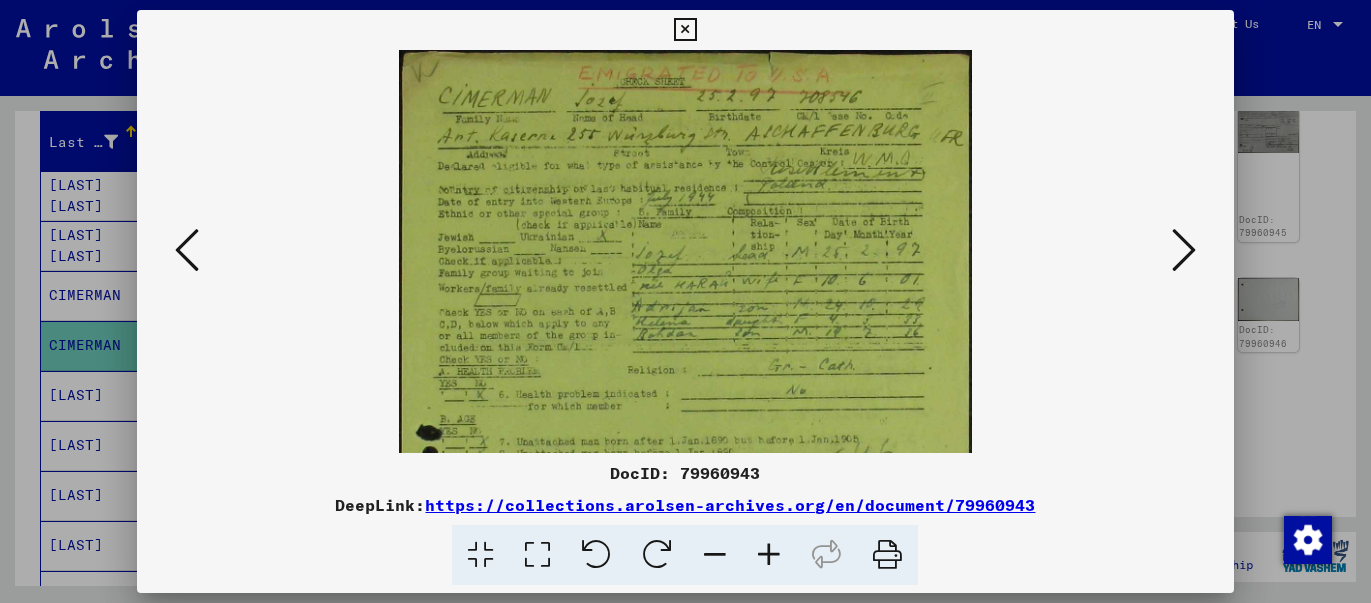 click at bounding box center (769, 555) 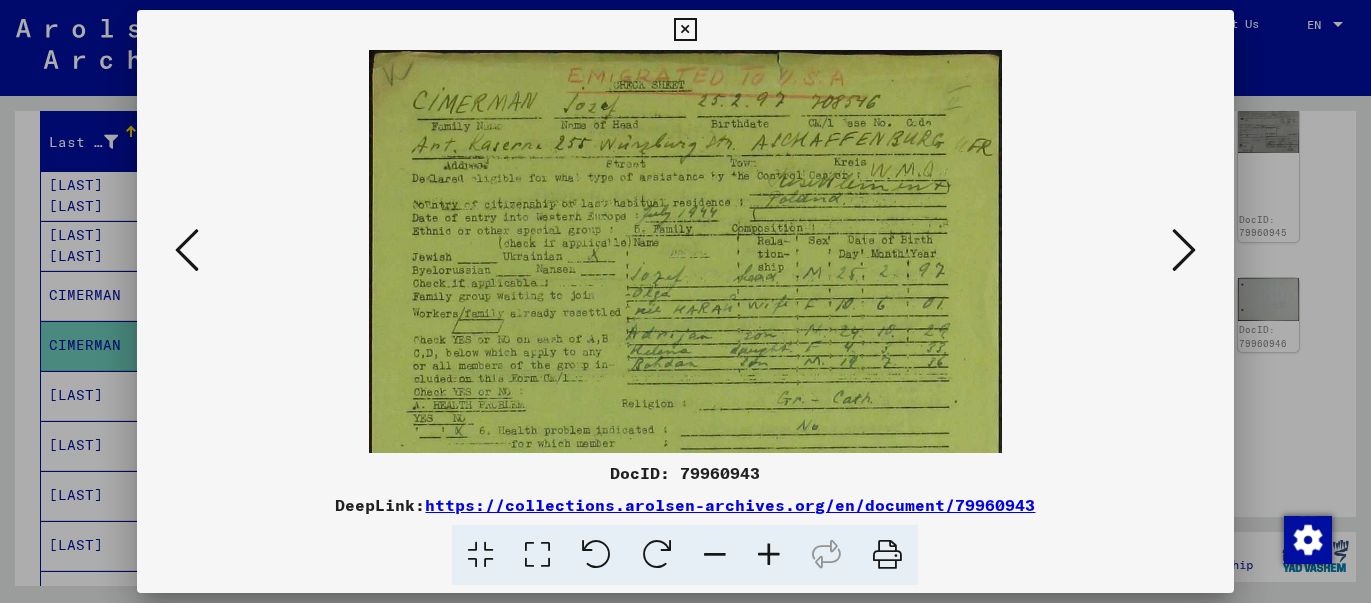 click at bounding box center (769, 555) 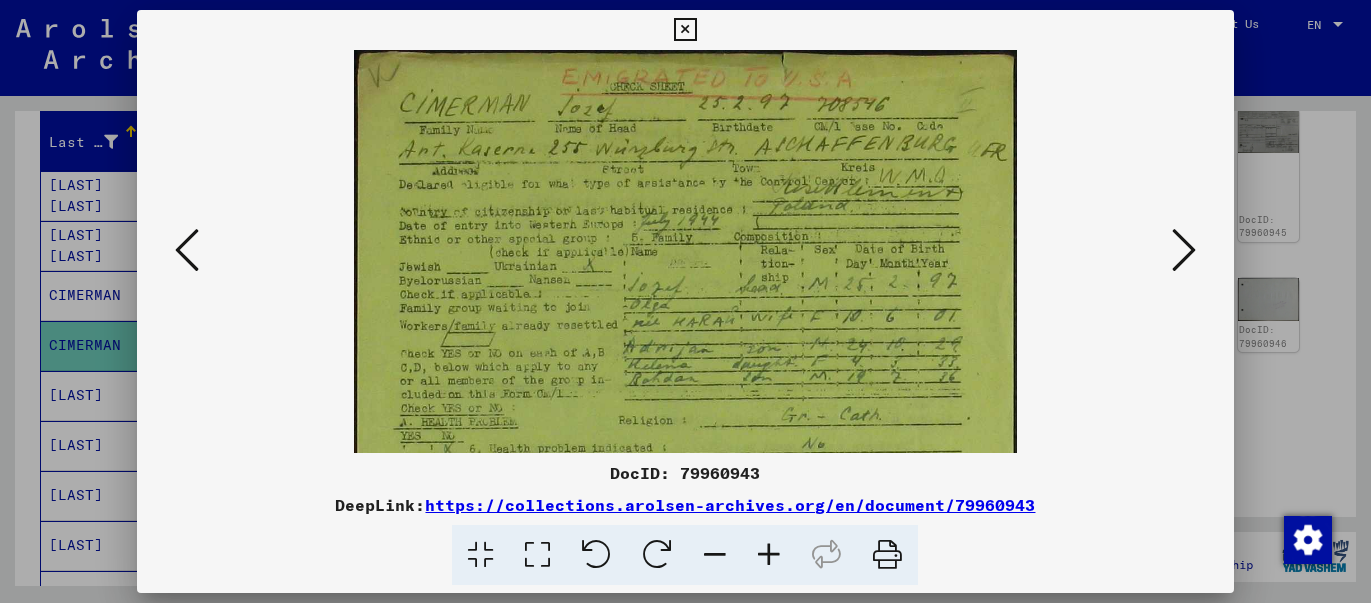 click at bounding box center [769, 555] 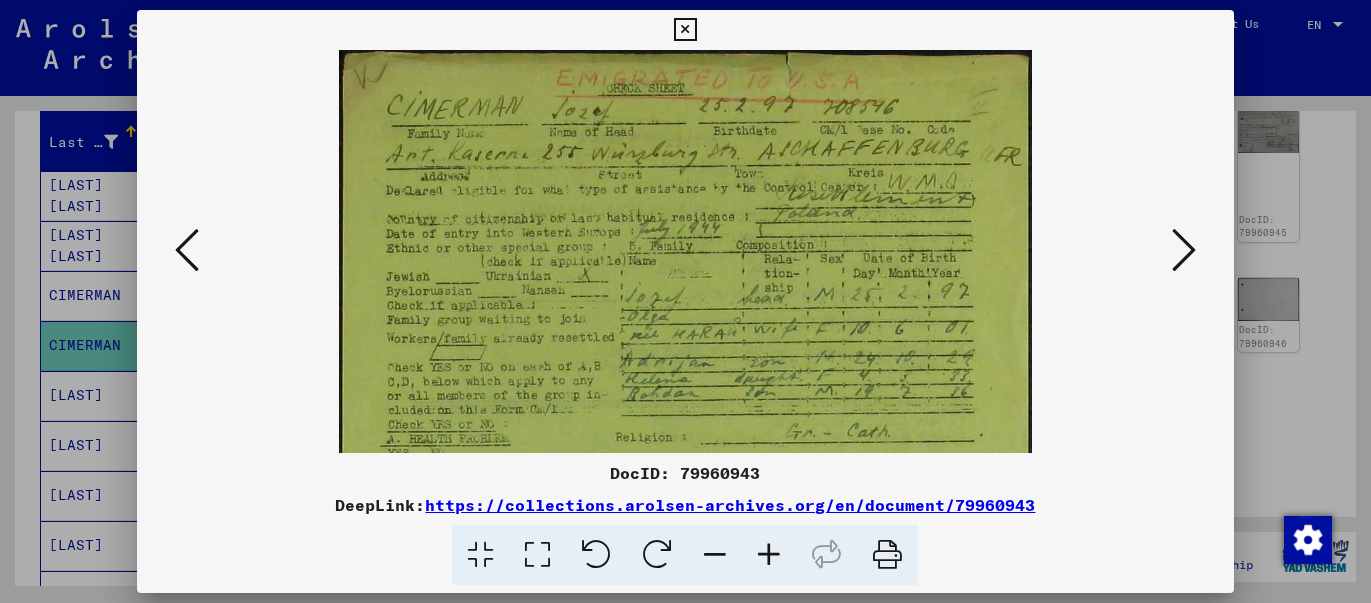click at bounding box center (685, 30) 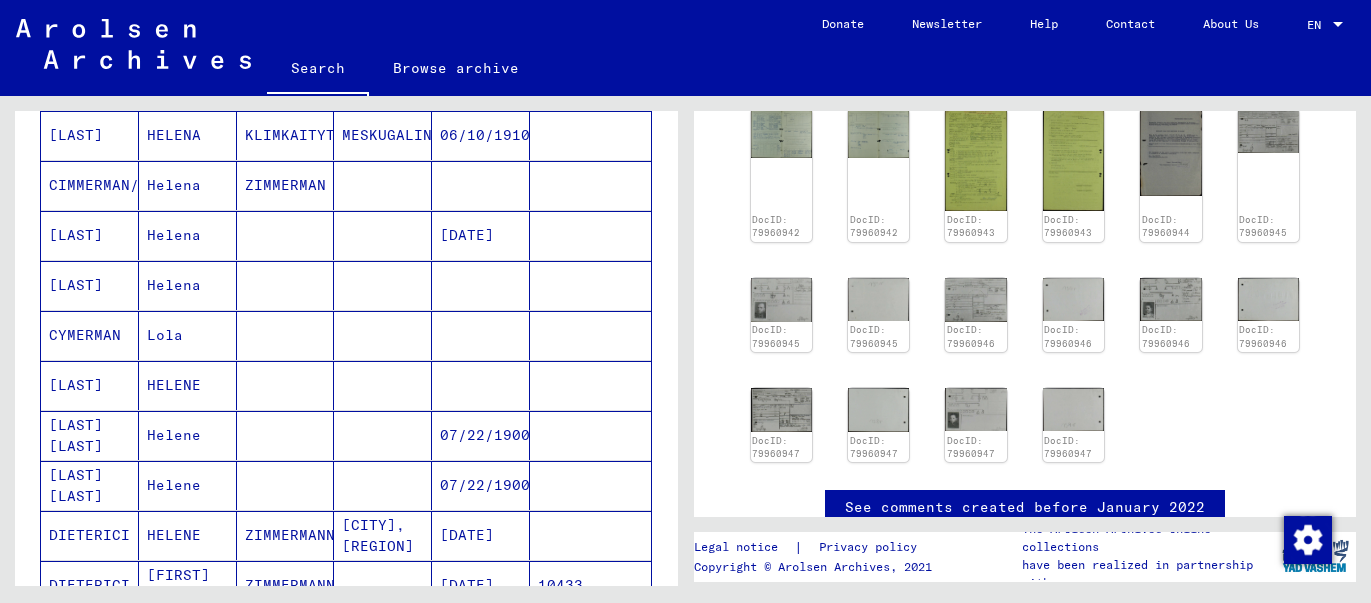 scroll, scrollTop: 649, scrollLeft: 0, axis: vertical 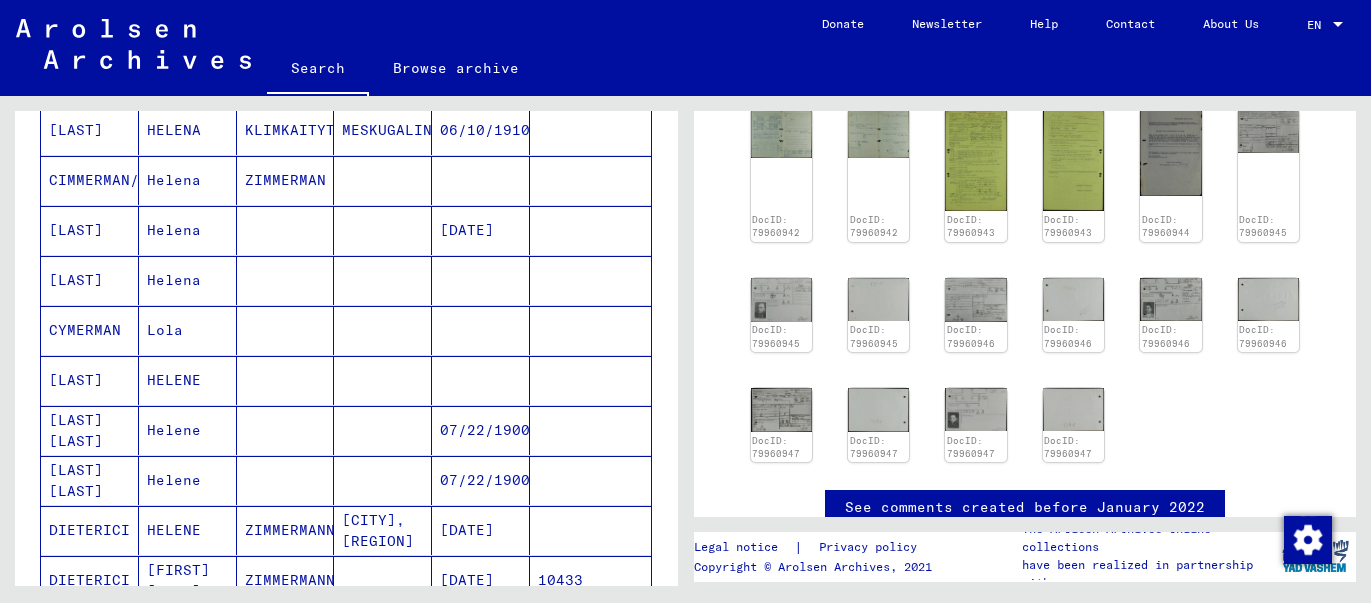 click on "CIMMERMAN/ZIMMERMAN" at bounding box center [90, 230] 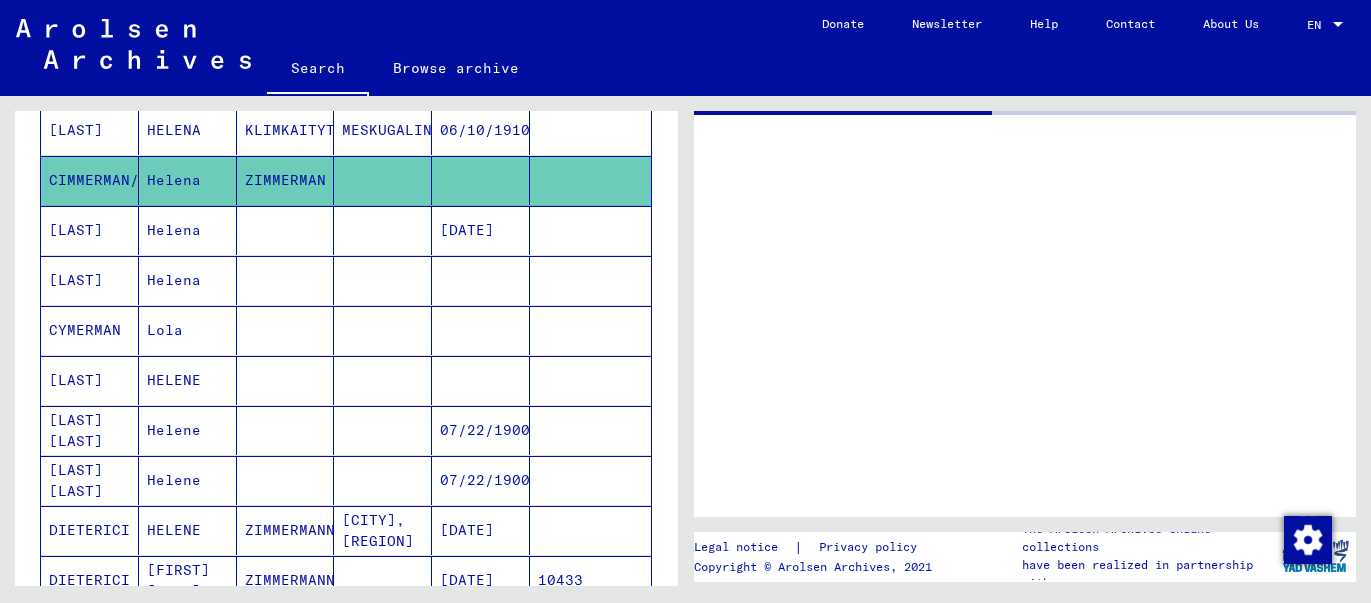 scroll, scrollTop: 0, scrollLeft: 0, axis: both 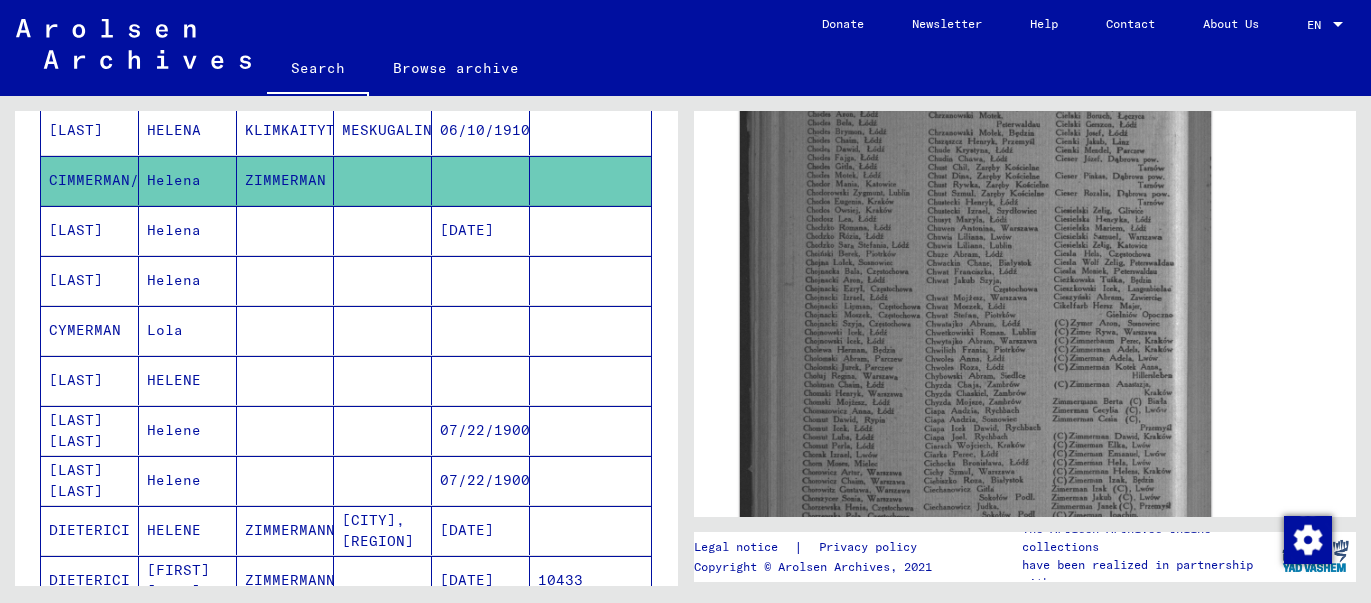 click 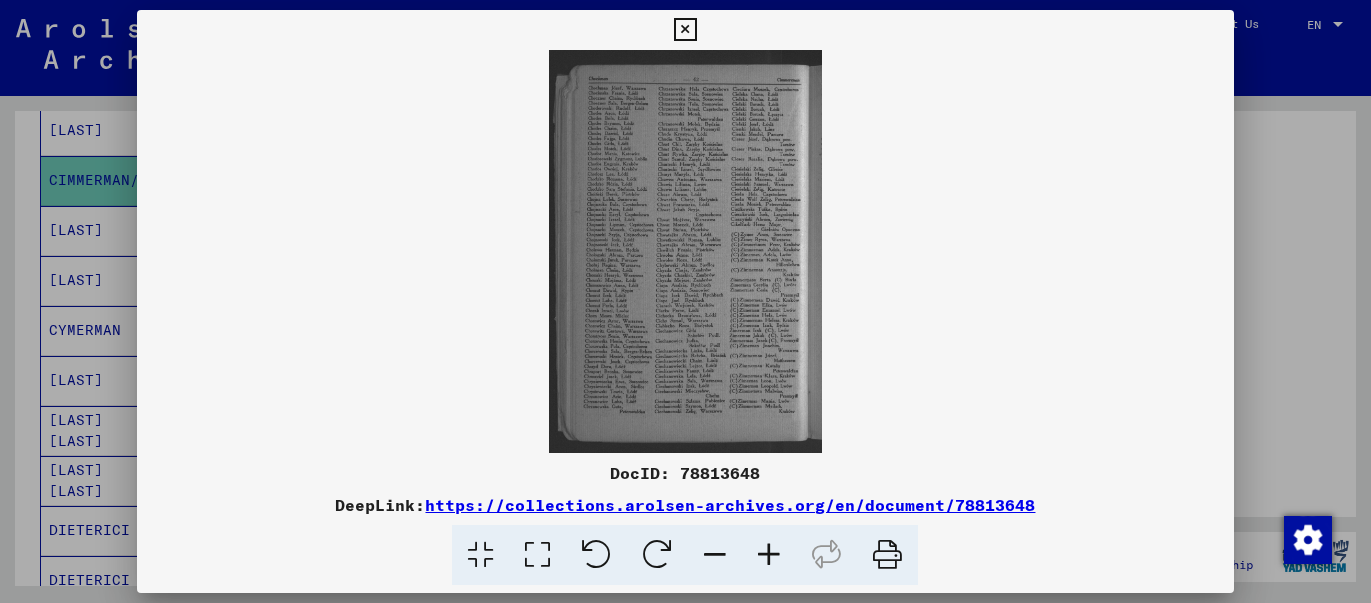 click at bounding box center (769, 555) 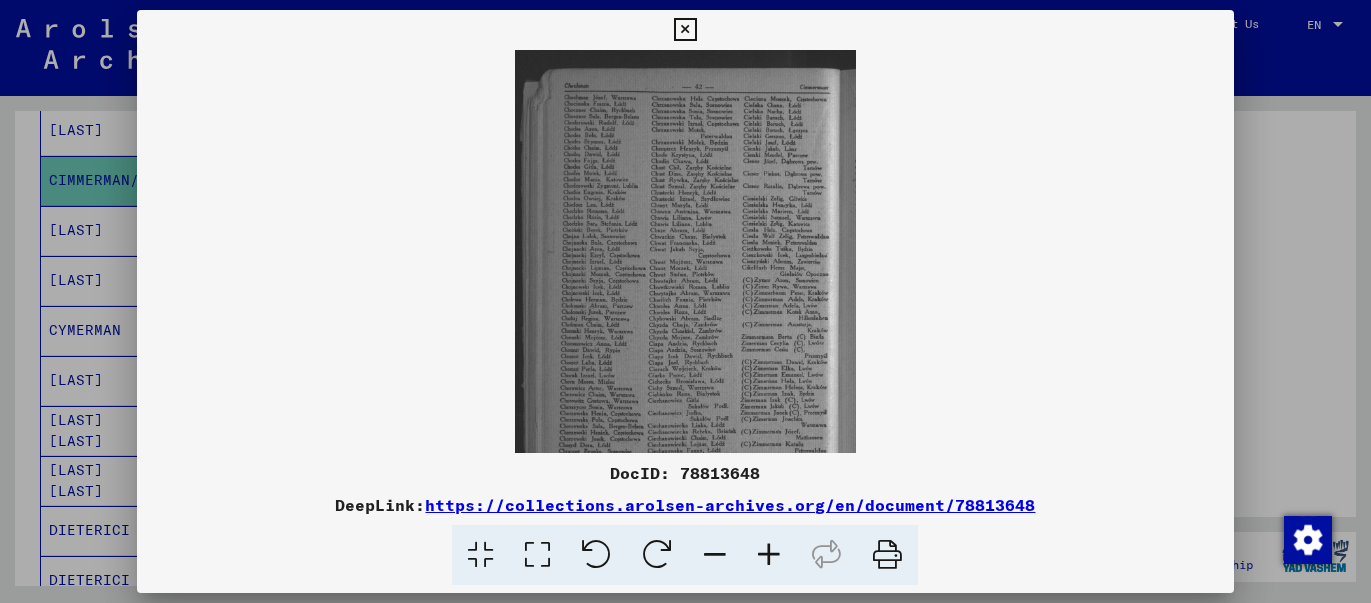 click at bounding box center [769, 555] 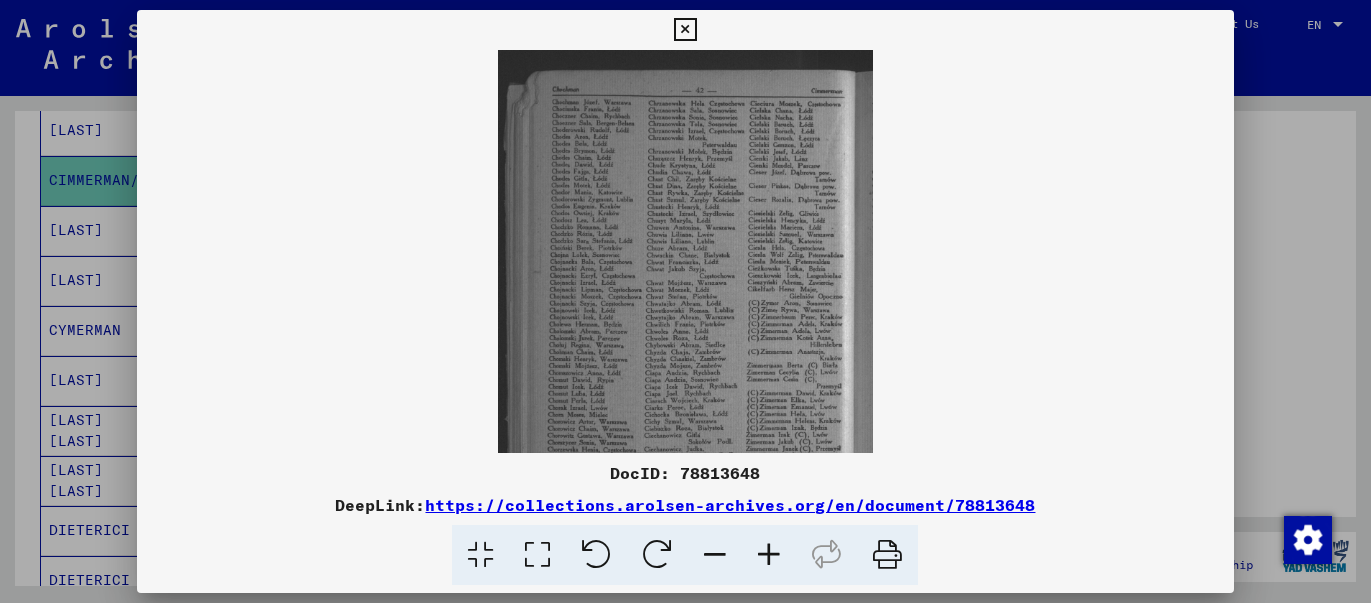 click at bounding box center [769, 555] 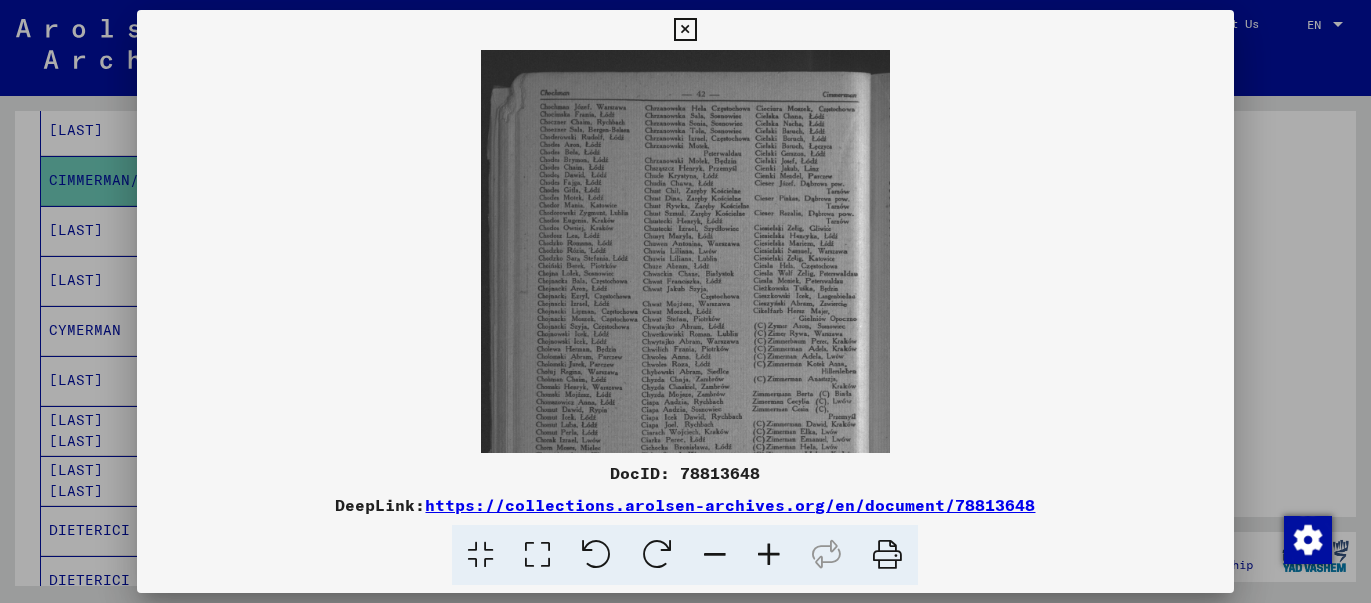 click at bounding box center (769, 555) 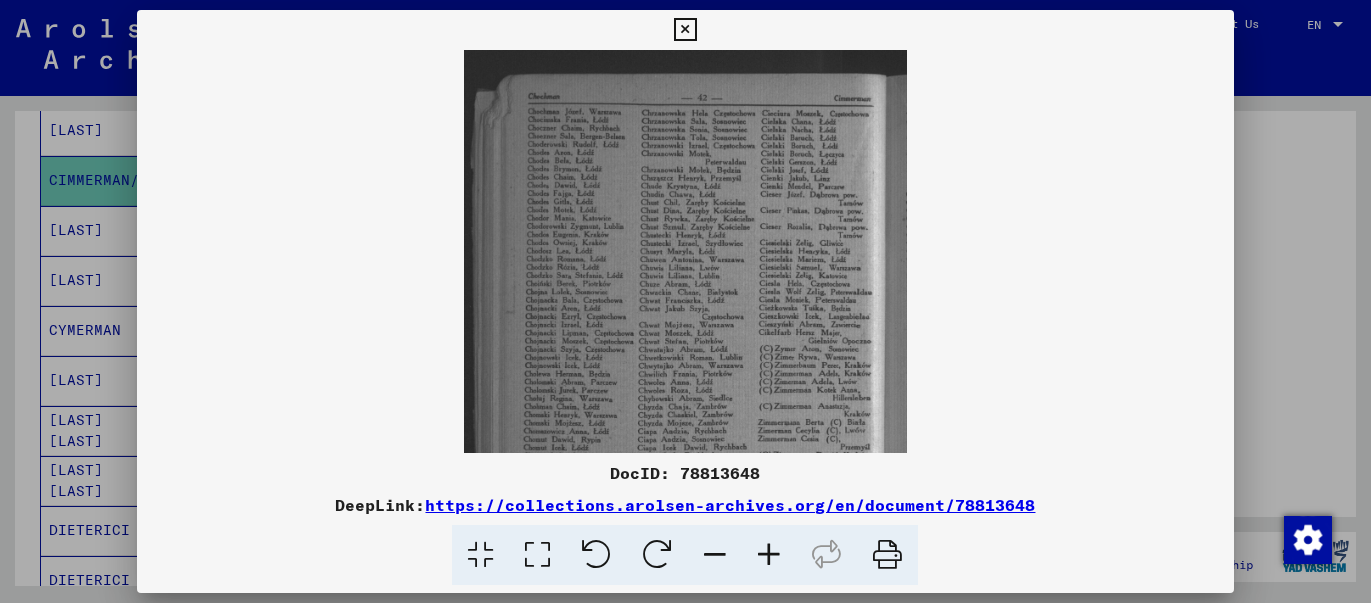 click at bounding box center (769, 555) 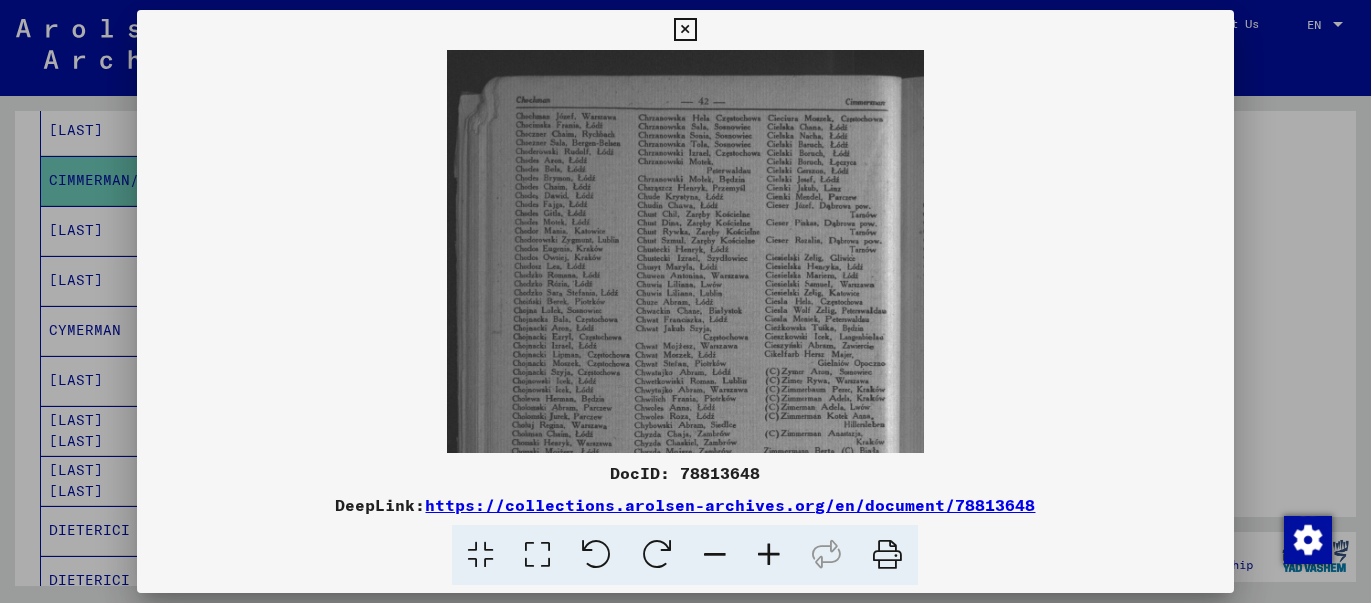 click at bounding box center [769, 555] 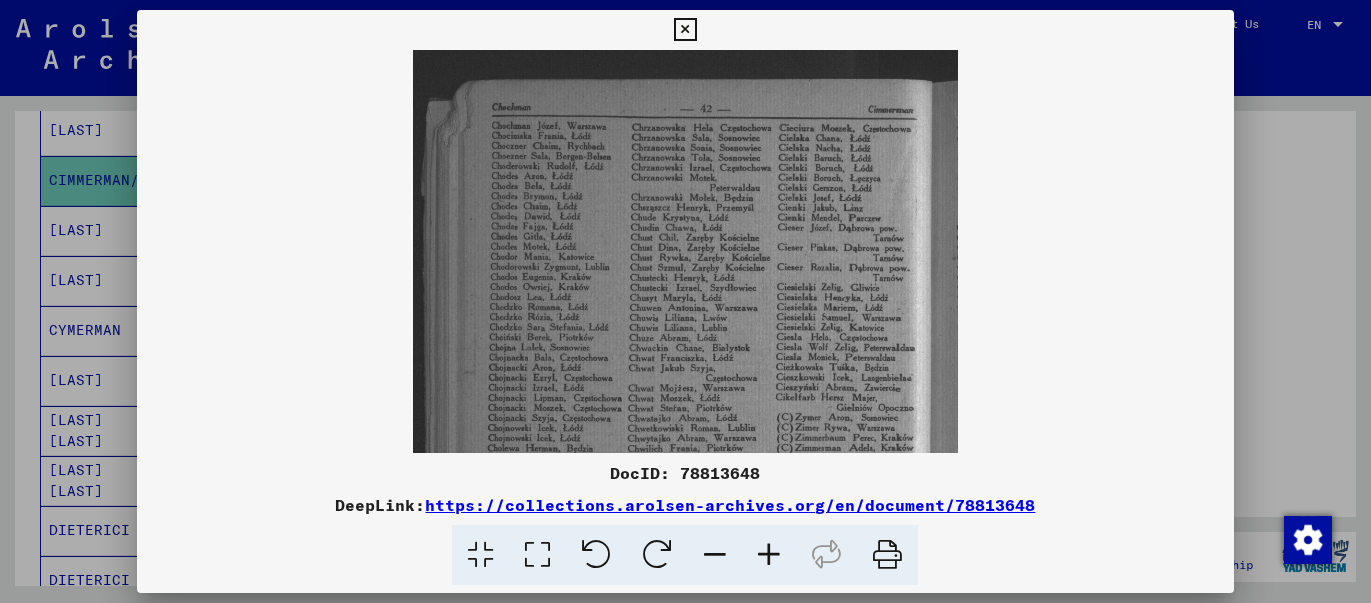 click at bounding box center (769, 555) 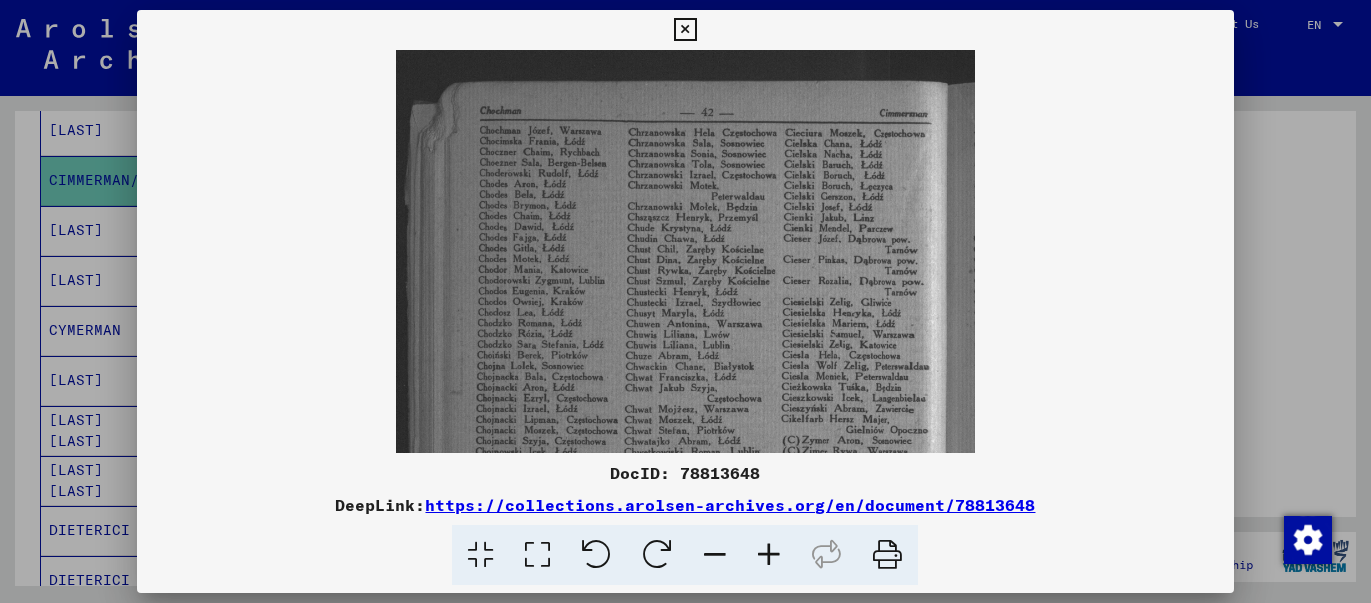 click at bounding box center [769, 555] 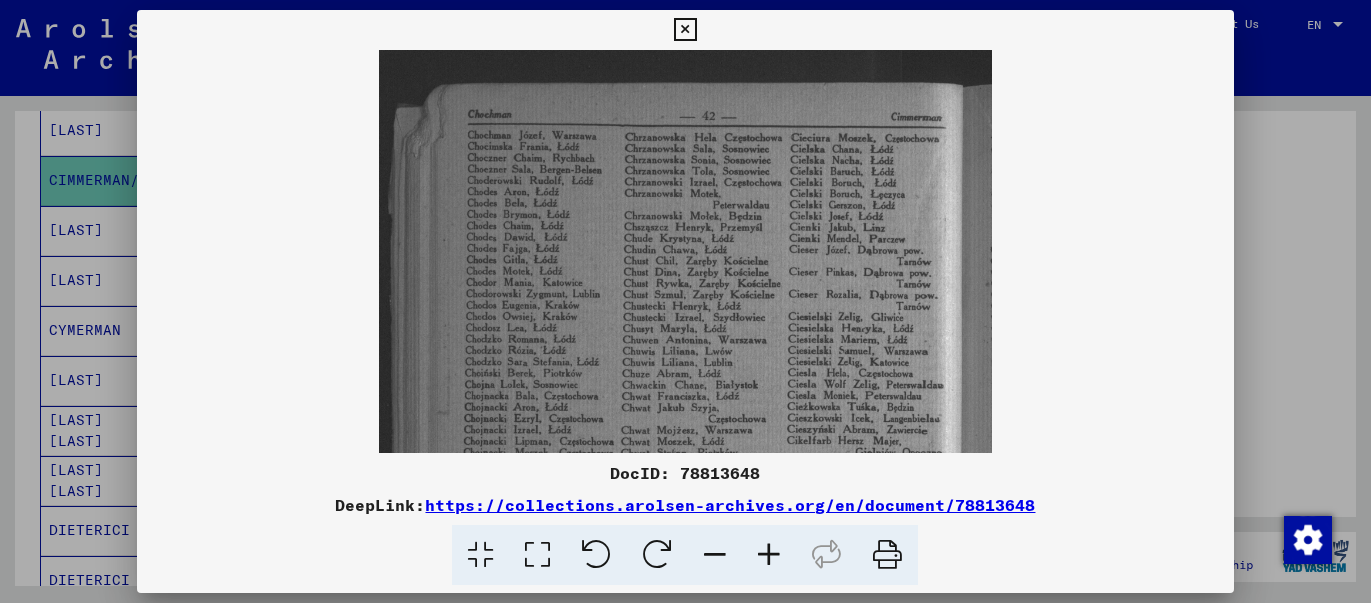 click at bounding box center (769, 555) 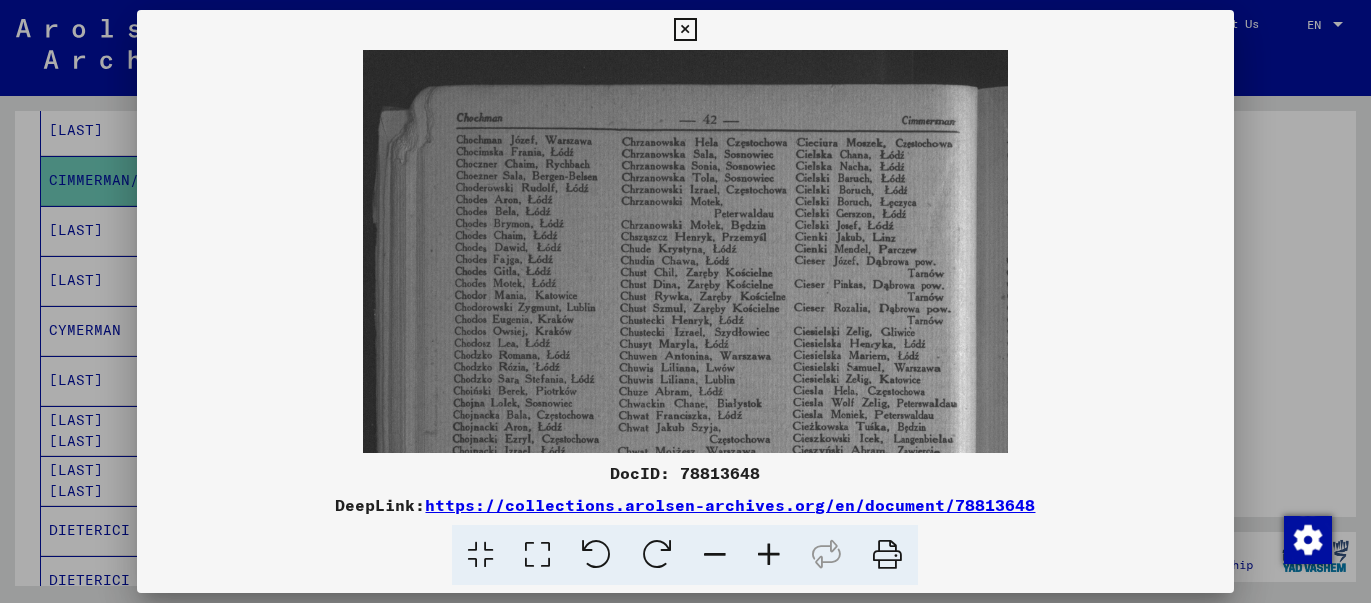 click at bounding box center [769, 555] 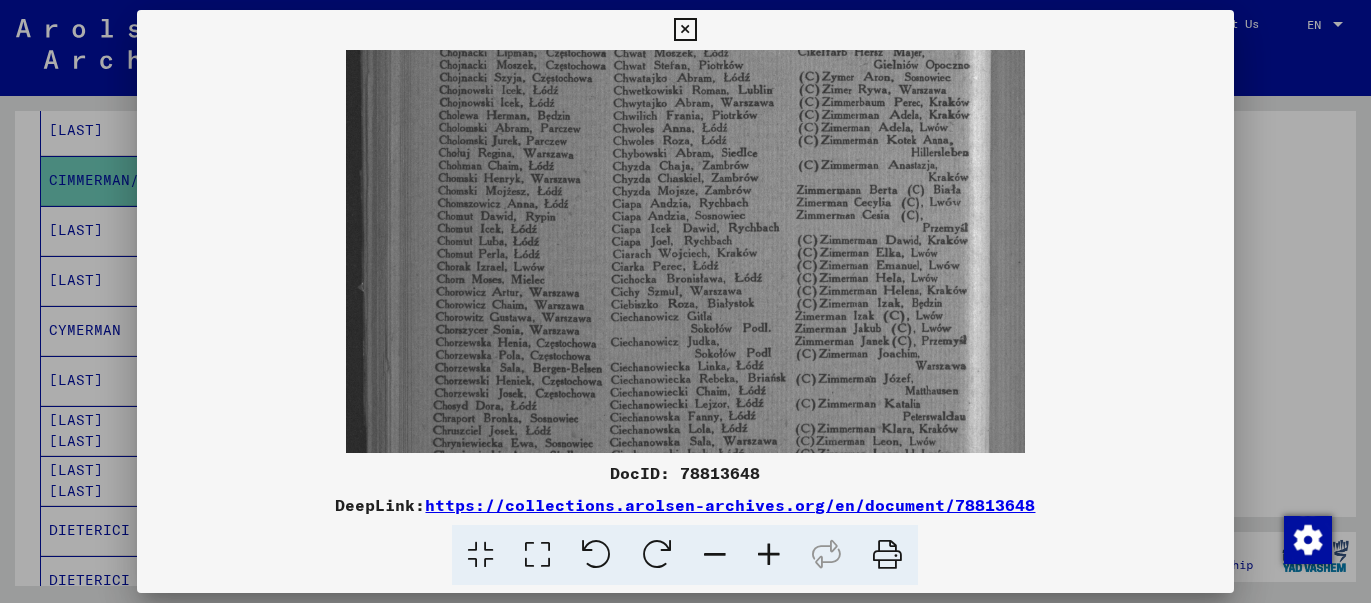 scroll, scrollTop: 463, scrollLeft: 0, axis: vertical 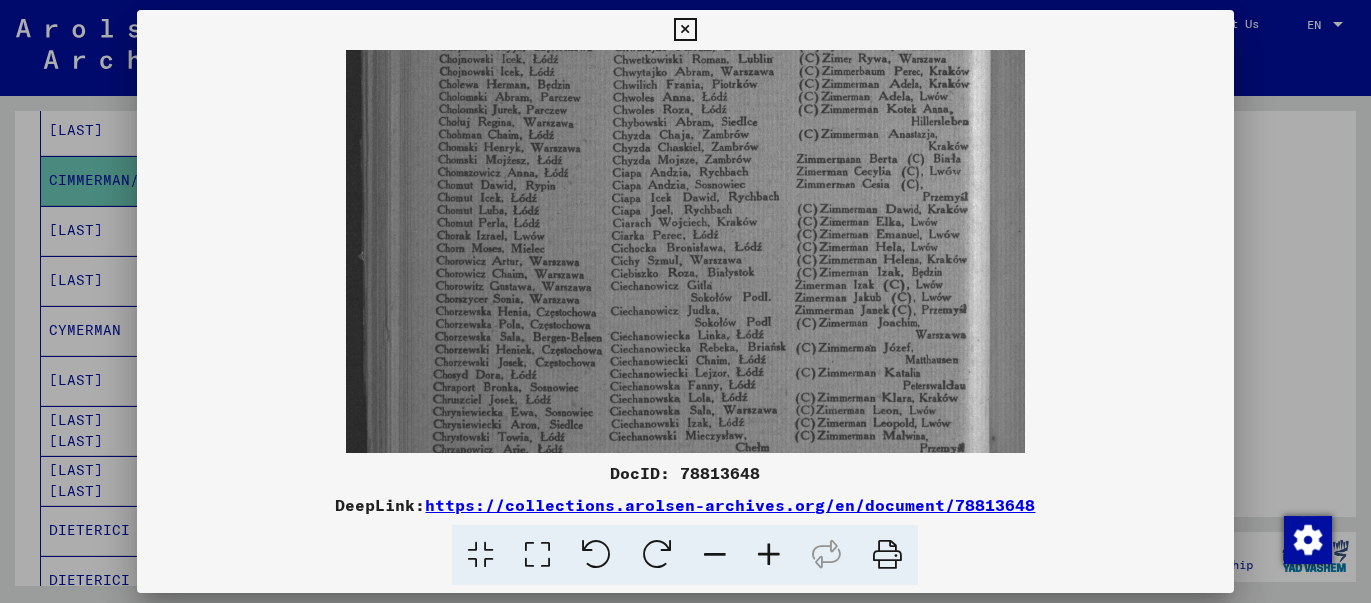 drag, startPoint x: 563, startPoint y: 408, endPoint x: 579, endPoint y: -121, distance: 529.2419 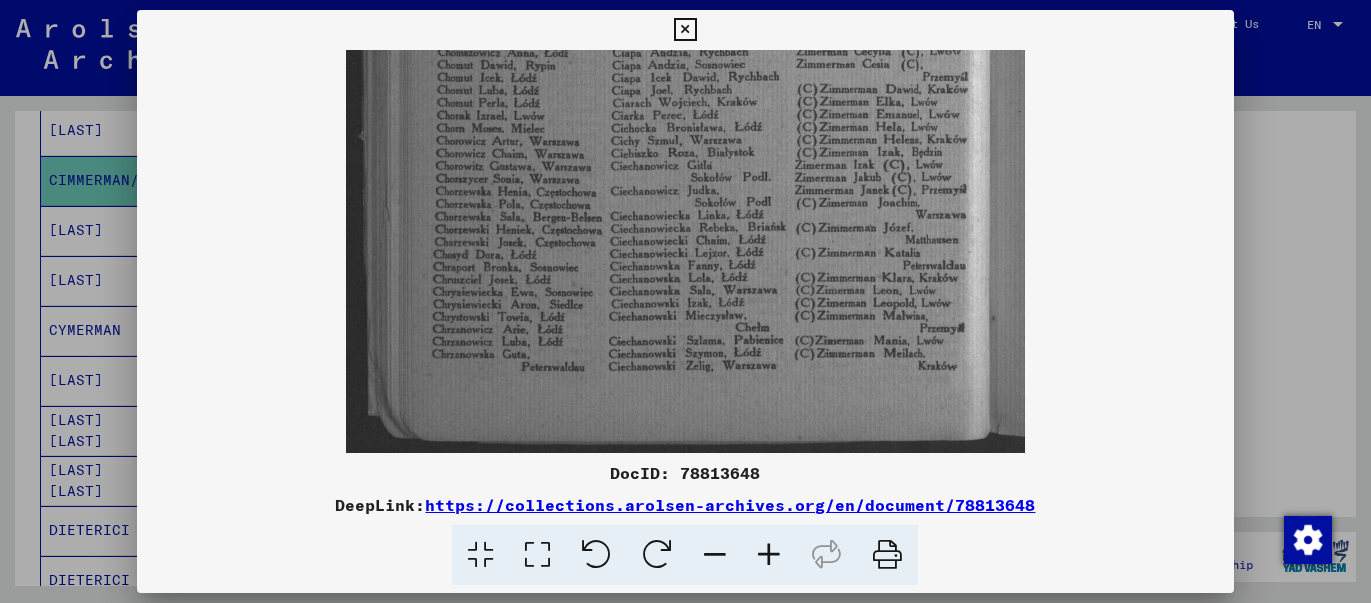 scroll, scrollTop: 584, scrollLeft: 0, axis: vertical 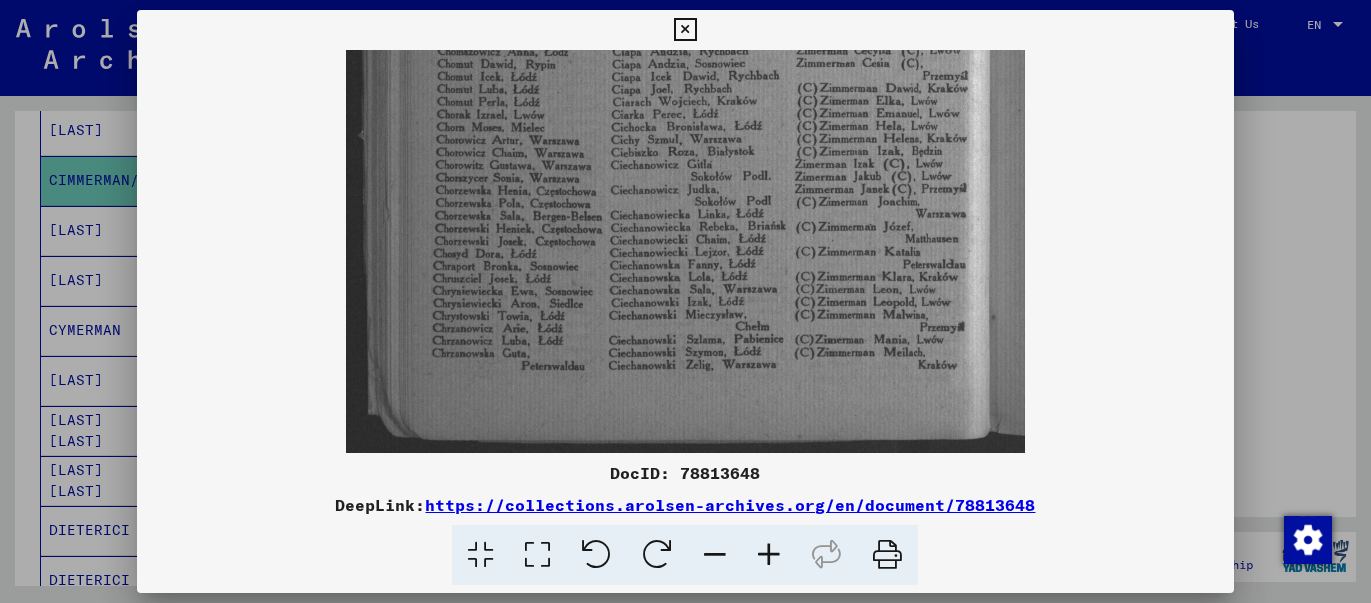 drag, startPoint x: 820, startPoint y: 400, endPoint x: 833, endPoint y: 270, distance: 130.64838 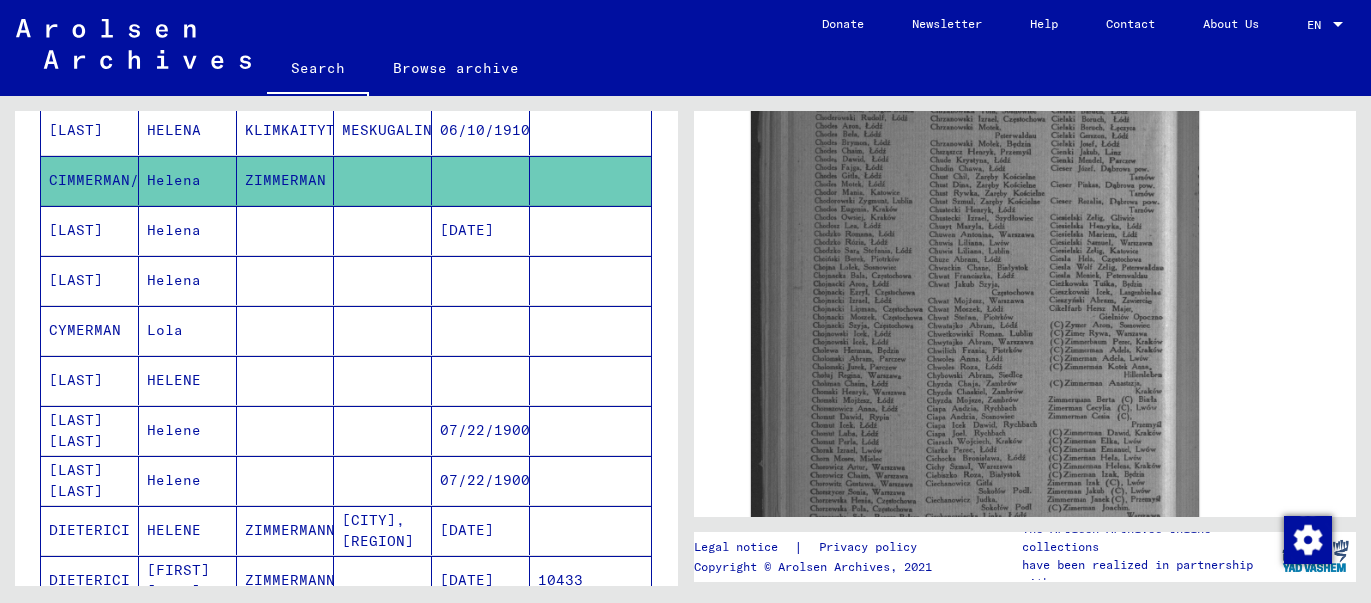 click on "Helena" at bounding box center [188, 330] 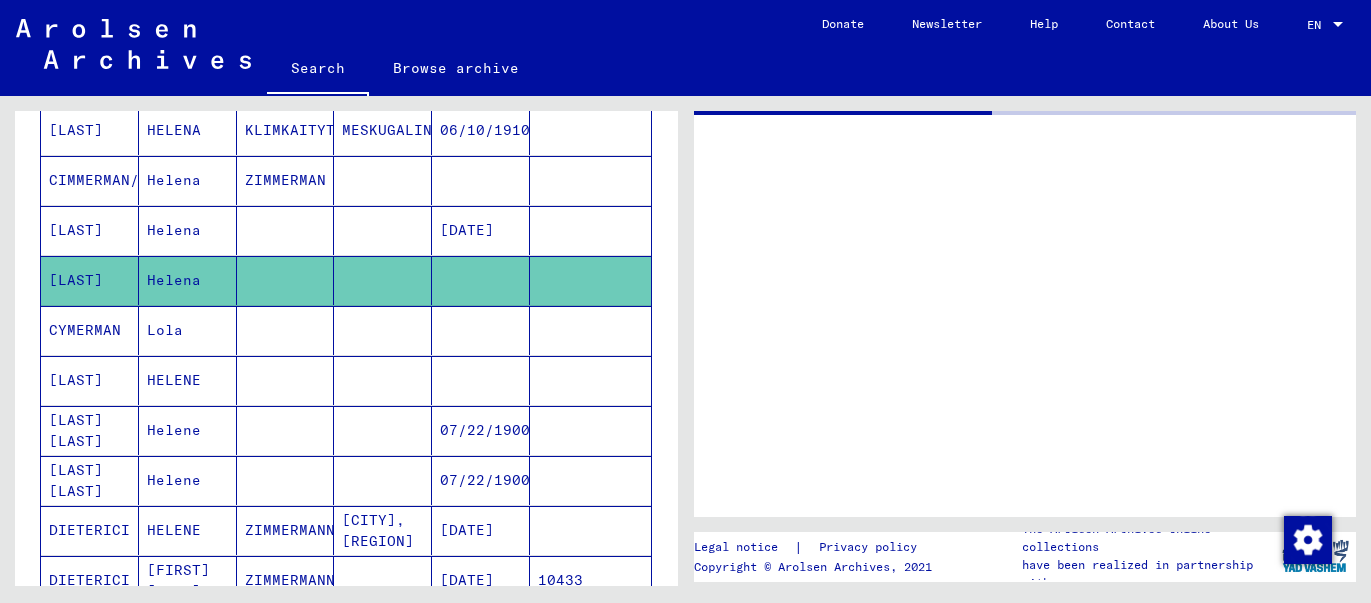 scroll, scrollTop: 0, scrollLeft: 0, axis: both 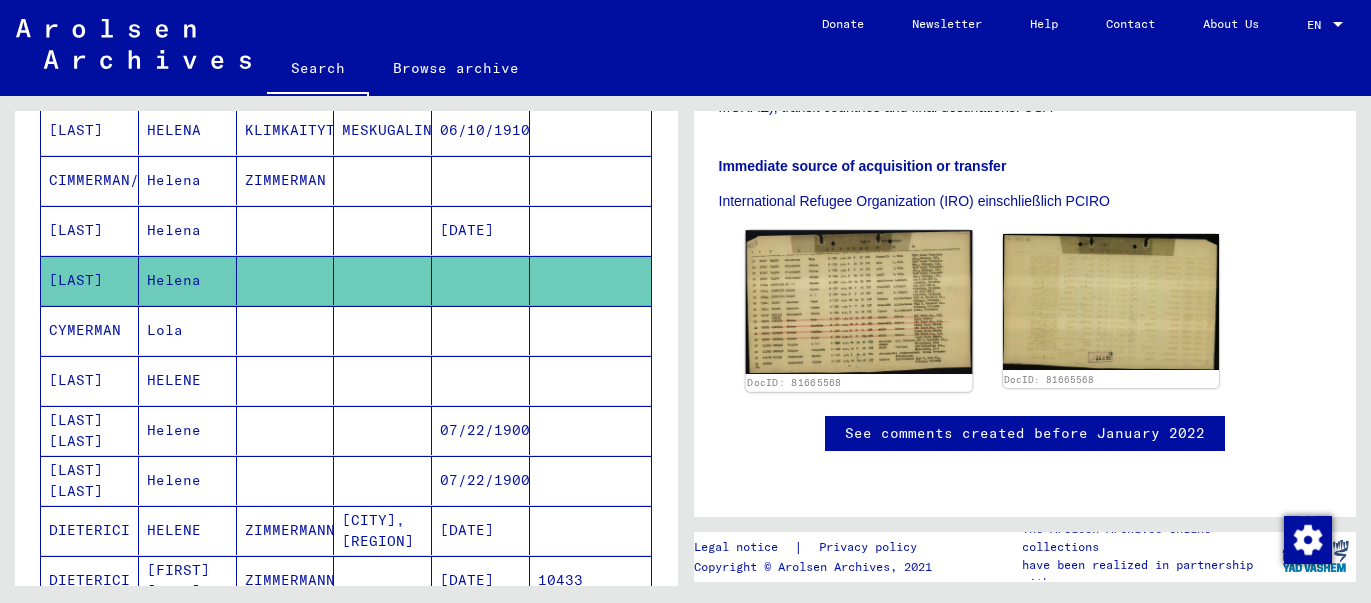 click 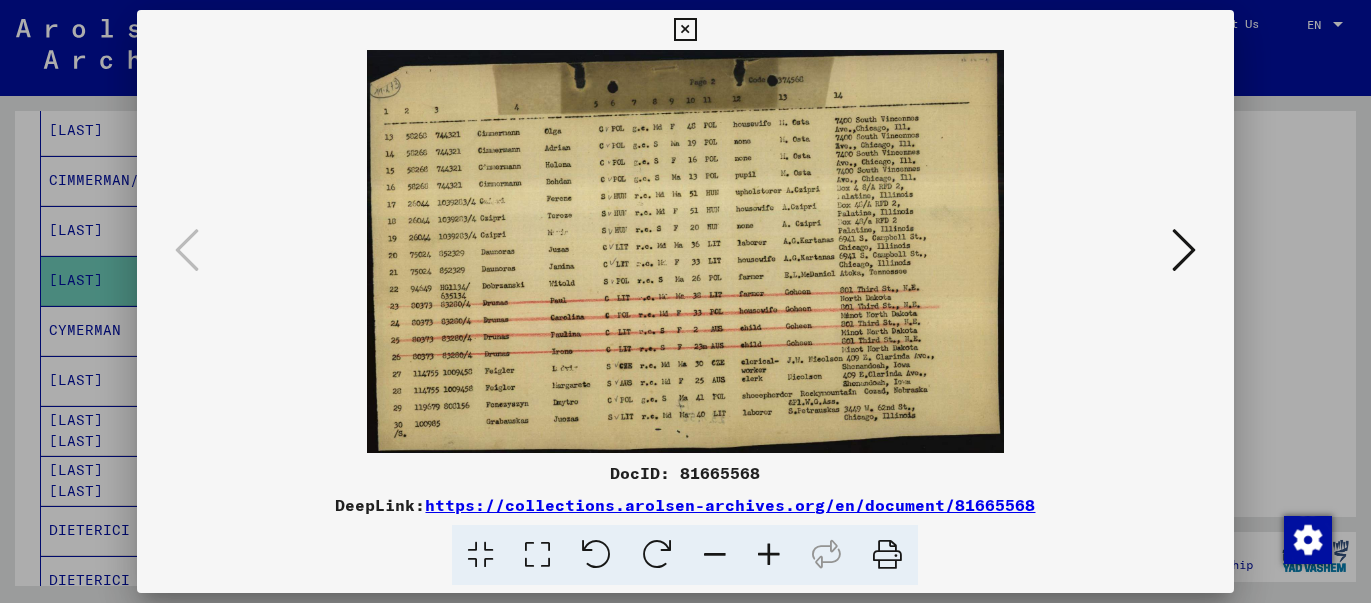 click at bounding box center (769, 555) 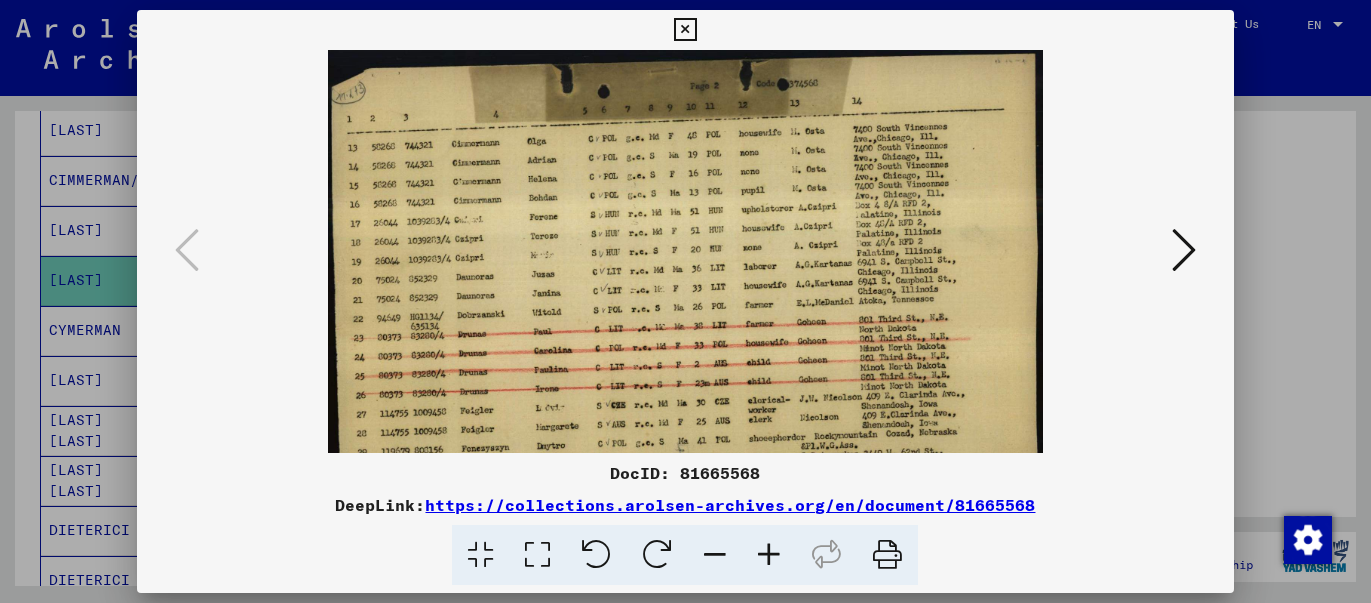 click at bounding box center (769, 555) 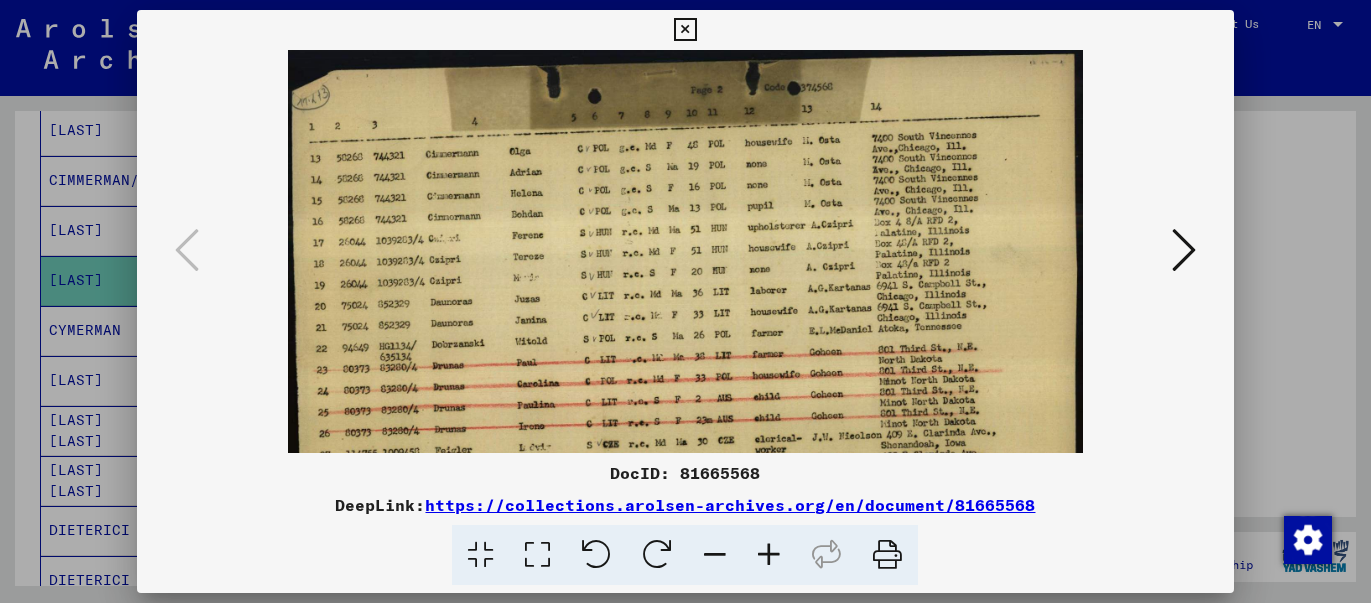 click at bounding box center [769, 555] 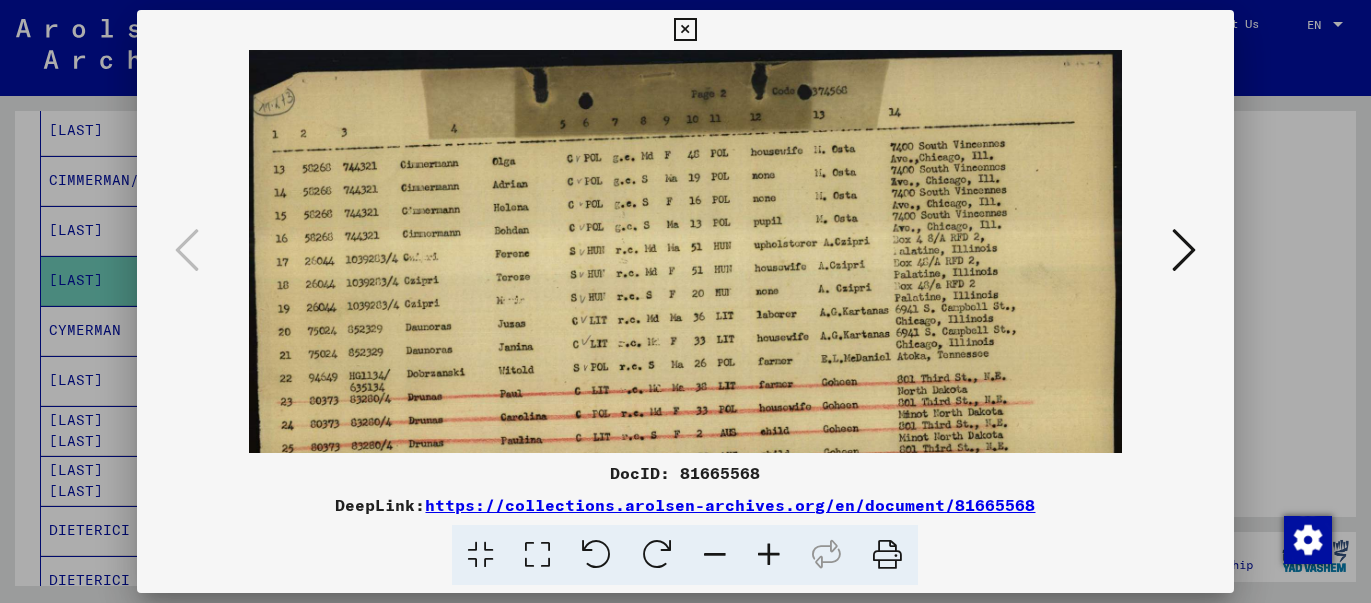 click at bounding box center [769, 555] 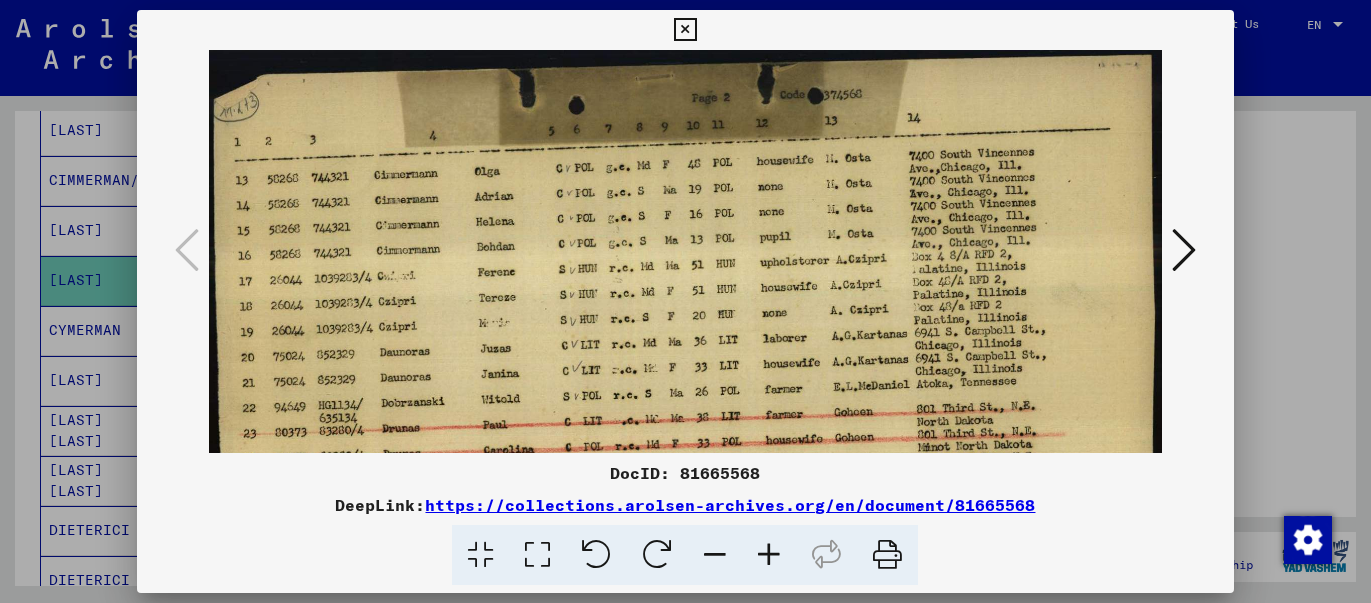 click at bounding box center (769, 555) 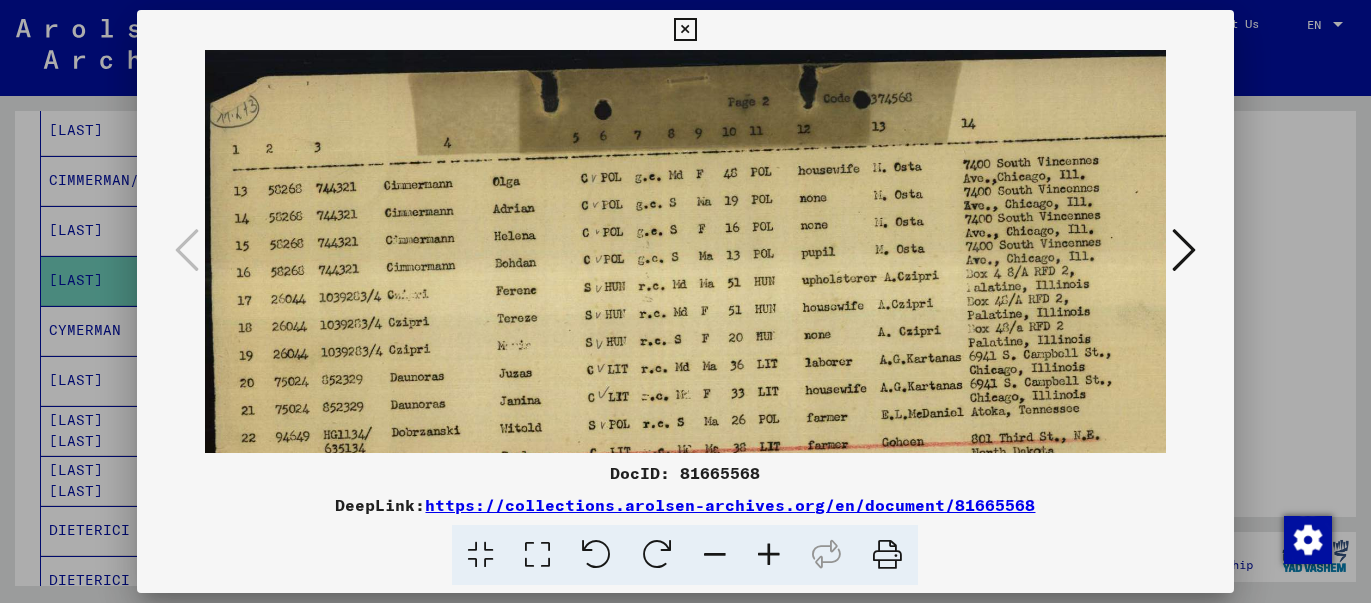 click at bounding box center [685, 30] 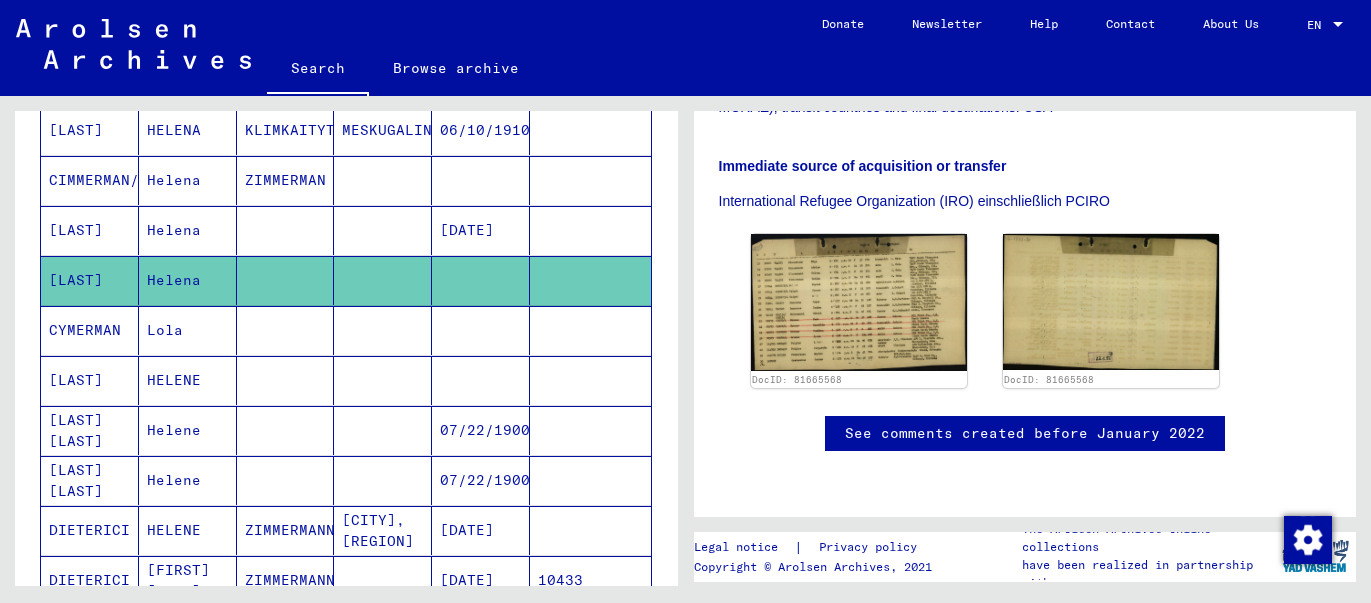 click on "Search   Browse archive   Detailed questions/information about the documents? Send us an inquiry for free.  Donate Newsletter Help Contact About Us EN EN" 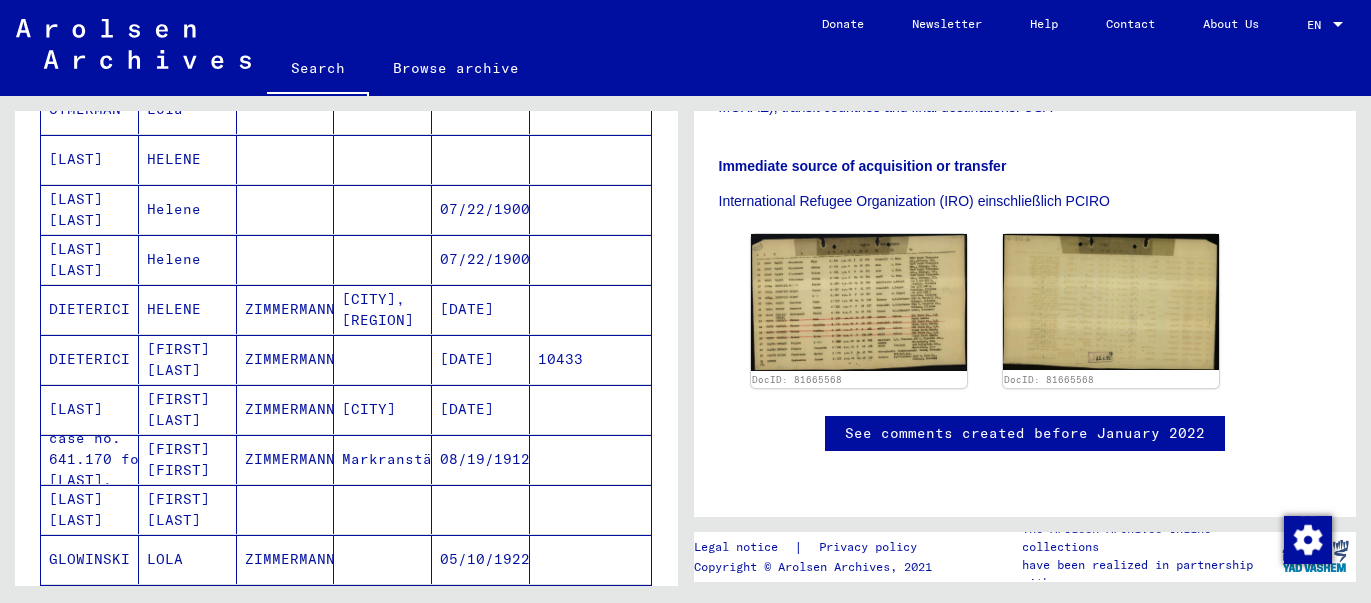 scroll, scrollTop: 876, scrollLeft: 0, axis: vertical 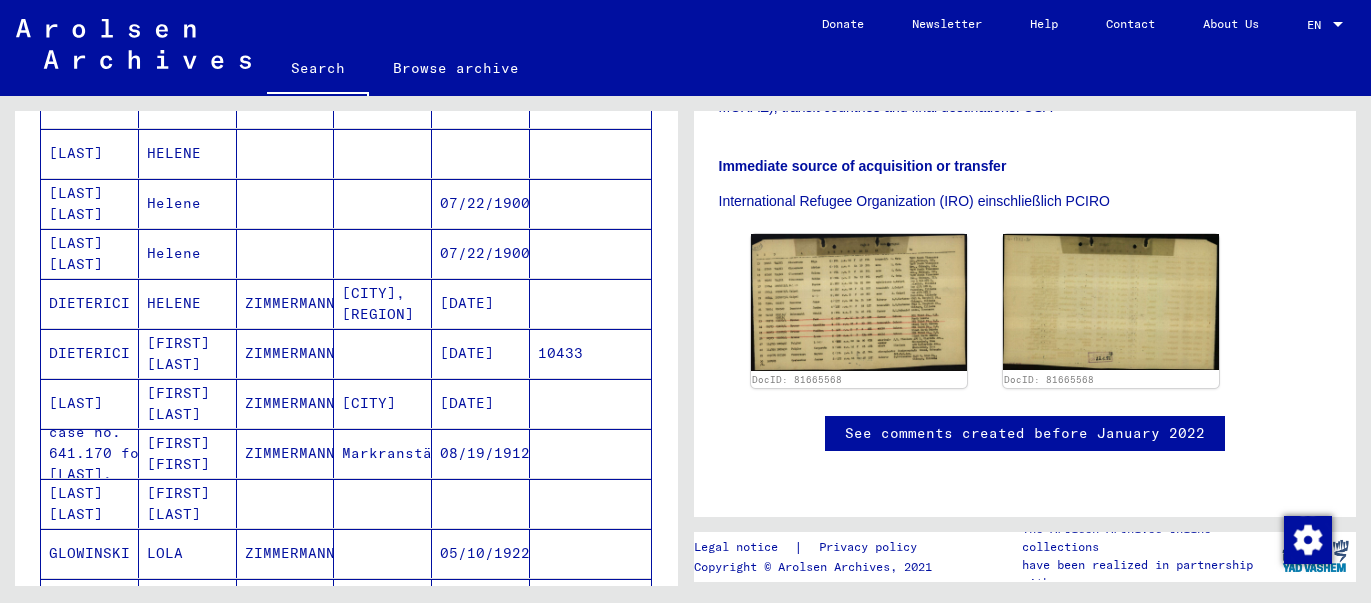 click on "DIETERICI" at bounding box center (90, 353) 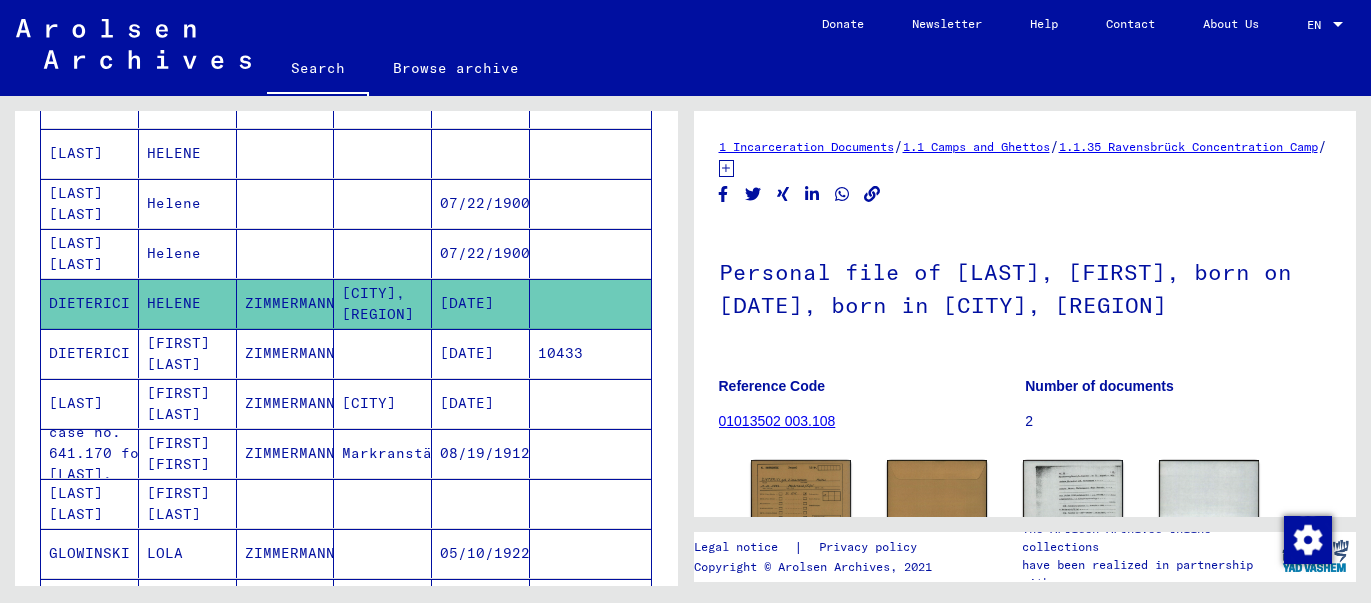 scroll, scrollTop: 47, scrollLeft: 0, axis: vertical 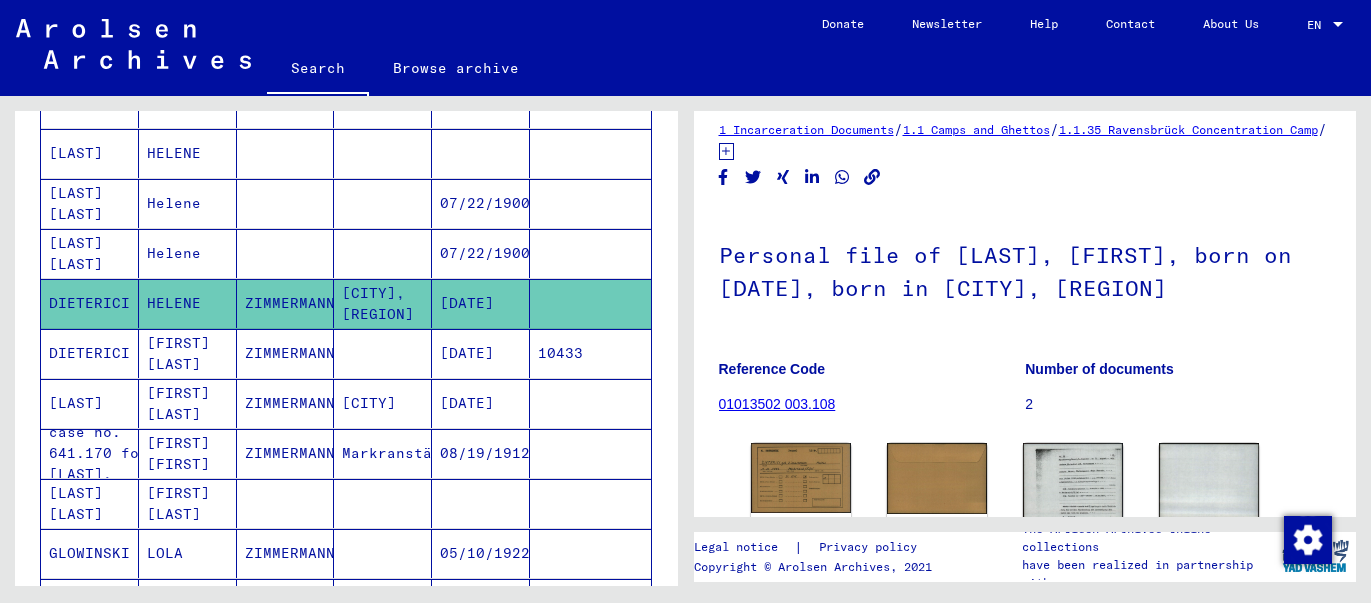 click 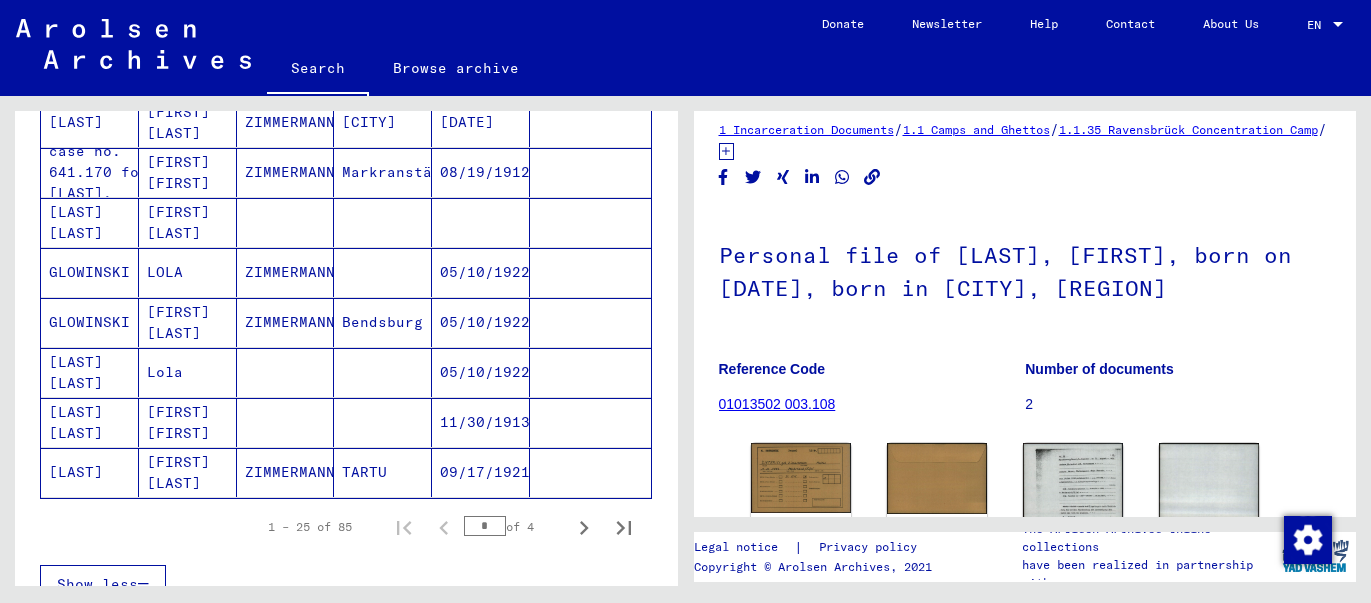 scroll, scrollTop: 1158, scrollLeft: 0, axis: vertical 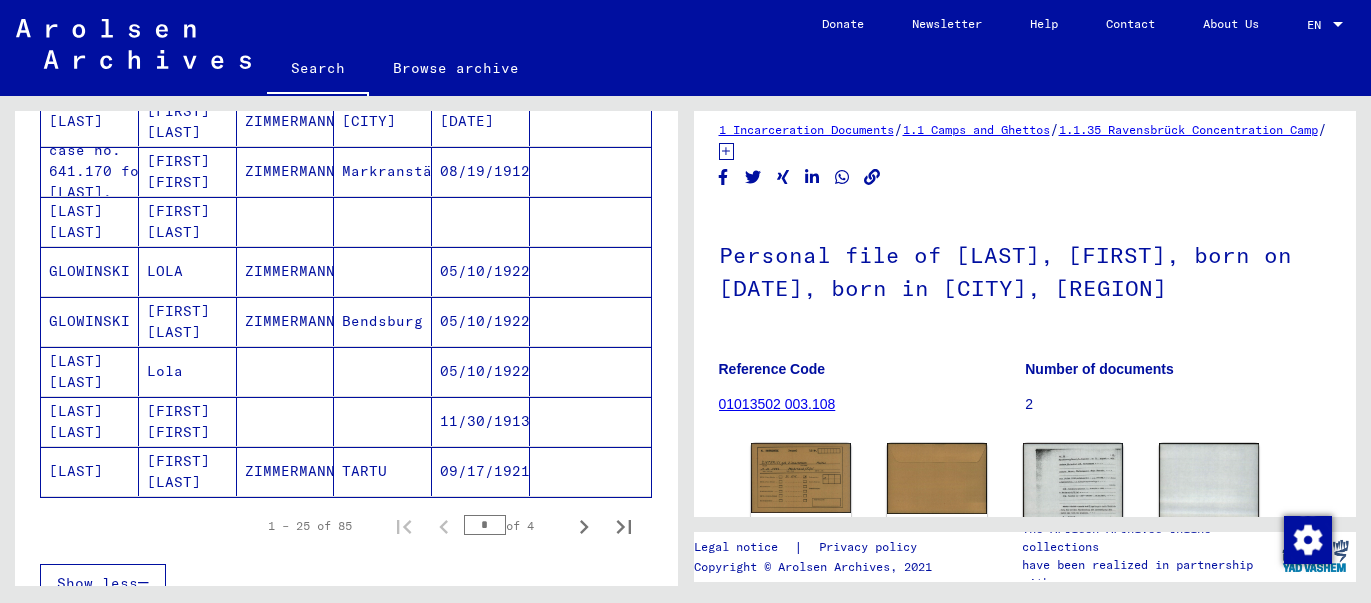 click on "[LAST] [LAST]" at bounding box center [90, 471] 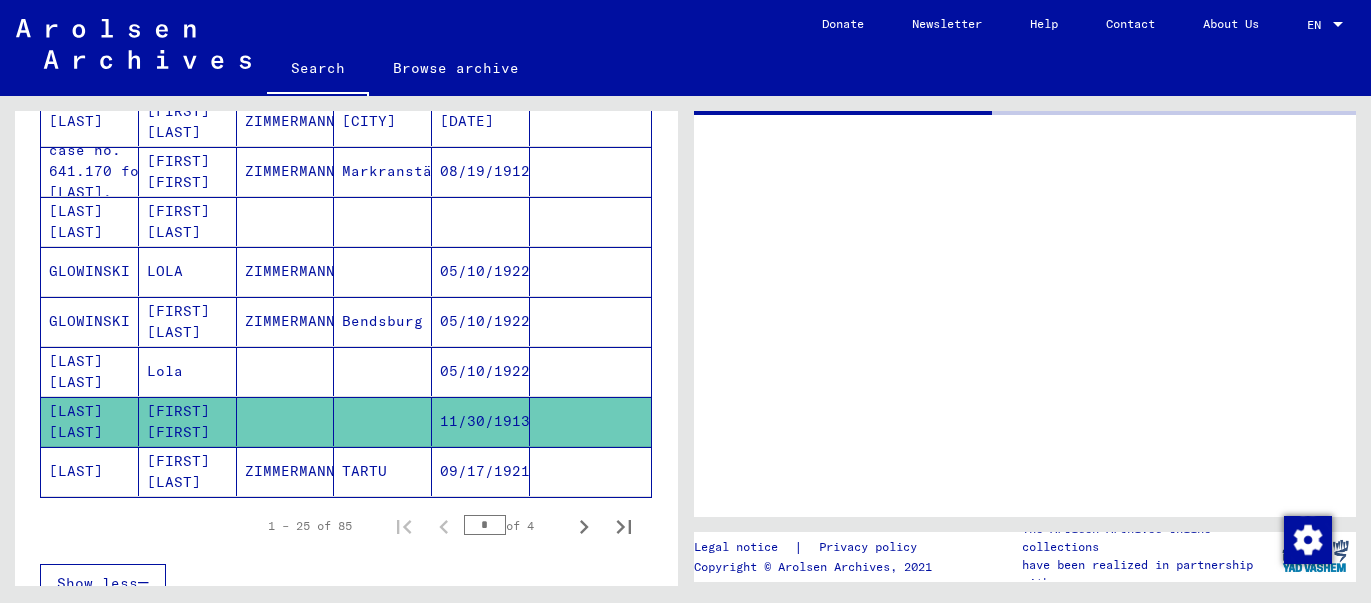 scroll, scrollTop: 0, scrollLeft: 0, axis: both 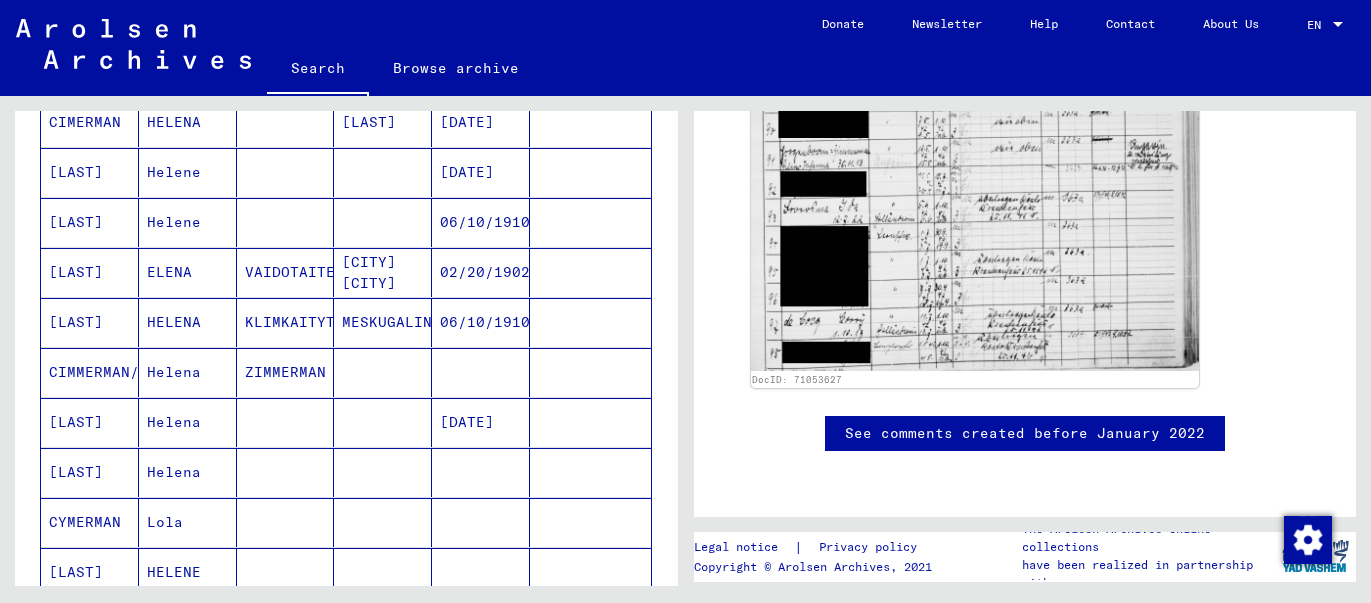click on "CIMMERMAN/ZIMMERMAN" at bounding box center [90, 422] 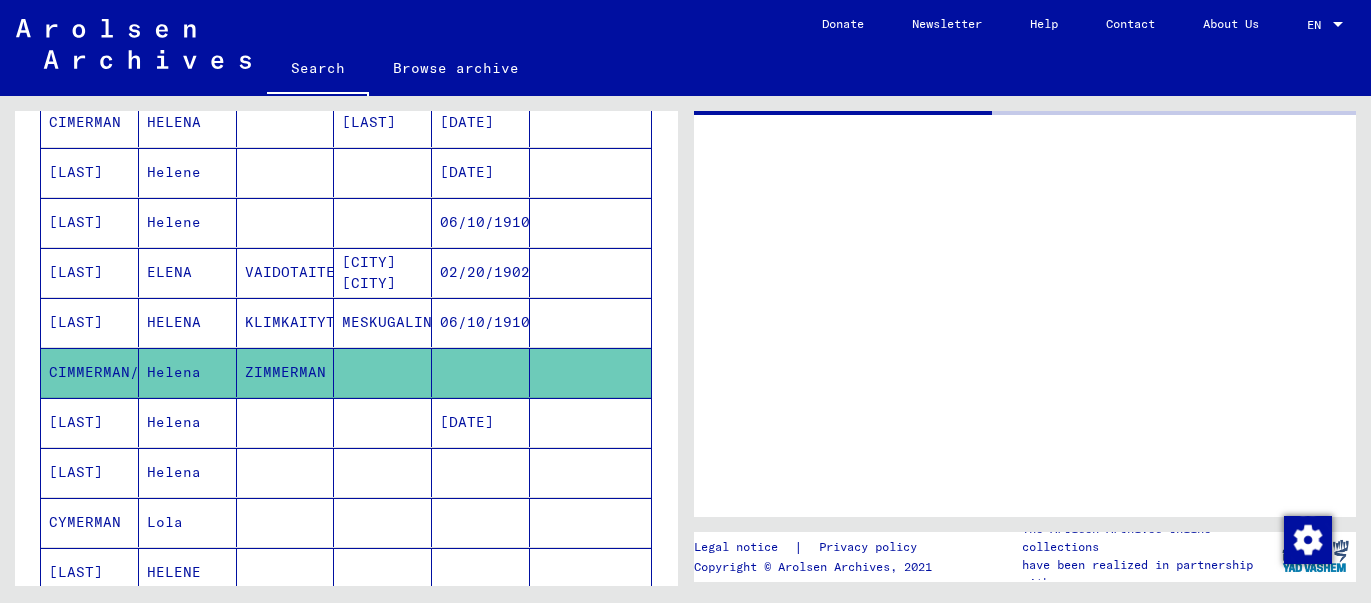 scroll, scrollTop: 0, scrollLeft: 0, axis: both 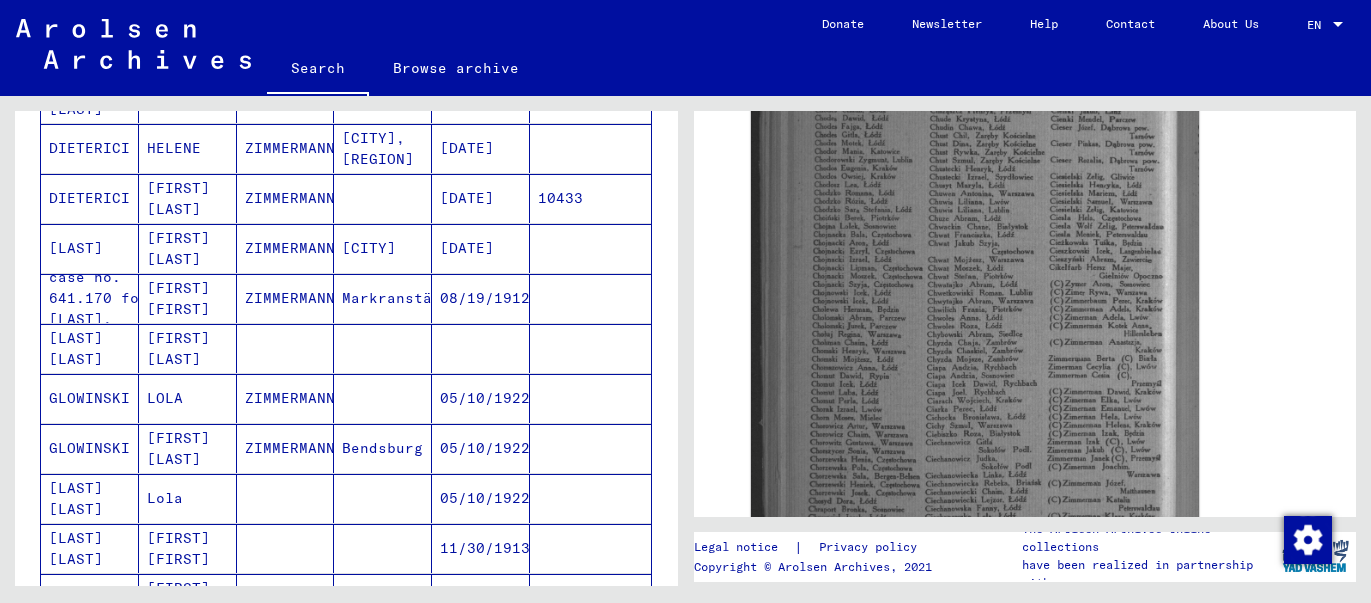 click on "DIETERICI" at bounding box center [90, 248] 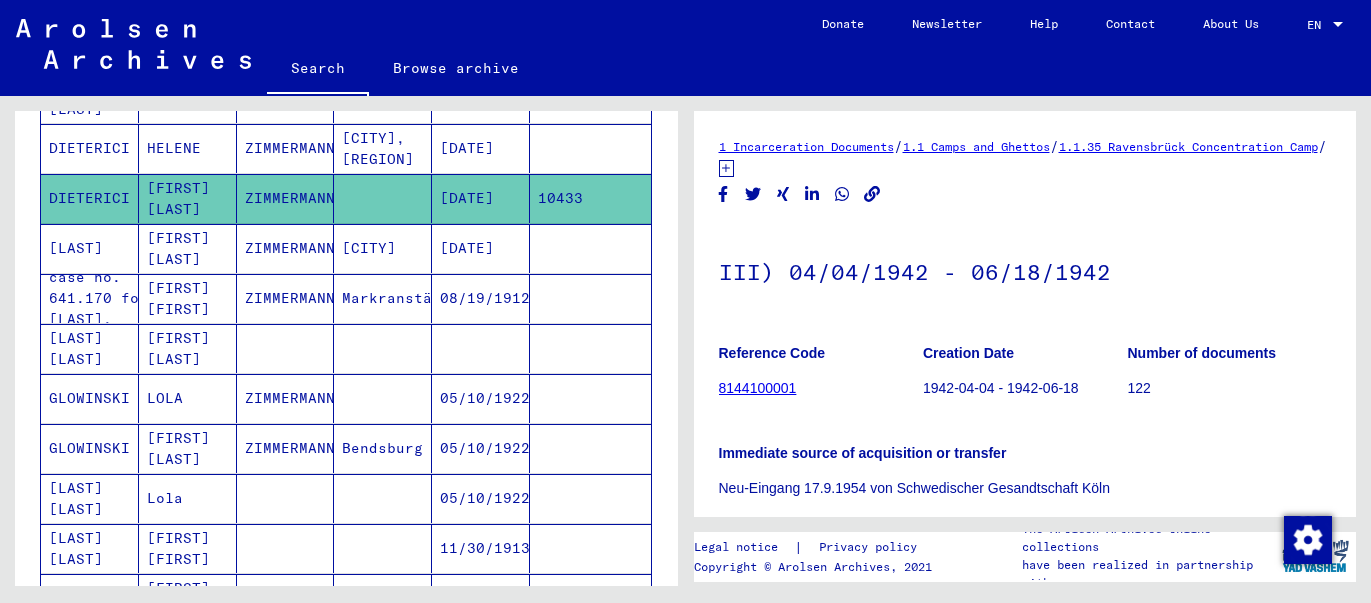 scroll, scrollTop: 314, scrollLeft: 0, axis: vertical 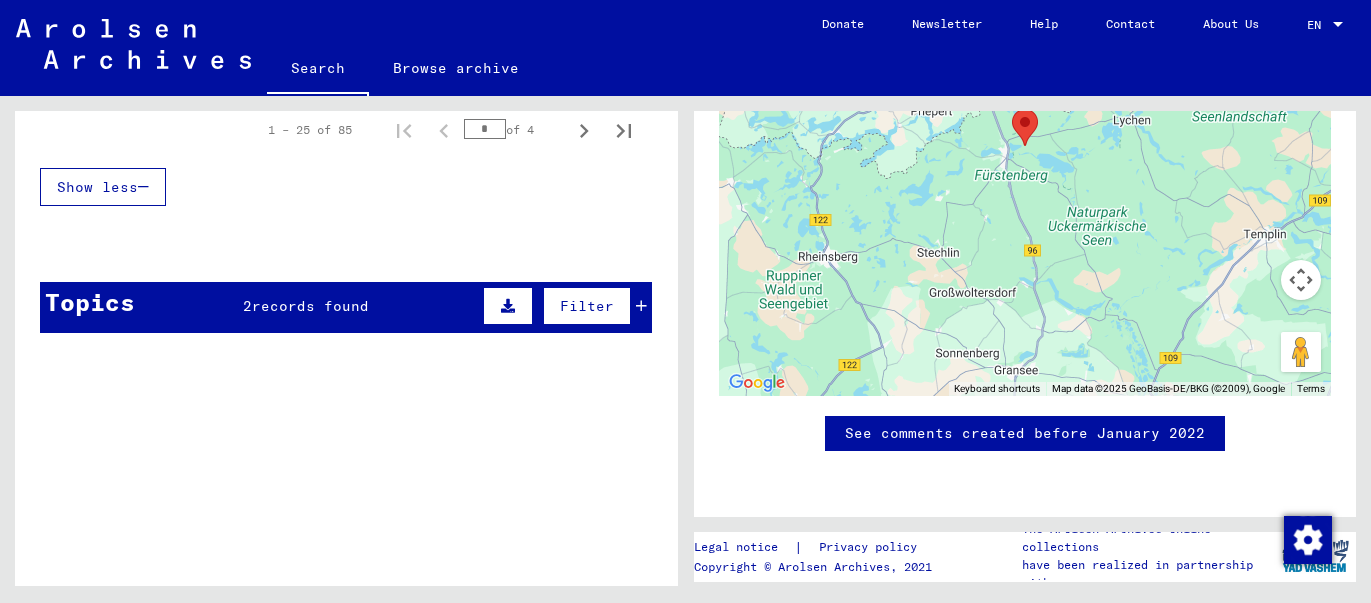 click on "records found" at bounding box center [310, 306] 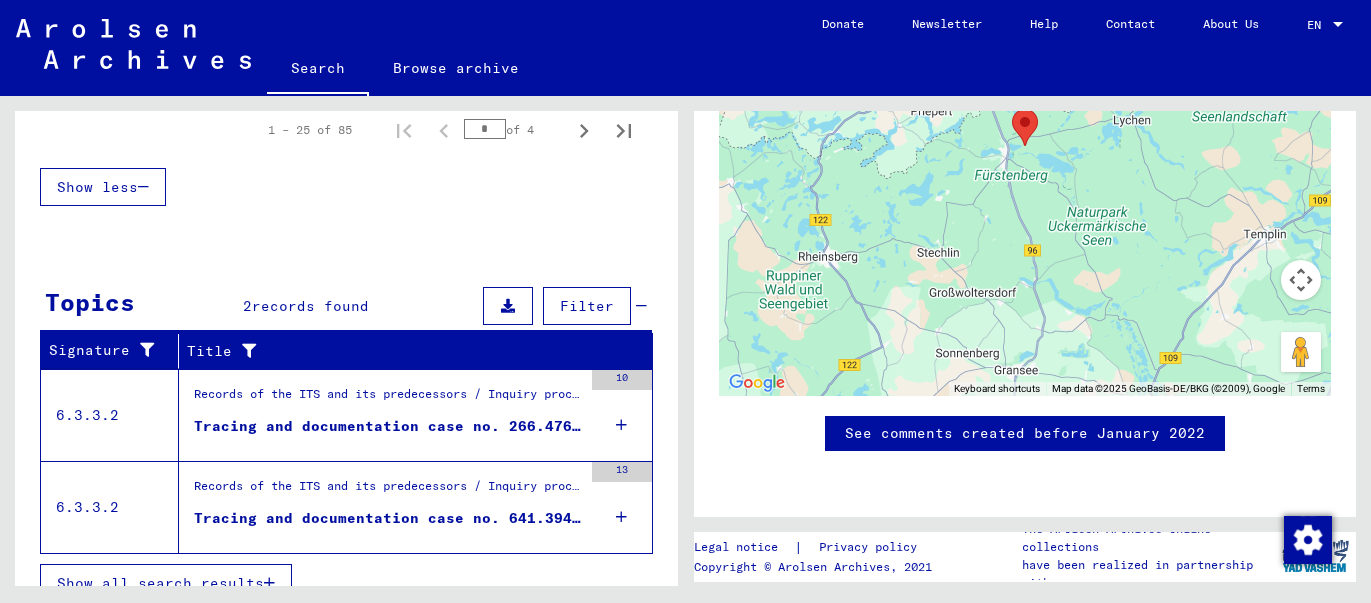 click on "records found" at bounding box center [310, 306] 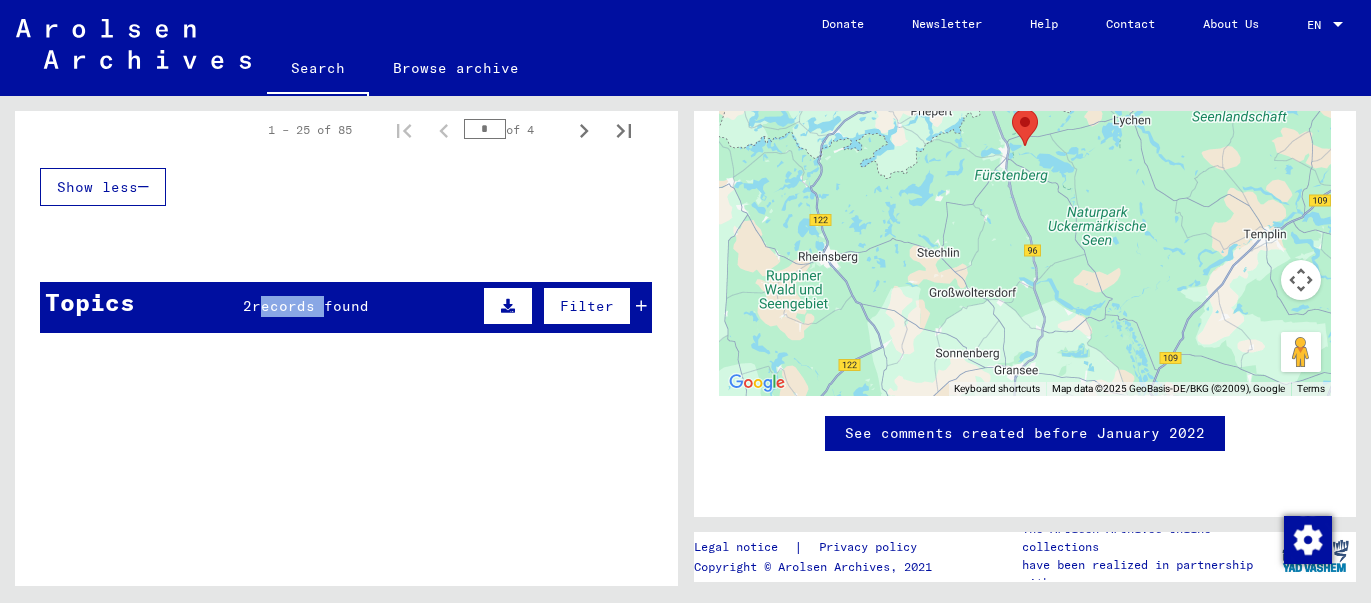 click on "records found" at bounding box center [310, 306] 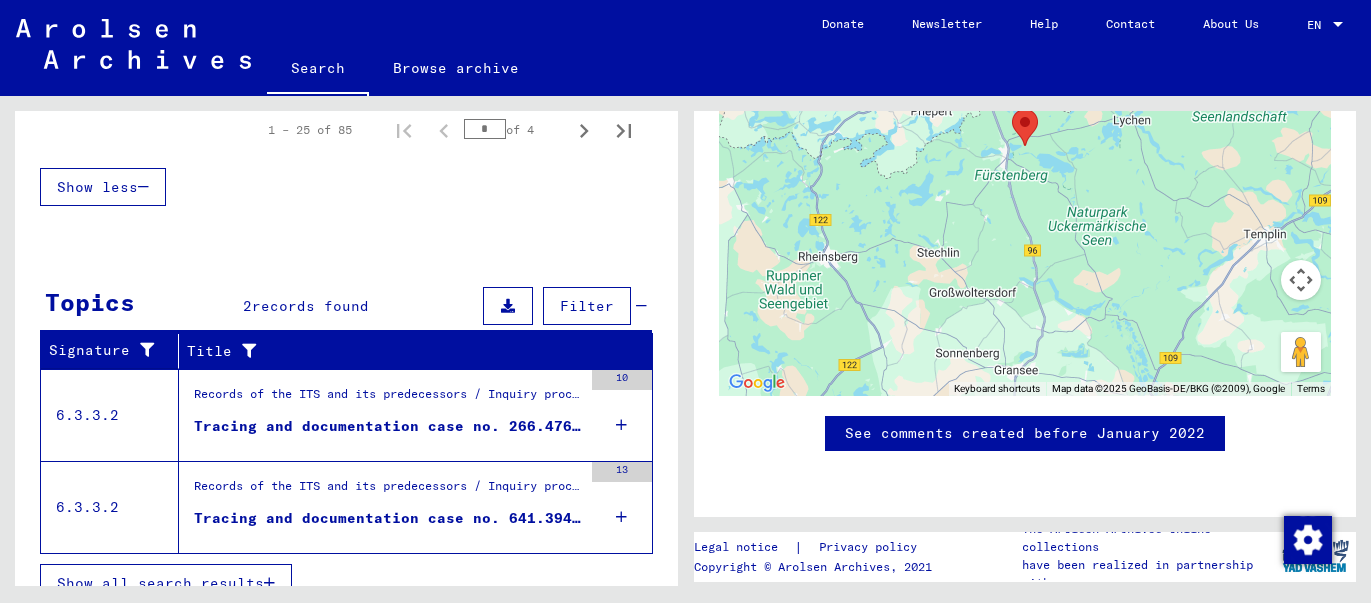 click on "Tracing and documentation case no. 266.476 for [LAST], [FIRST] born [DATE]" at bounding box center [388, 426] 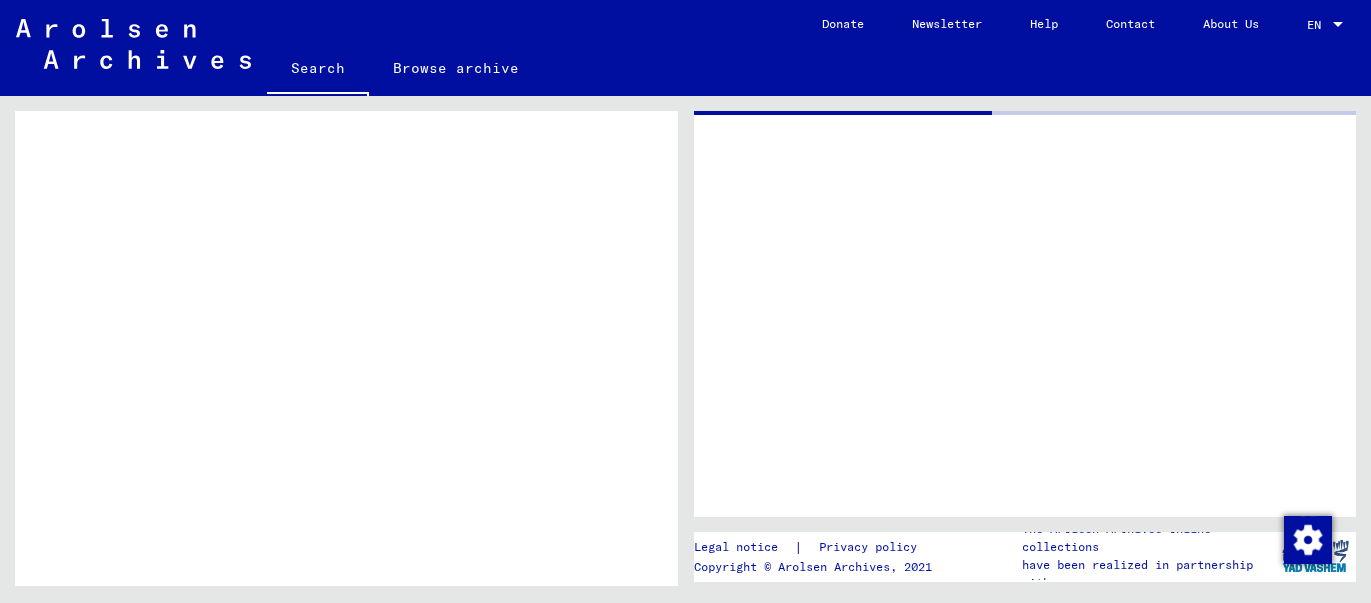 scroll, scrollTop: 0, scrollLeft: 0, axis: both 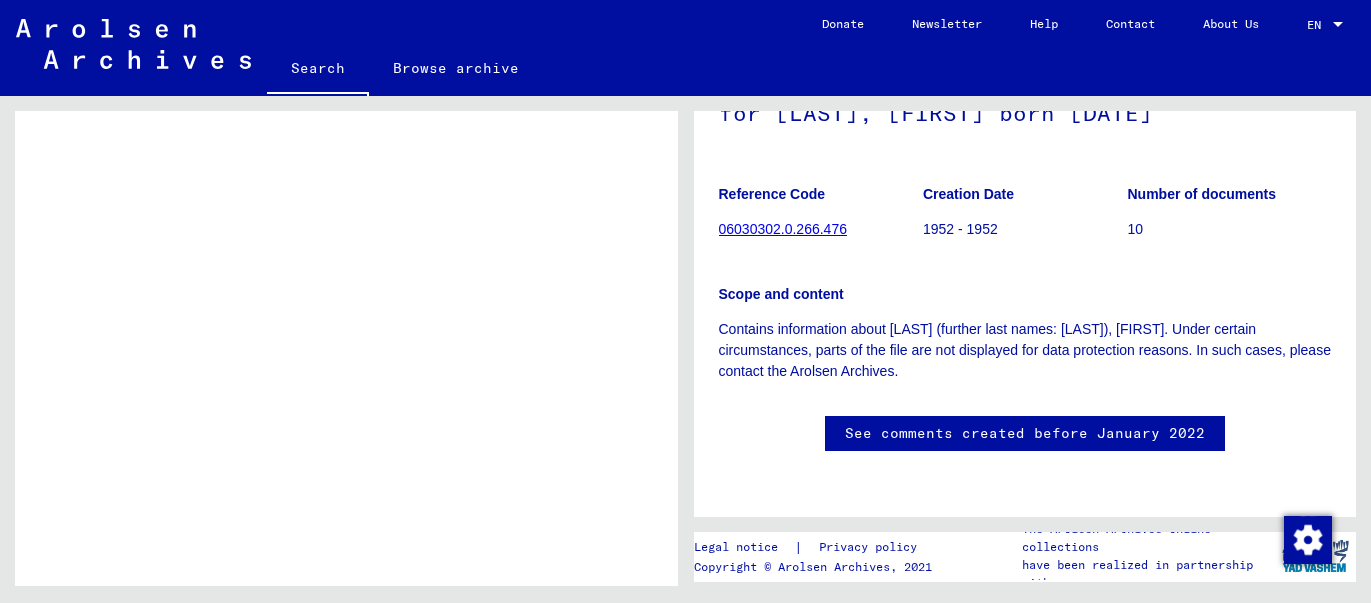 click on "6 Records of the ITS and its predecessors   /   6.3 Inquiry processing   /   6.3.3 ITS case files as of 1947   /   6.3.3.2 Repository of T/D cases   /   Tracing and documentation cases with (T/D) numbers between 250.000 and 499.999   /   Tracing and documentation cases with (T/D) numbers between 266.000 and 266.499   /  Tracing and documentation case no. 266.476 for [LAST], [FIRST] born [DATE] Reference Code 06030302.0.266.476 Creation Date 1952 - 1952 Number of documents 10 Scope and content Contains information about [LAST] (further last names: [LAST]), [FIRST]. Under certain circumstances, parts of the file are not displayed for data protection reasons. In such cases, please contact the Arolsen Archives. See comments created before January 2022" 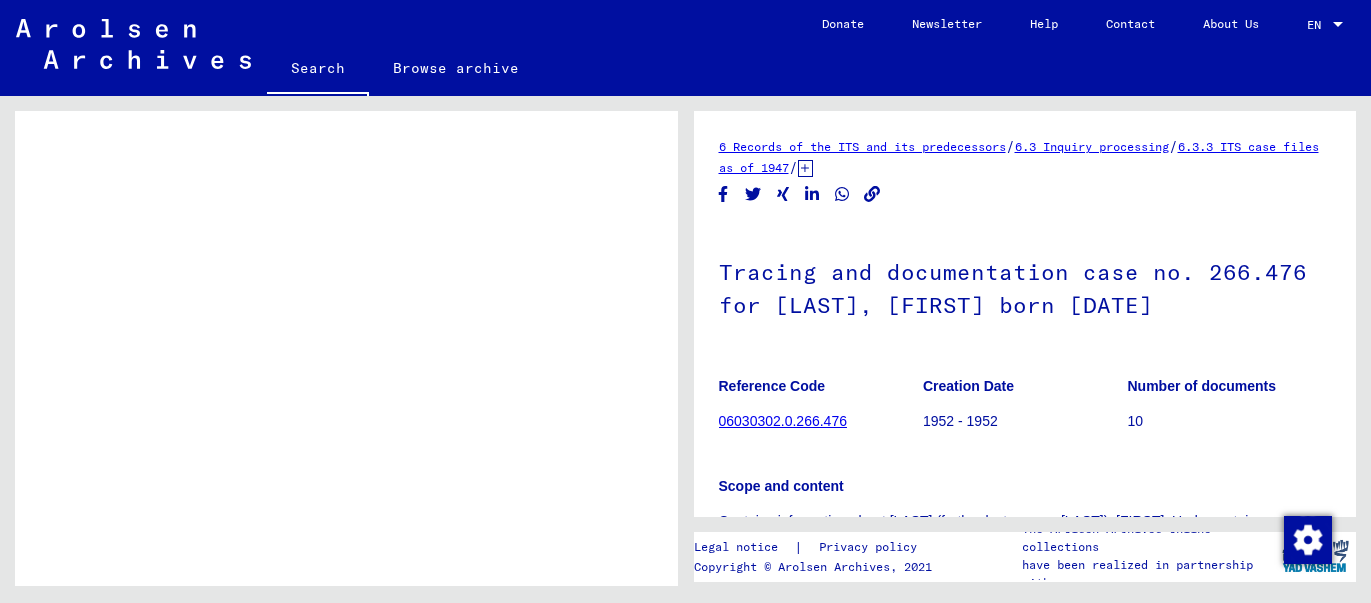 click on "6.3.3 ITS case files as of 1947" 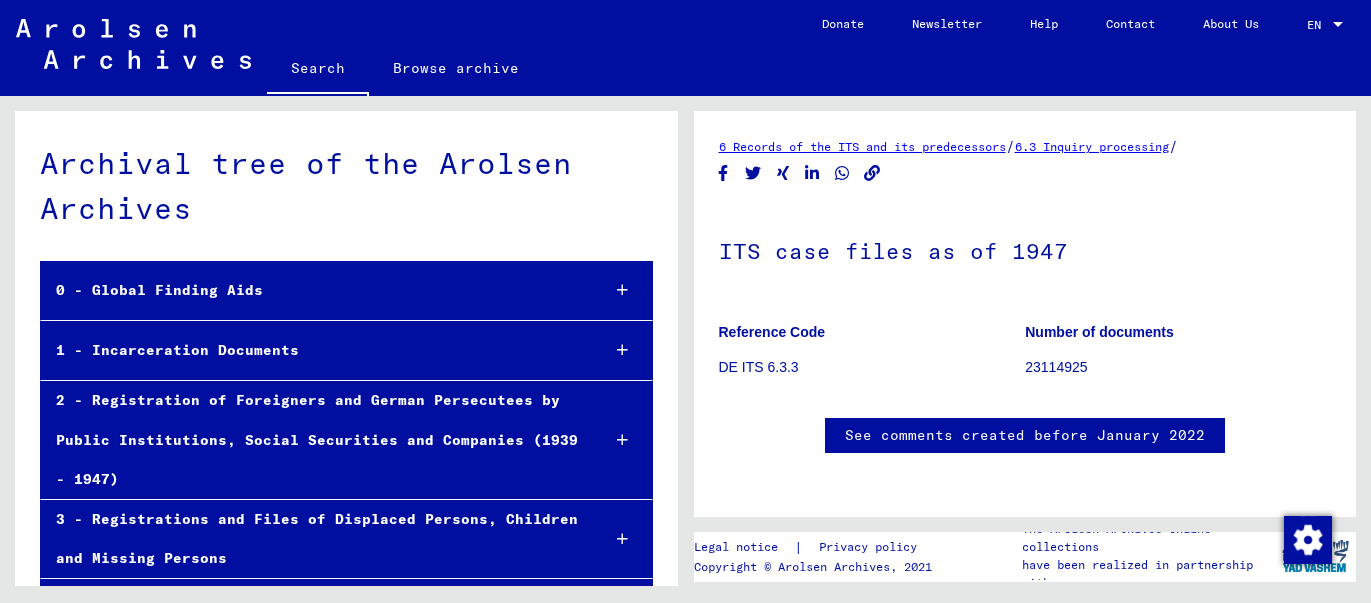 scroll, scrollTop: 771, scrollLeft: 0, axis: vertical 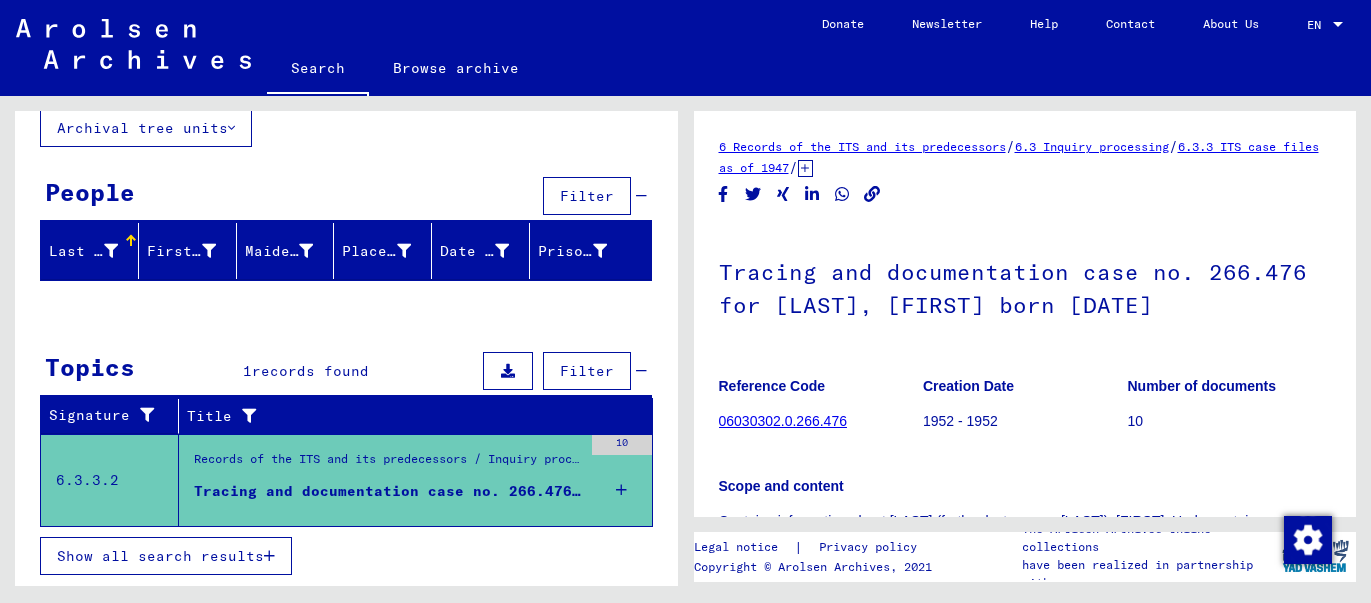 click on "Tracing and documentation case no. 266.476 for [LAST], [FIRST] born [DATE]" at bounding box center (388, 491) 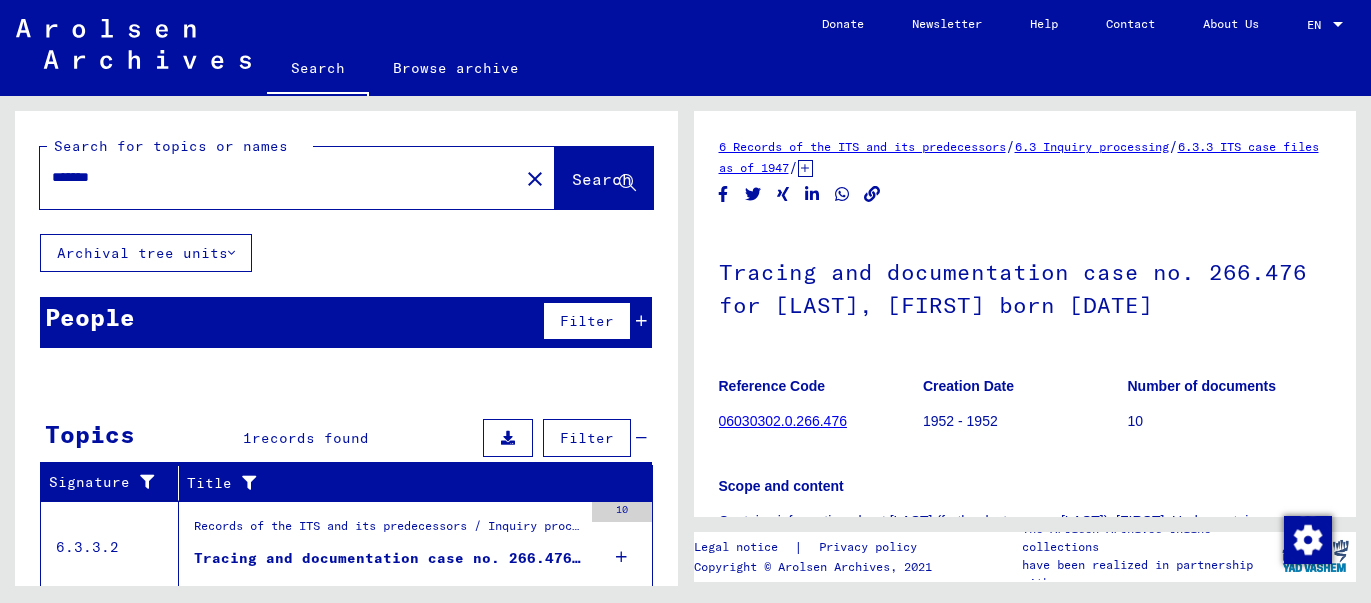 scroll, scrollTop: 72, scrollLeft: 0, axis: vertical 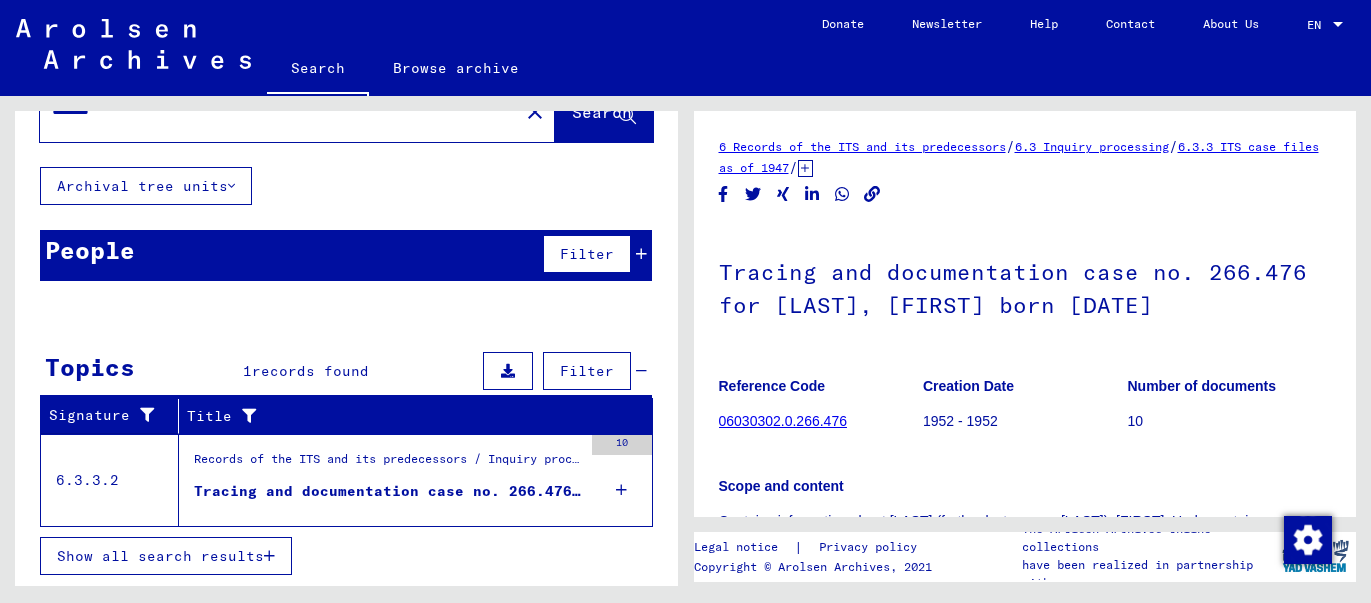 click on "10" at bounding box center [622, 445] 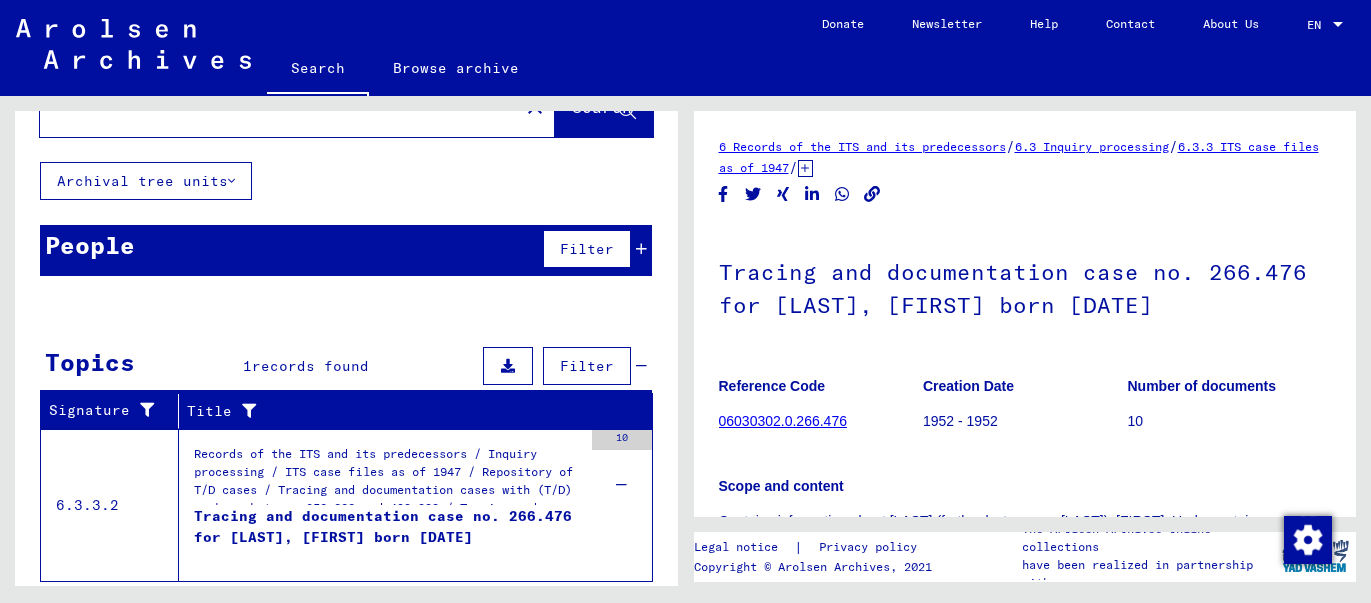 click on "Records of the ITS and its predecessors / Inquiry processing / ITS case files as of 1947 / Repository of T/D cases / Tracing and documentation cases with (T/D) numbers between 250.000 and 499.999 / Tracing and documentation cases with (T/D) numbers between 266.000 and 266.499" at bounding box center [388, 480] 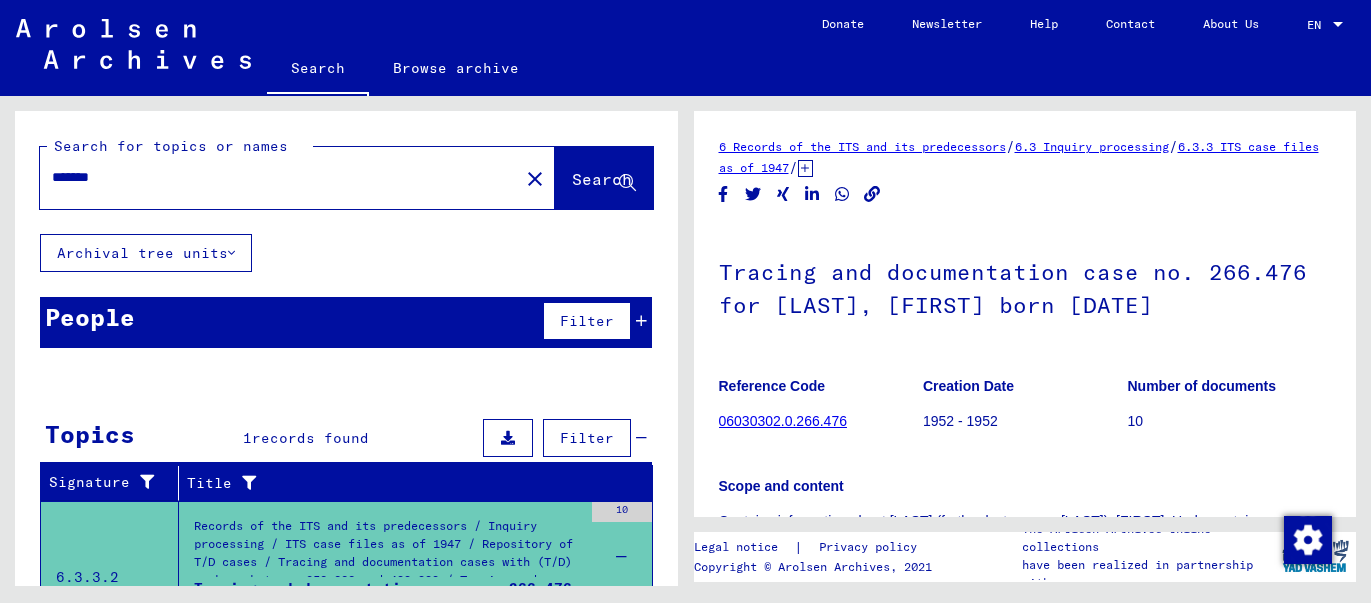 scroll, scrollTop: 188, scrollLeft: 0, axis: vertical 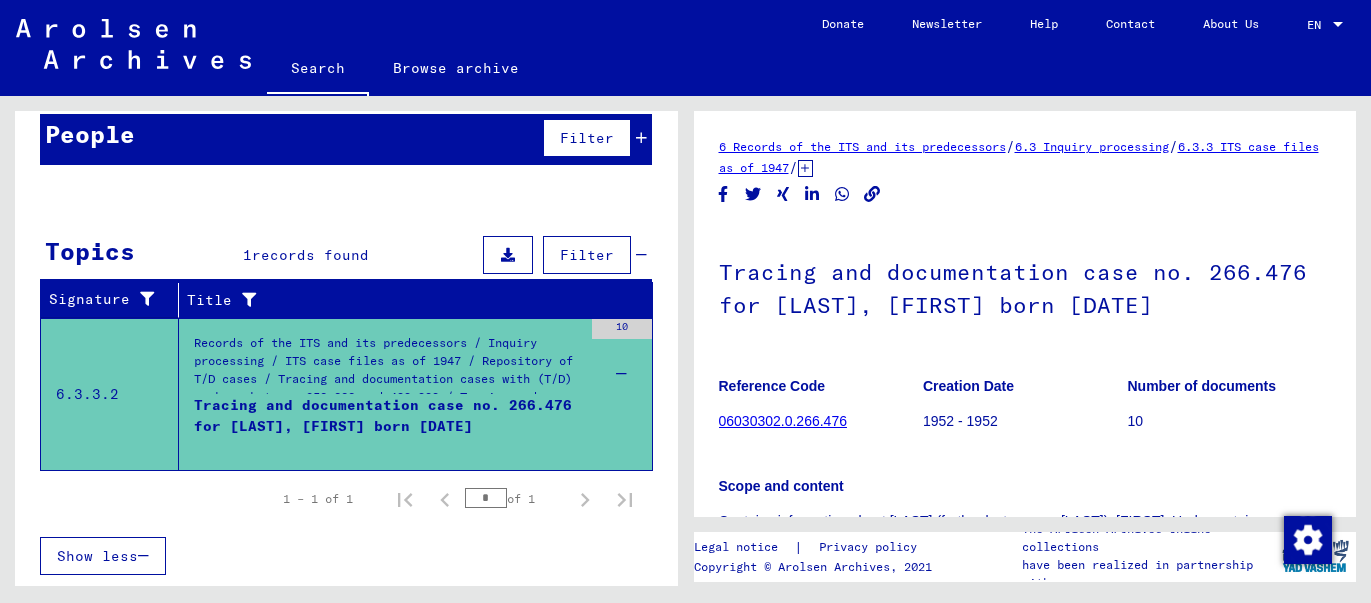 click on "Tracing and documentation case no. 266.476 for [LAST], [FIRST] born [DATE]" at bounding box center [388, 425] 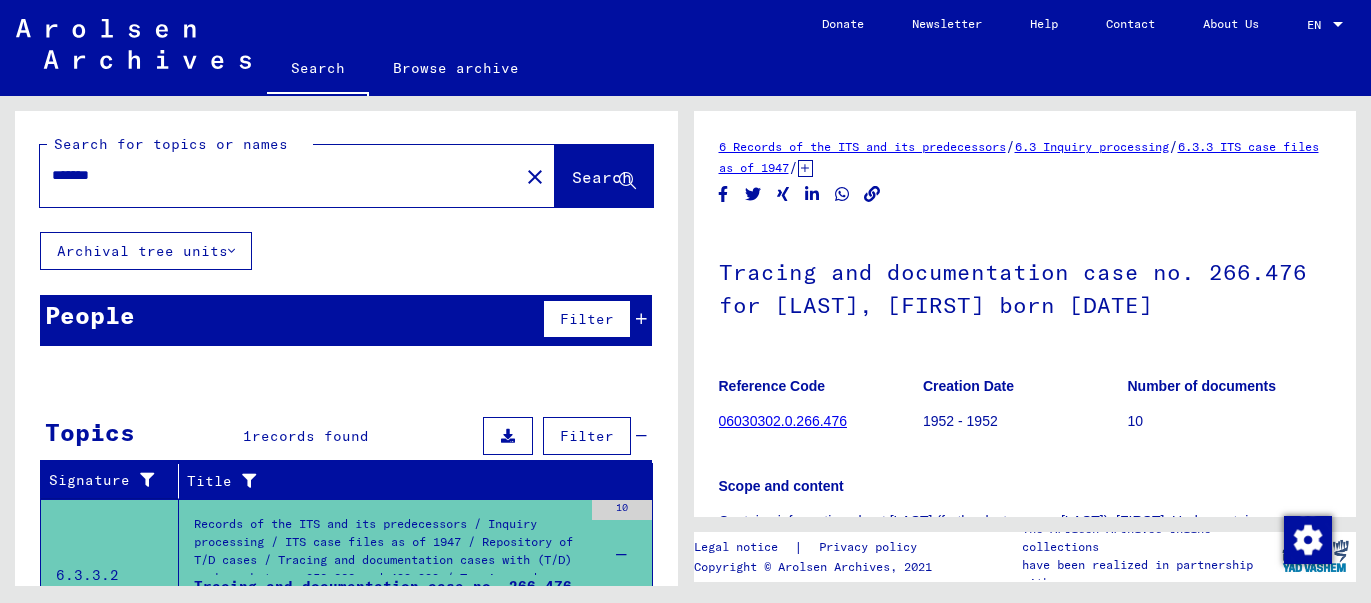 scroll, scrollTop: 0, scrollLeft: 0, axis: both 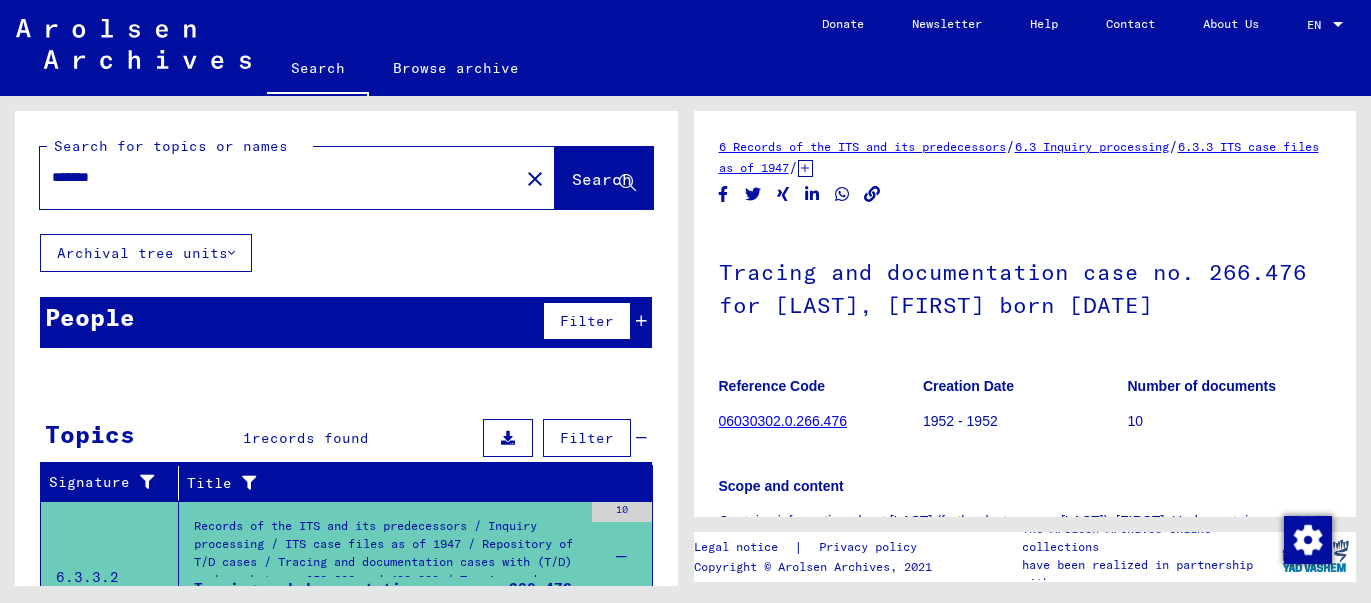type on "**********" 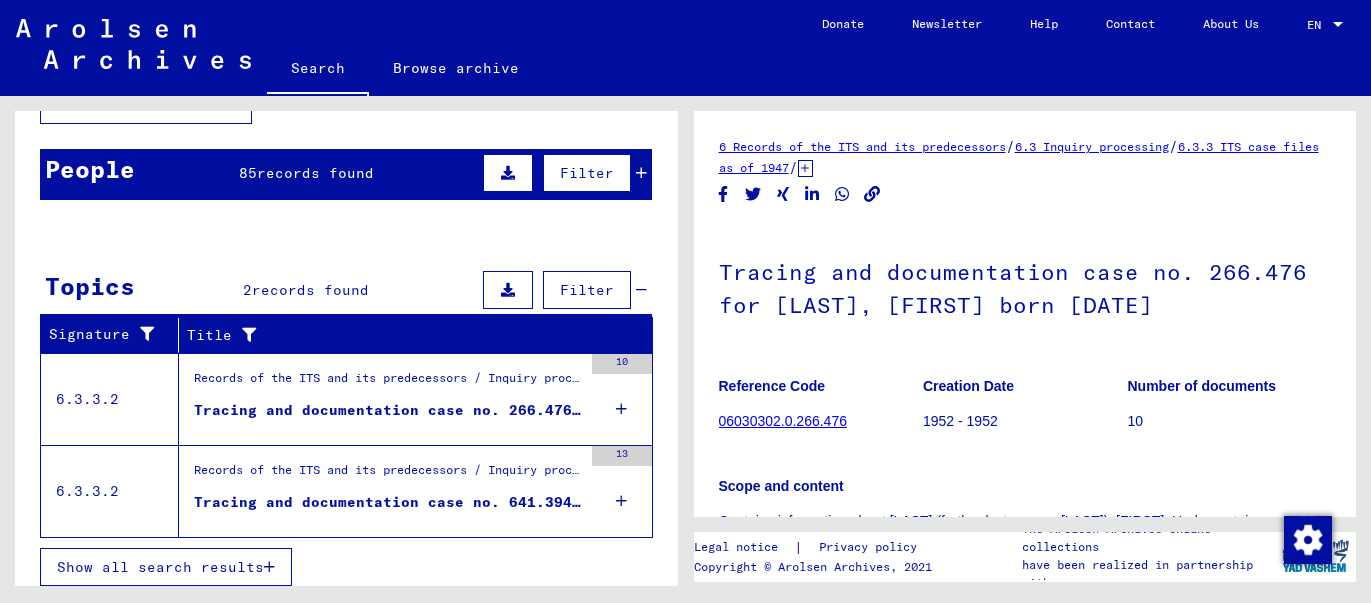 scroll, scrollTop: 164, scrollLeft: 0, axis: vertical 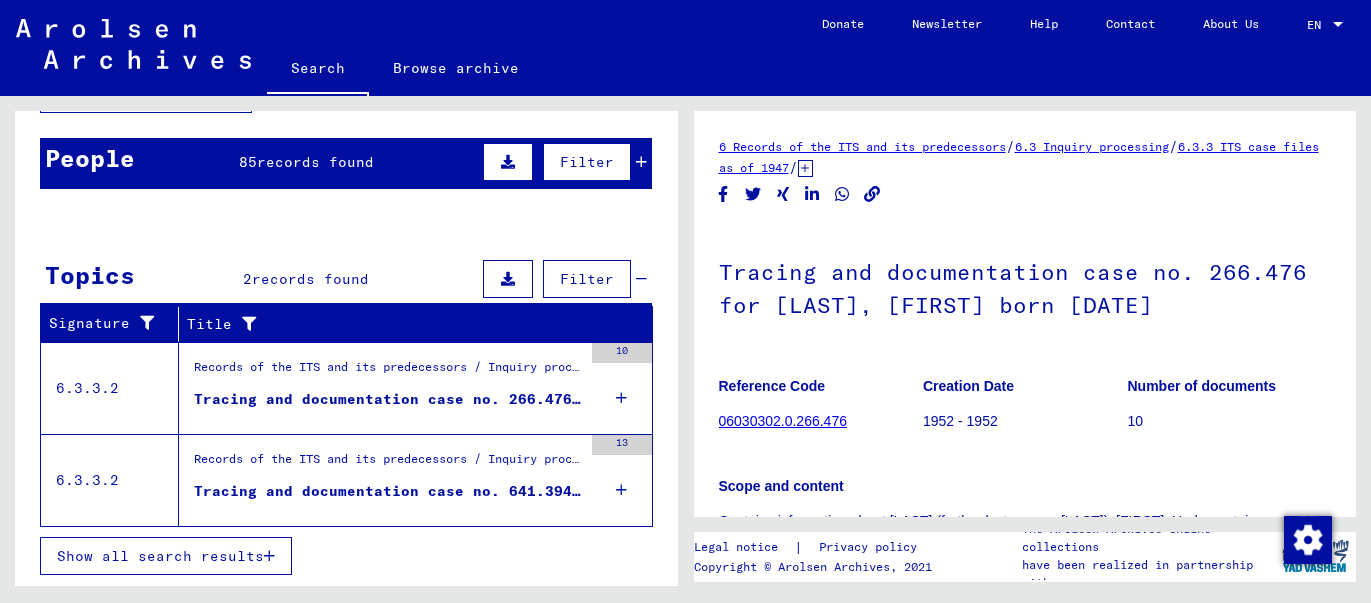 click on "Tracing and documentation case no. 641.394 for [LAST], [FIRST] born [DATE]" at bounding box center (388, 491) 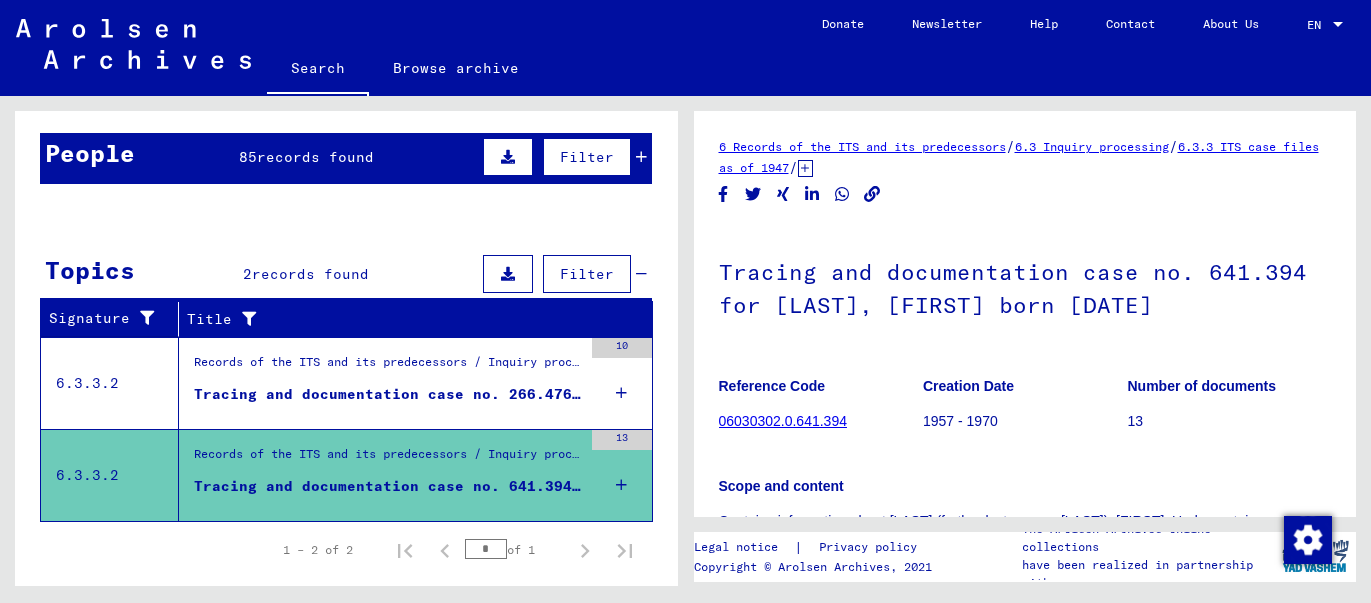 scroll, scrollTop: 0, scrollLeft: 0, axis: both 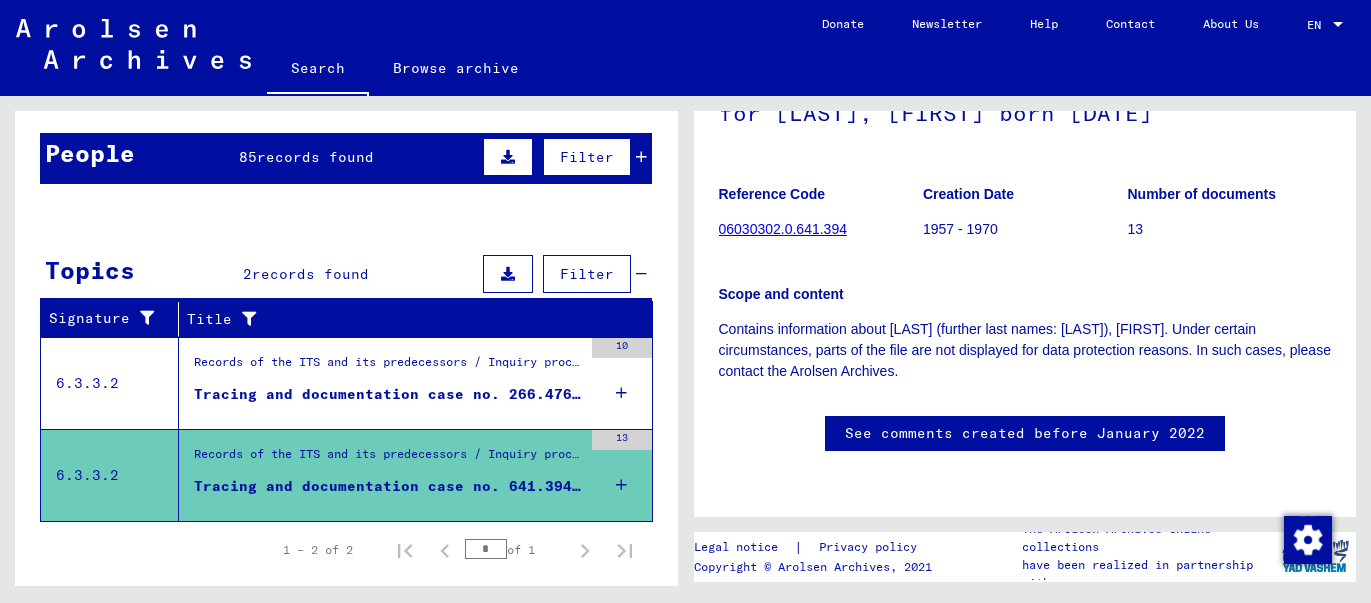 click on "See comments created before January 2022" 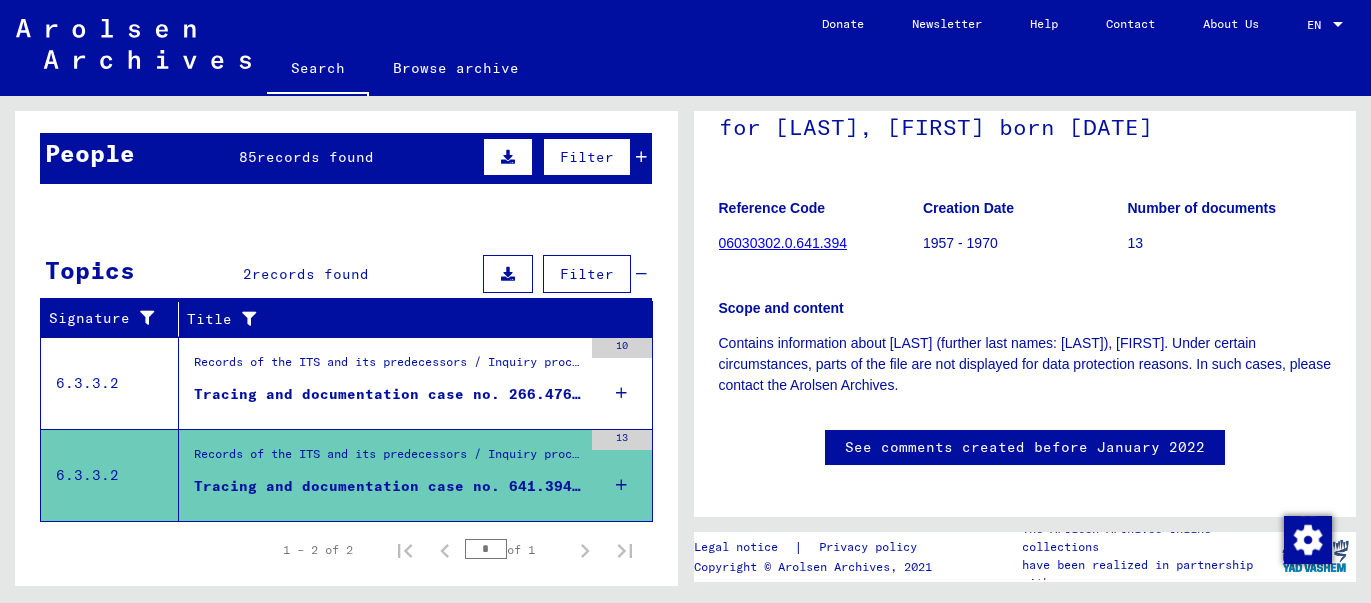 scroll, scrollTop: 177, scrollLeft: 0, axis: vertical 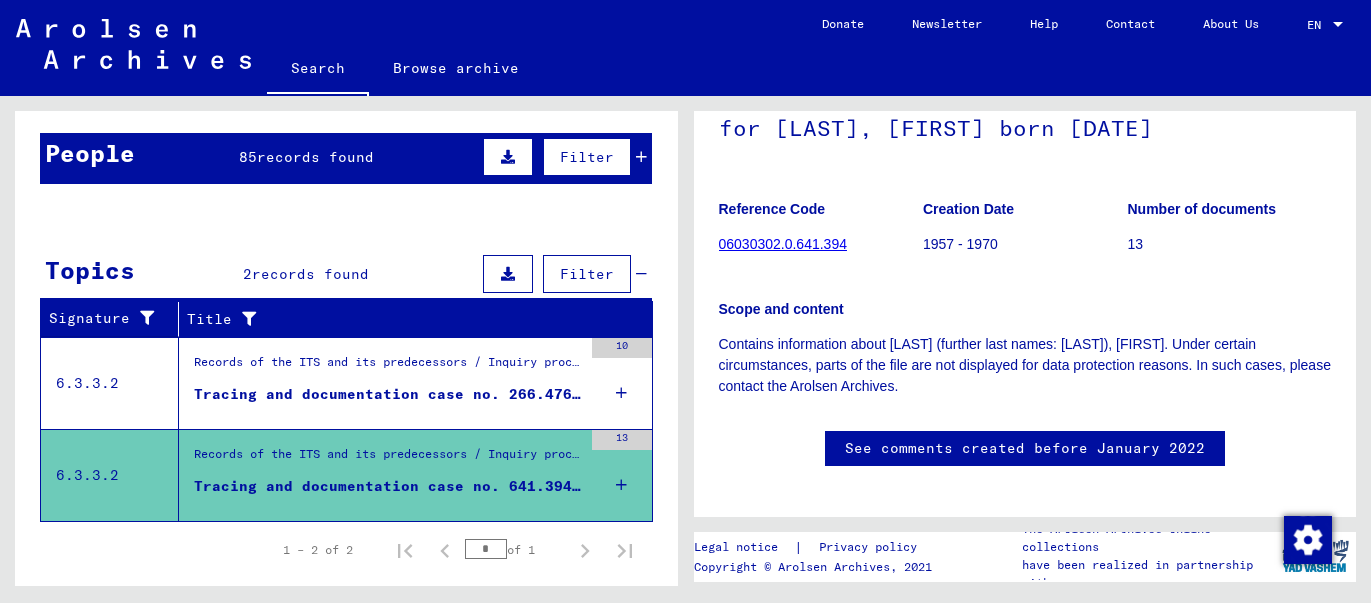 click on "06030302.0.641.394" 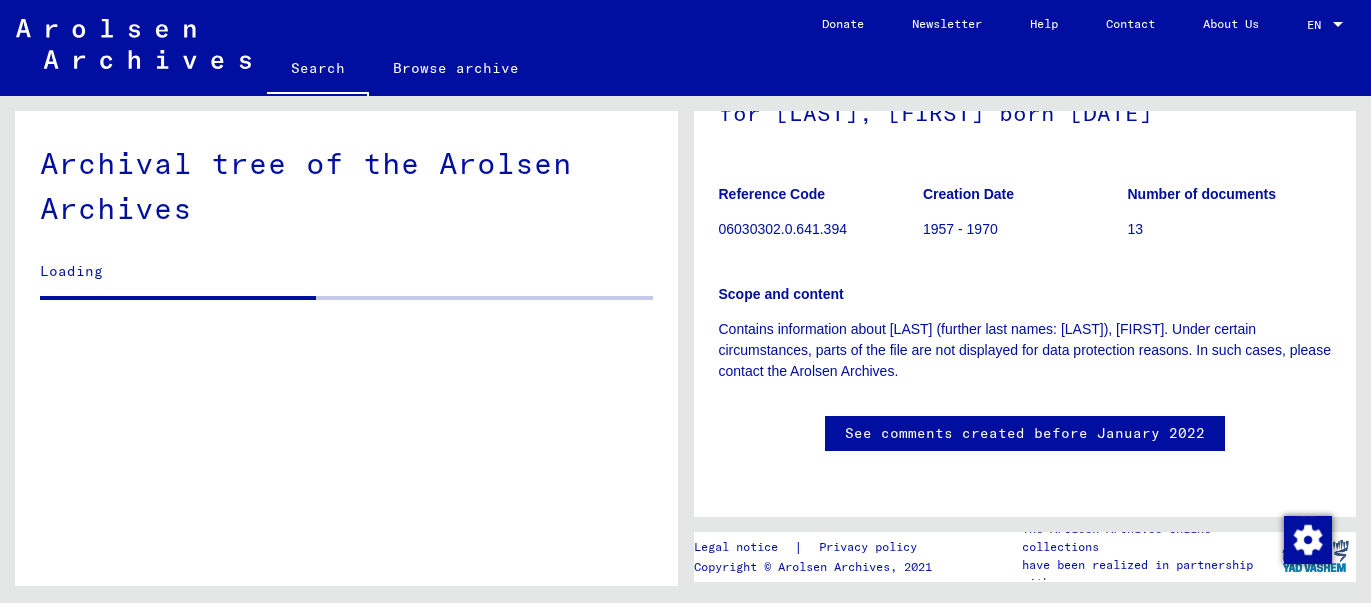 scroll, scrollTop: 207, scrollLeft: 0, axis: vertical 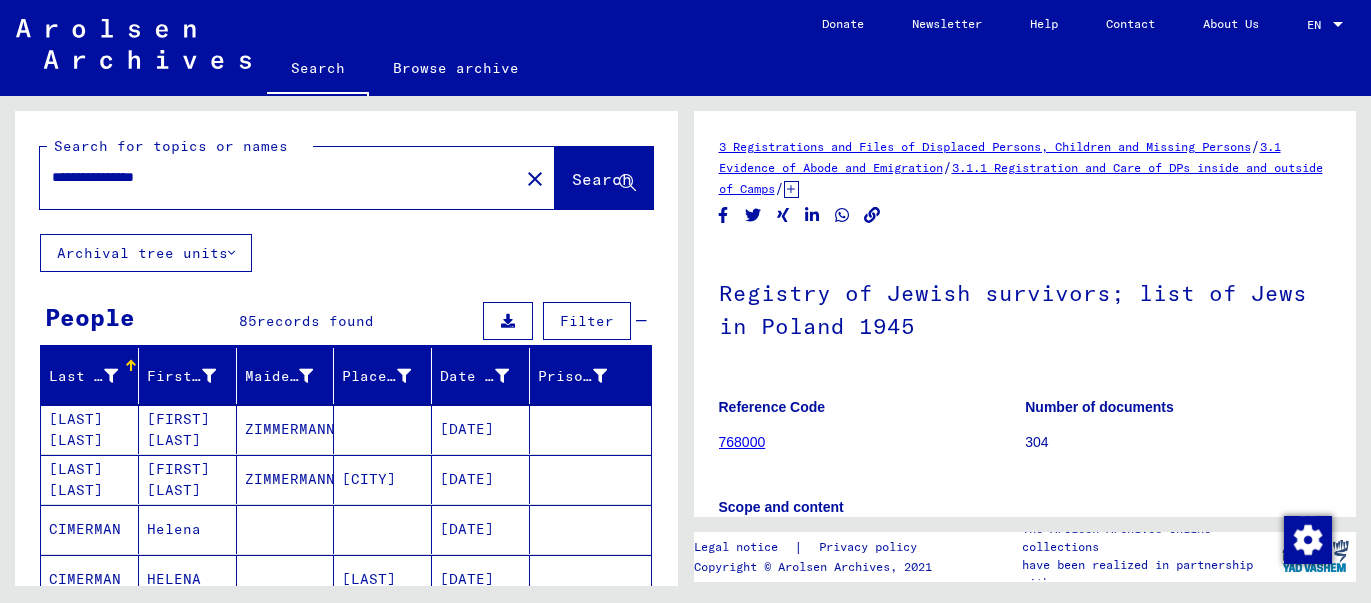 click on "Search" 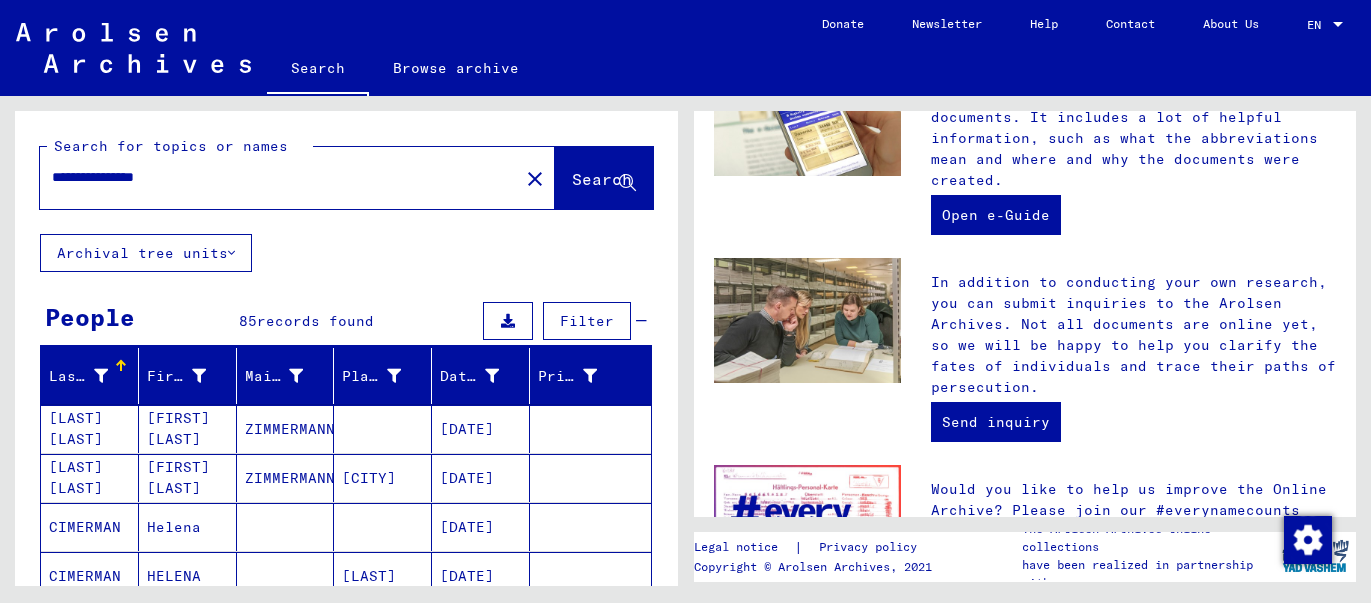 scroll, scrollTop: 1030, scrollLeft: 0, axis: vertical 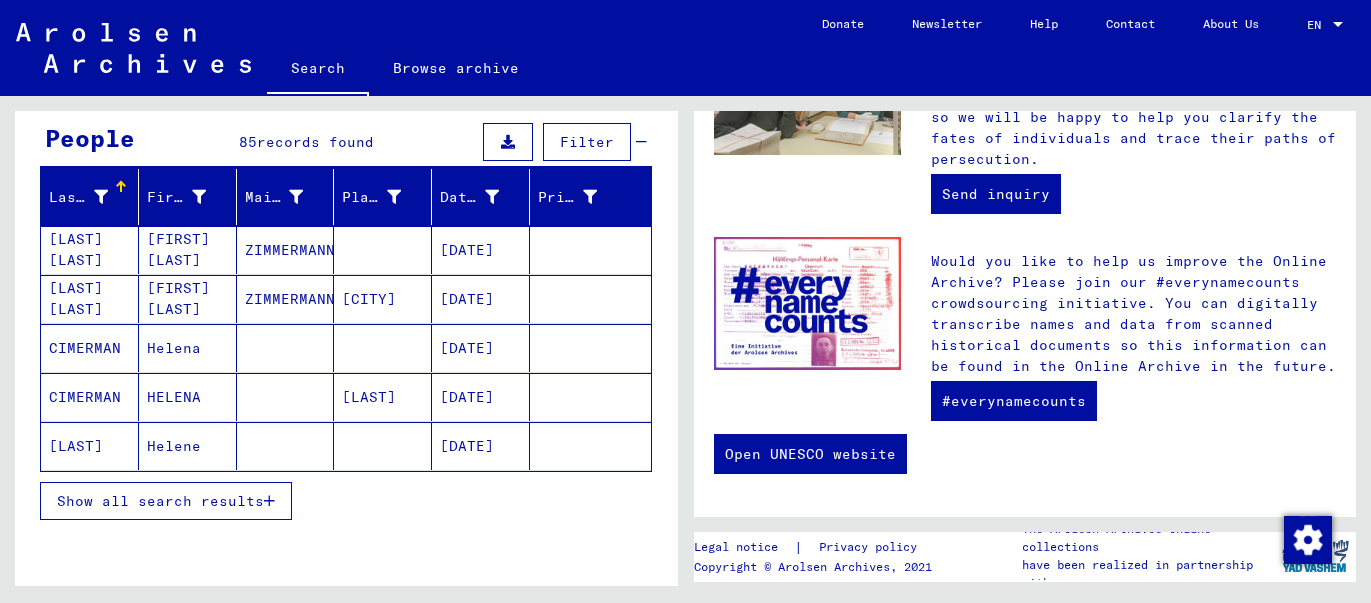 click on "Show all search results" at bounding box center (160, 501) 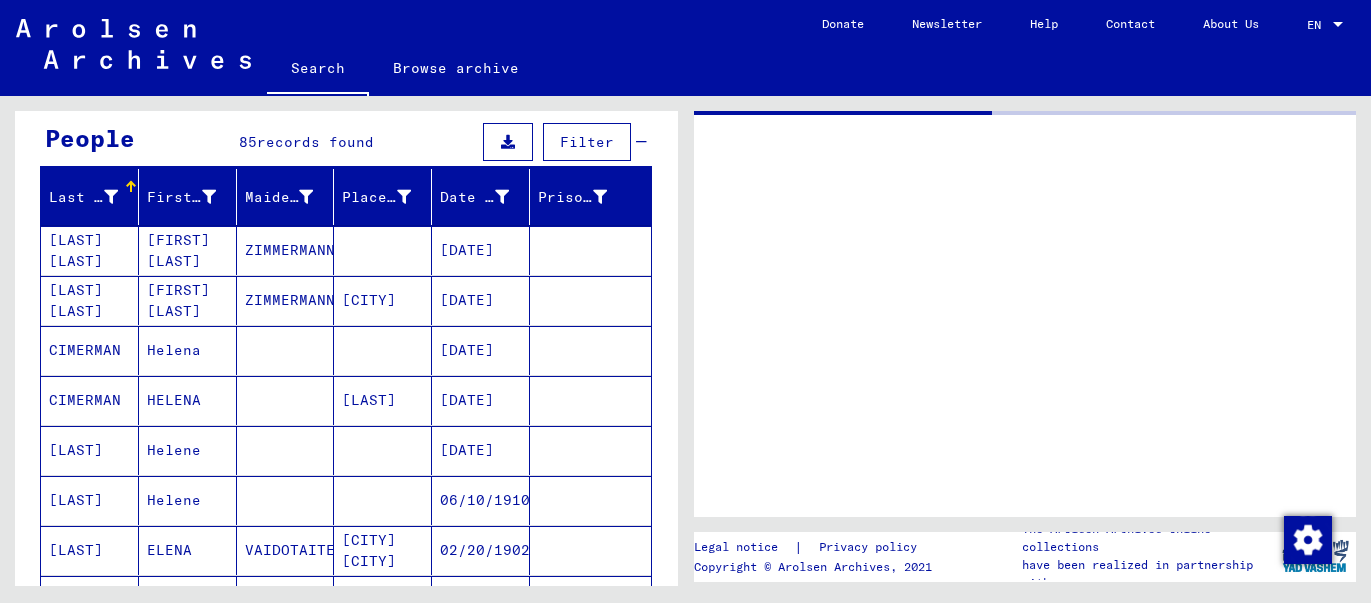scroll, scrollTop: 0, scrollLeft: 0, axis: both 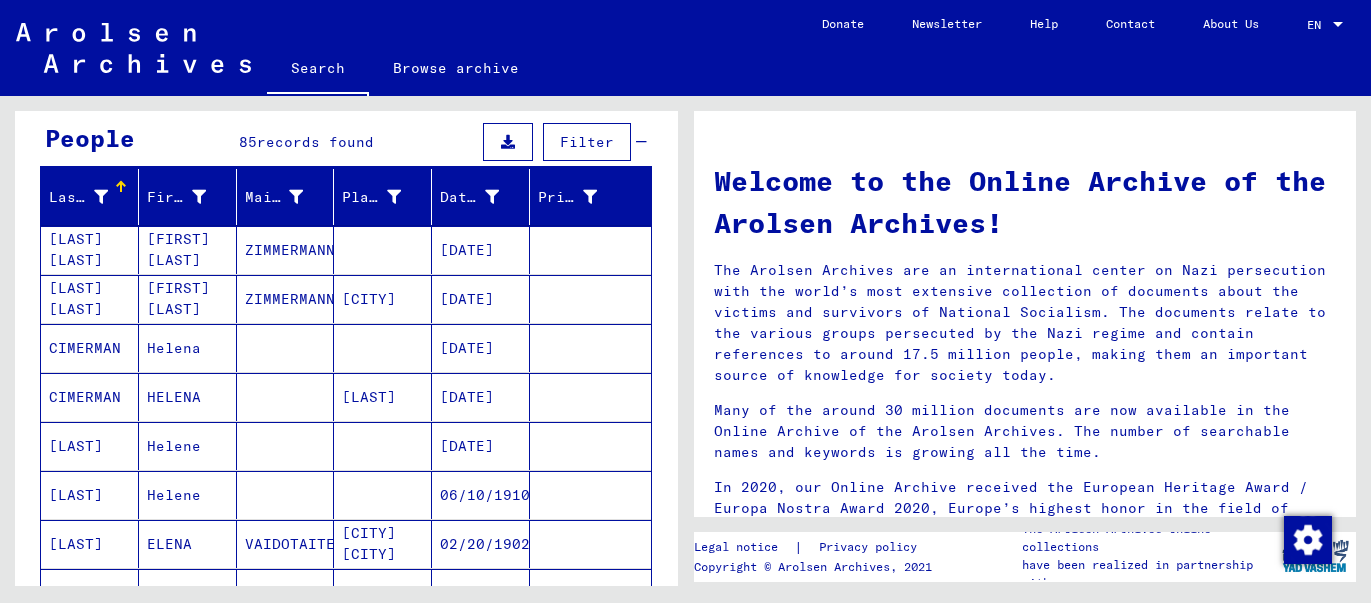 type on "**********" 